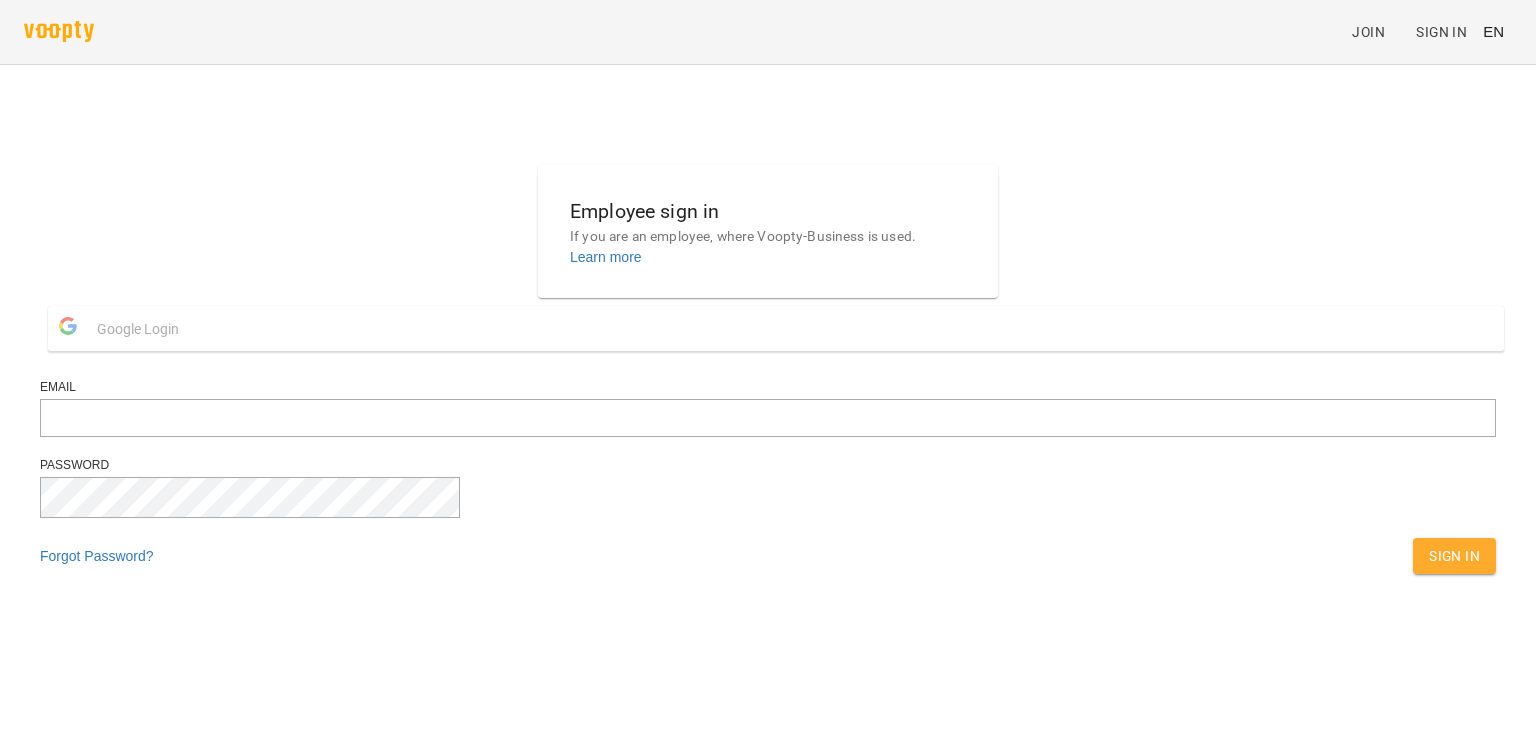 scroll, scrollTop: 0, scrollLeft: 0, axis: both 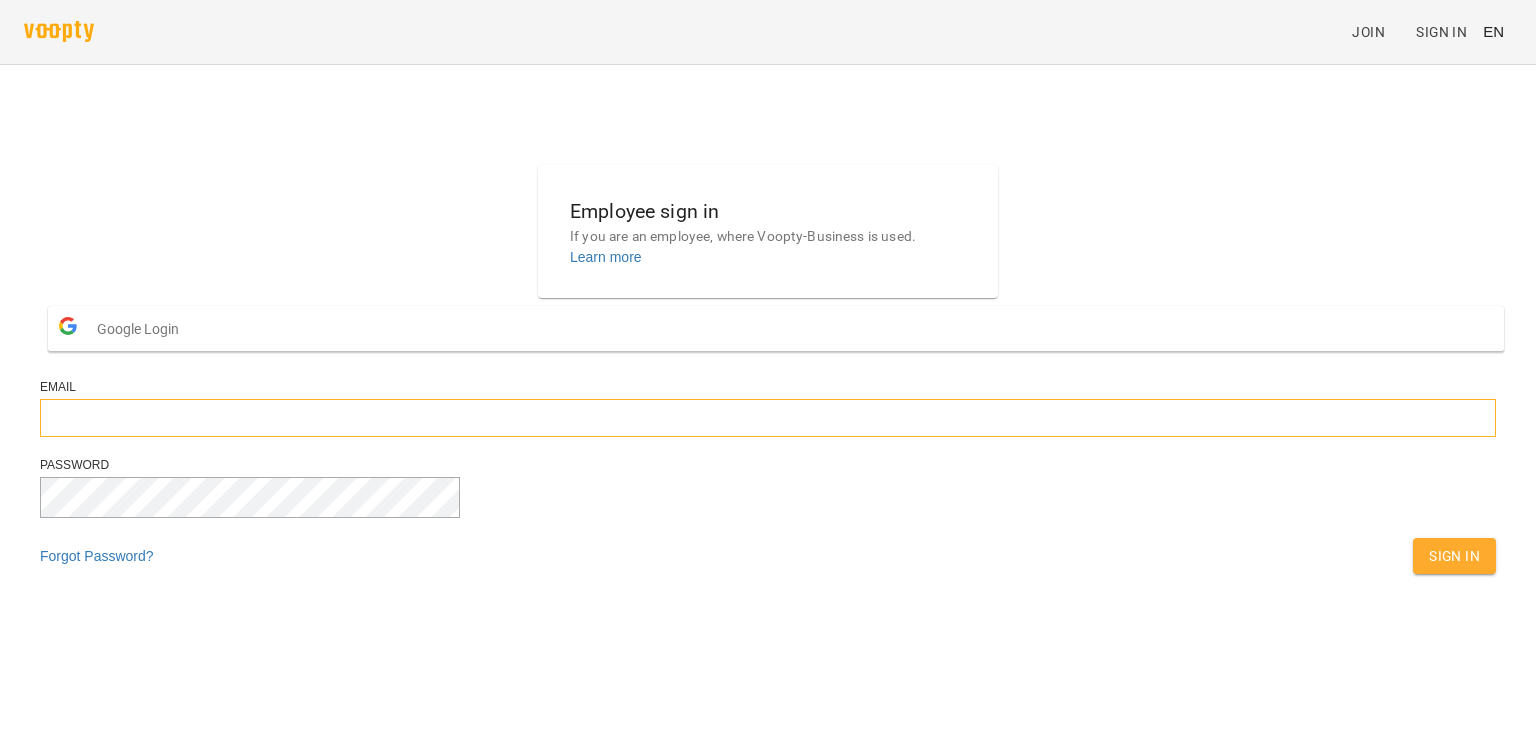 type on "**********" 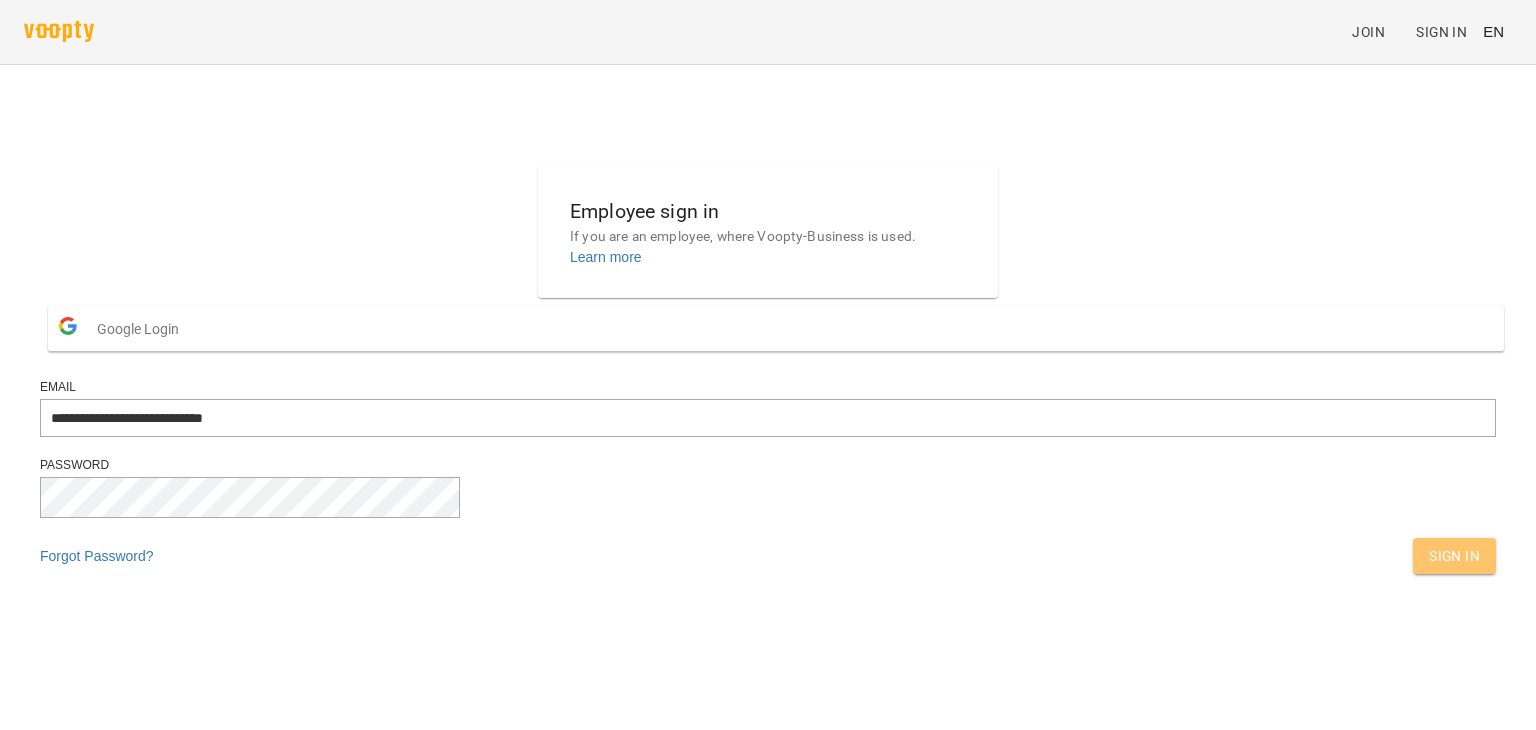 click on "Sign In" at bounding box center (1454, 556) 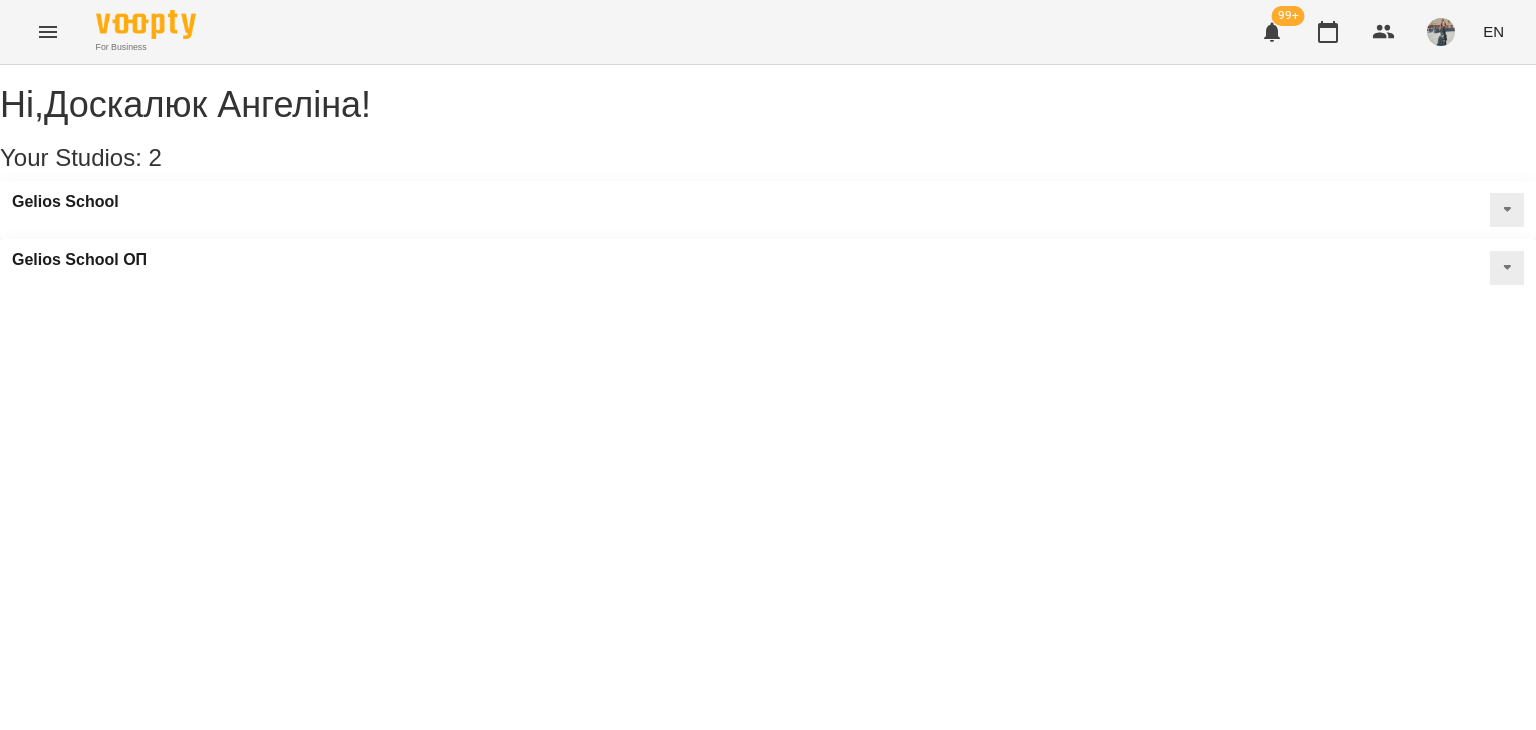 scroll, scrollTop: 0, scrollLeft: 0, axis: both 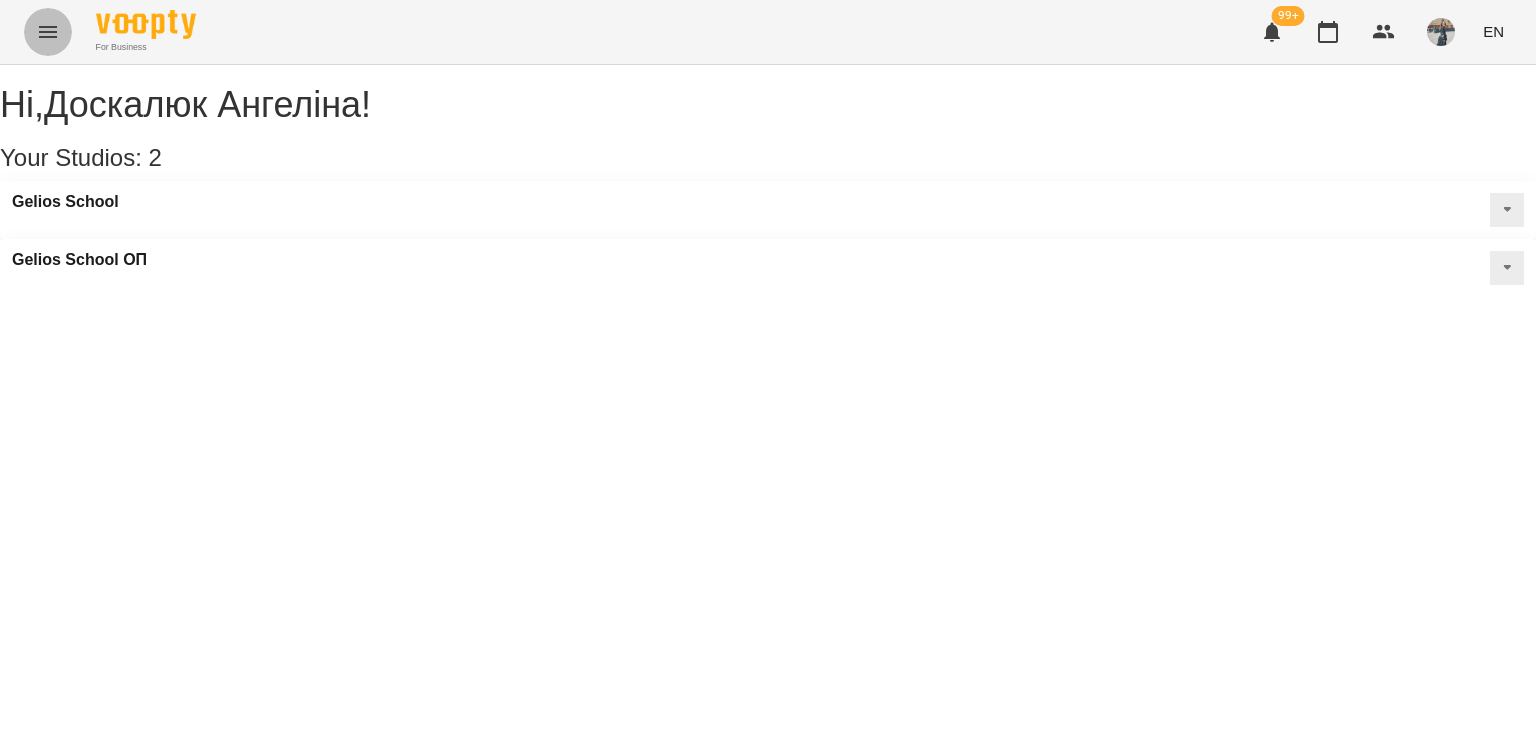 click at bounding box center (48, 32) 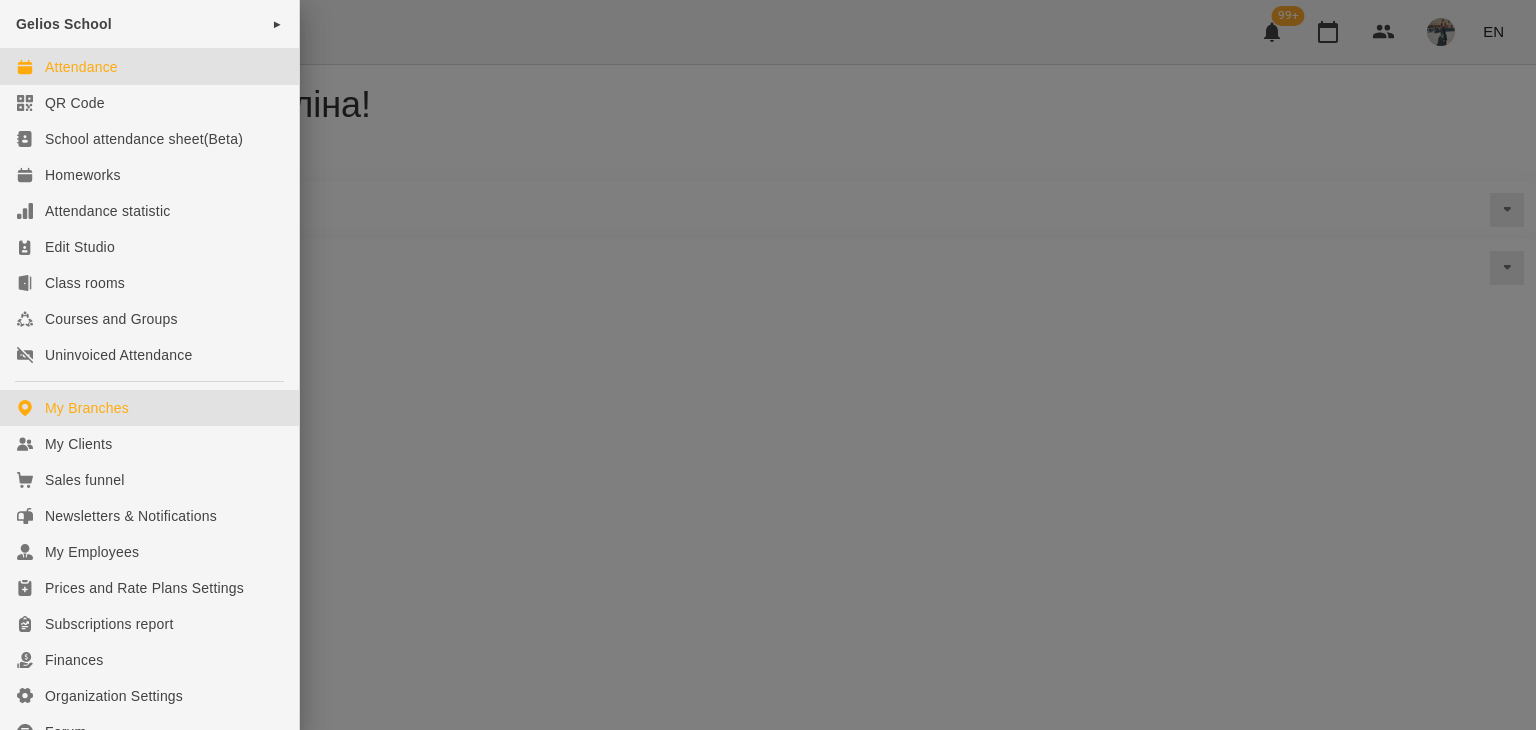 click on "Attendance" at bounding box center (81, 67) 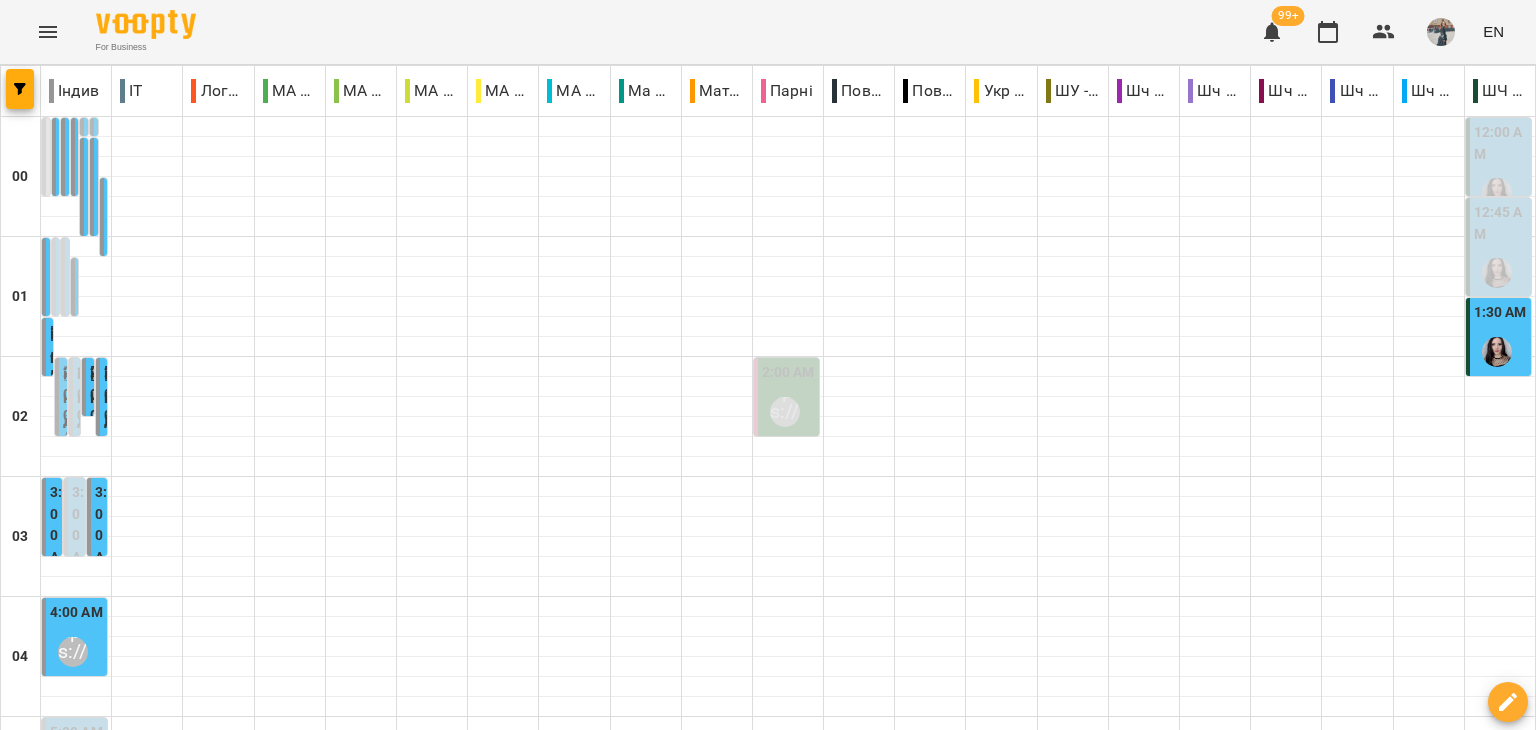 click on "індивід матем 45 хв [TIME] [FIRST] [LAST] індивід шч 45 хв [TIME] [FIRST] [LAST] [FIRST] [LAST] індивід шч 45 хв [TIME] [FIRST] [LAST] індивід шч 45 хв [TIME] [FIRST] [LAST] [TIME] [FIRST] [LAST] індивід шч 45 хв [TIME] [FIRST] [LAST] [FIRST] [LAST] індивід шч 45 хв [TIME] [FIRST] [LAST] [TIME] [FIRST] [LAST]" at bounding box center [768, 1531] 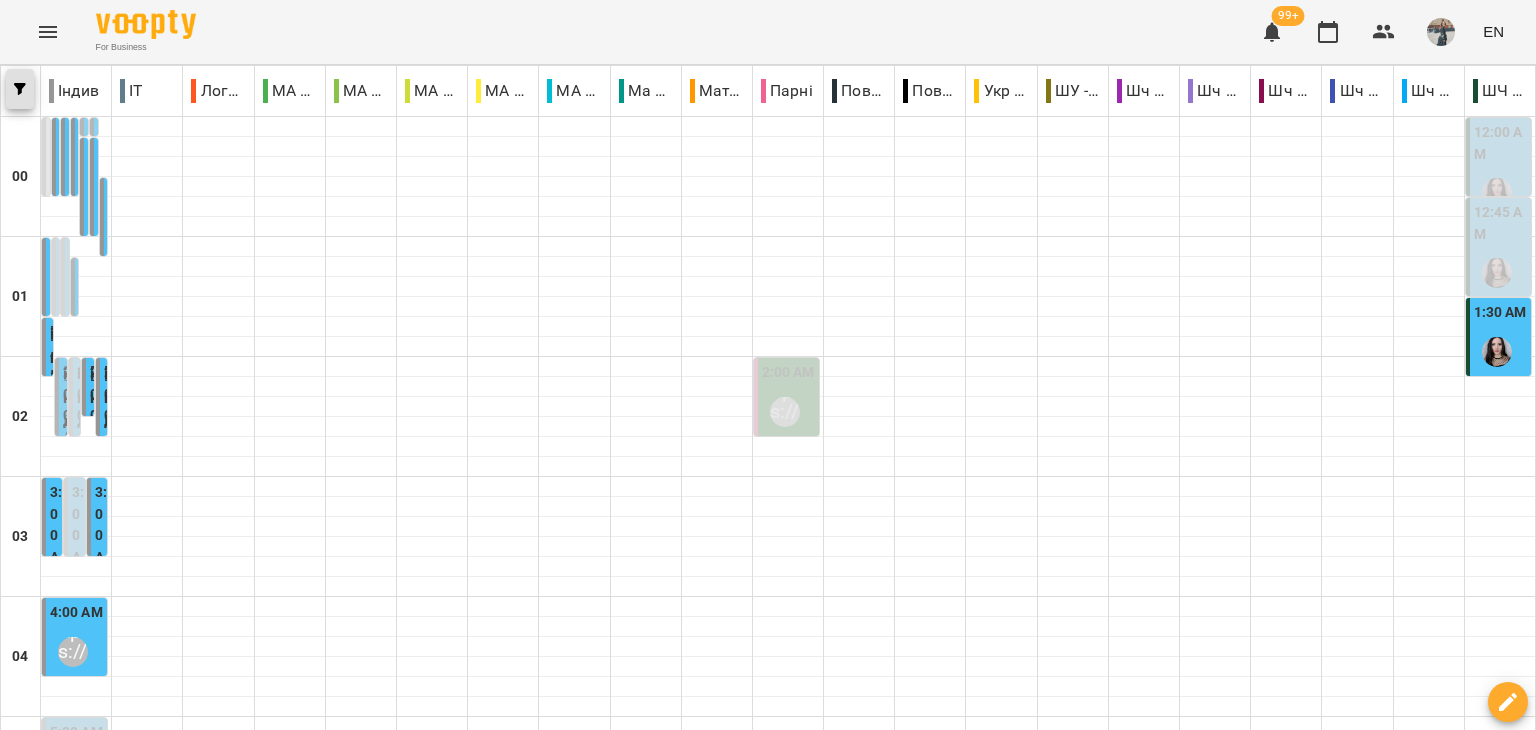 click 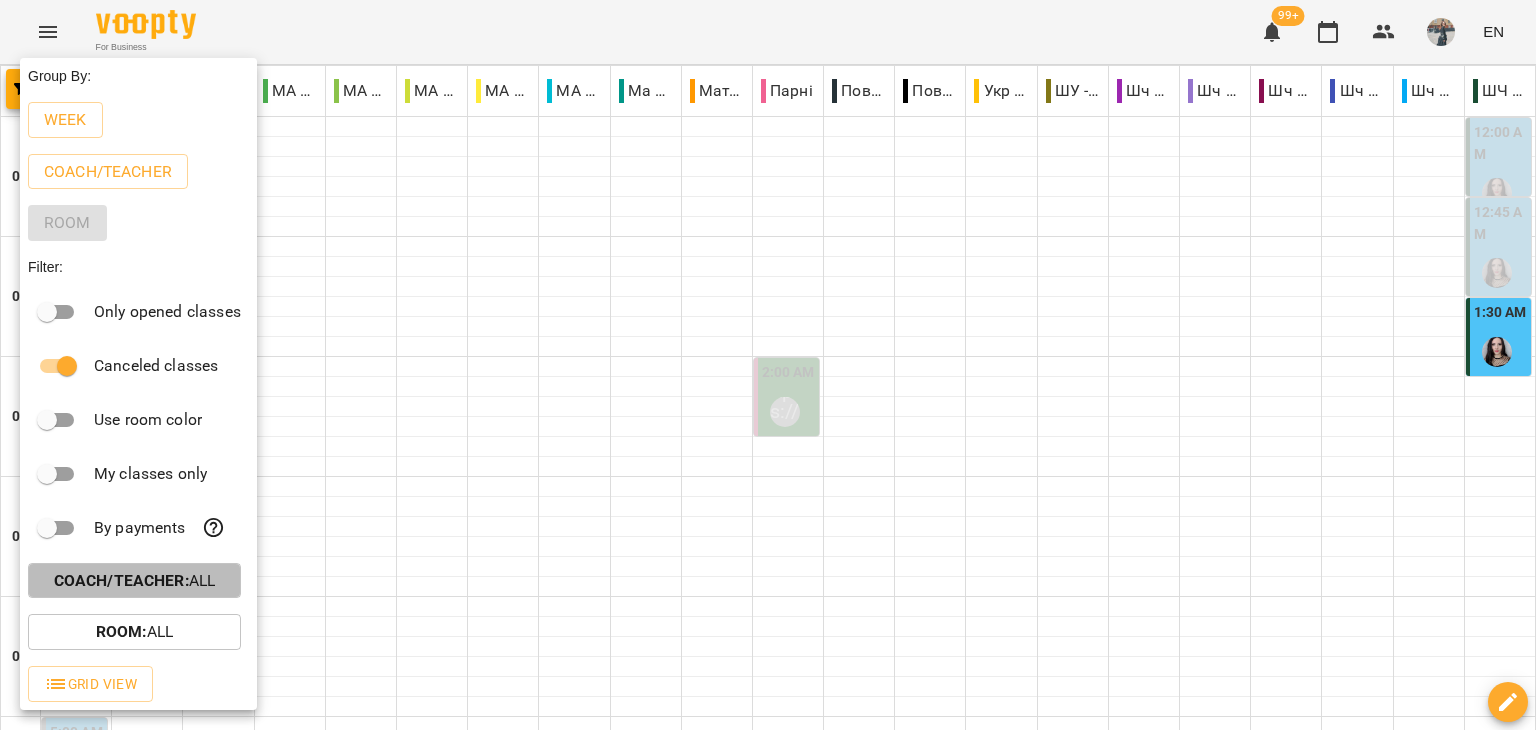 click on "Coach/Teacher :  All" at bounding box center (134, 581) 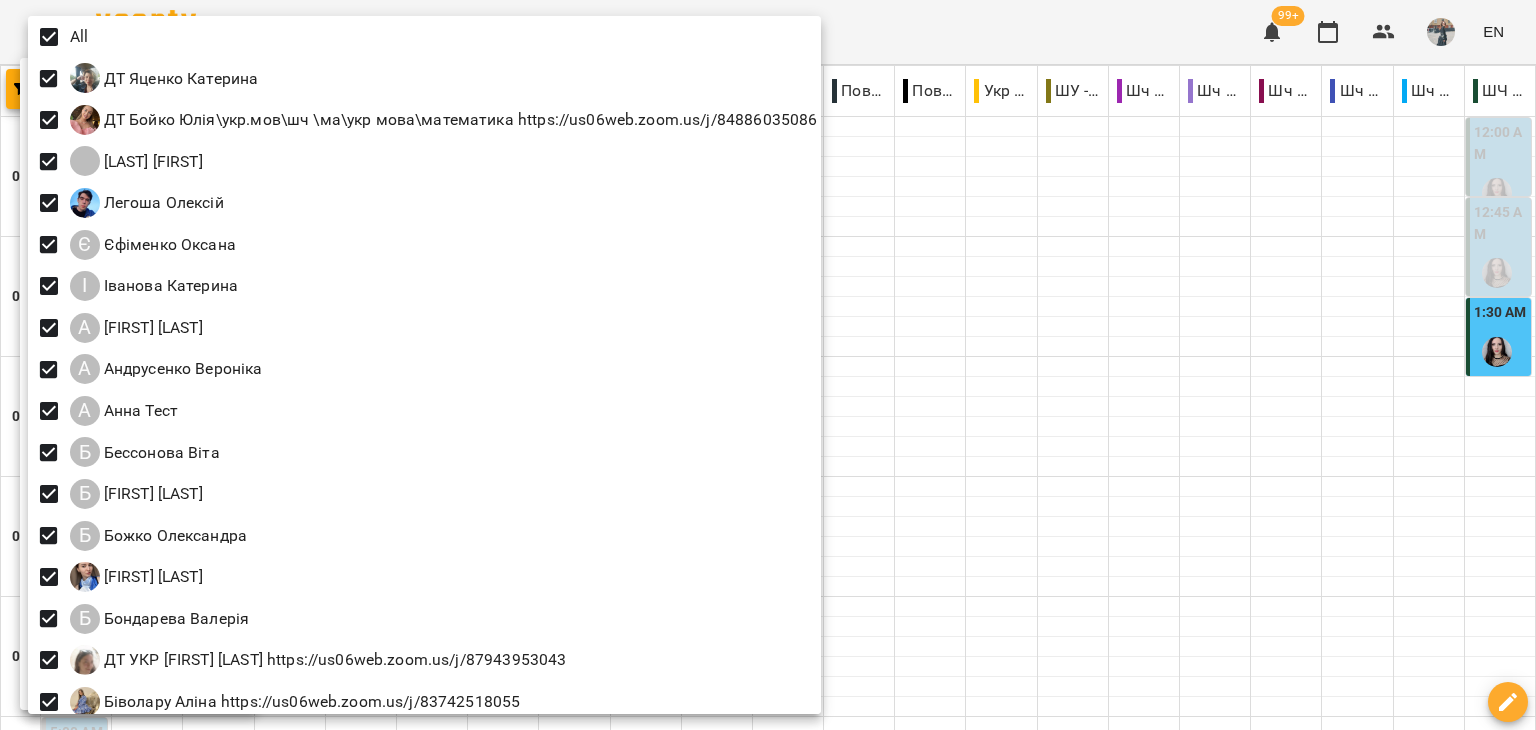 click at bounding box center (768, 365) 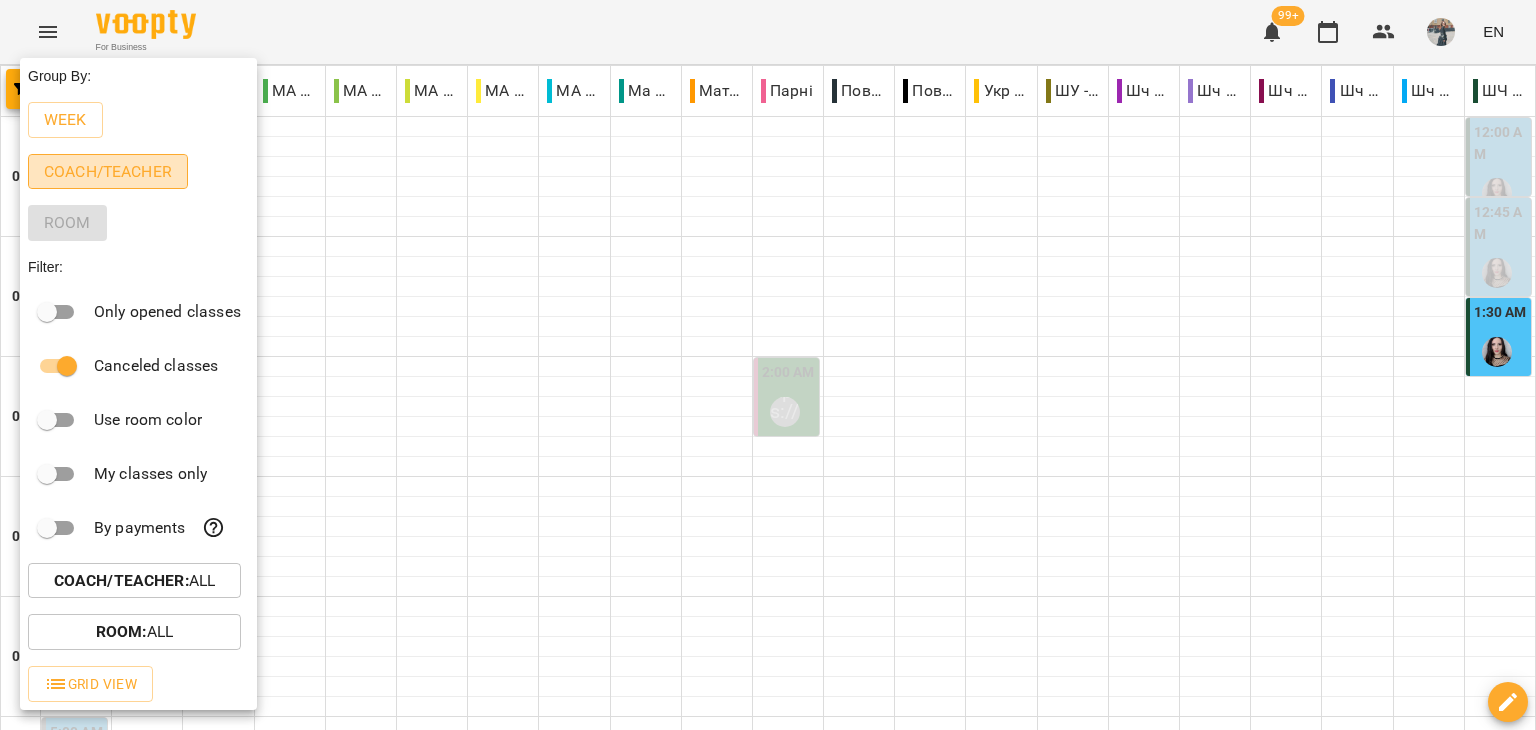 click on "Coach/Teacher" at bounding box center (108, 172) 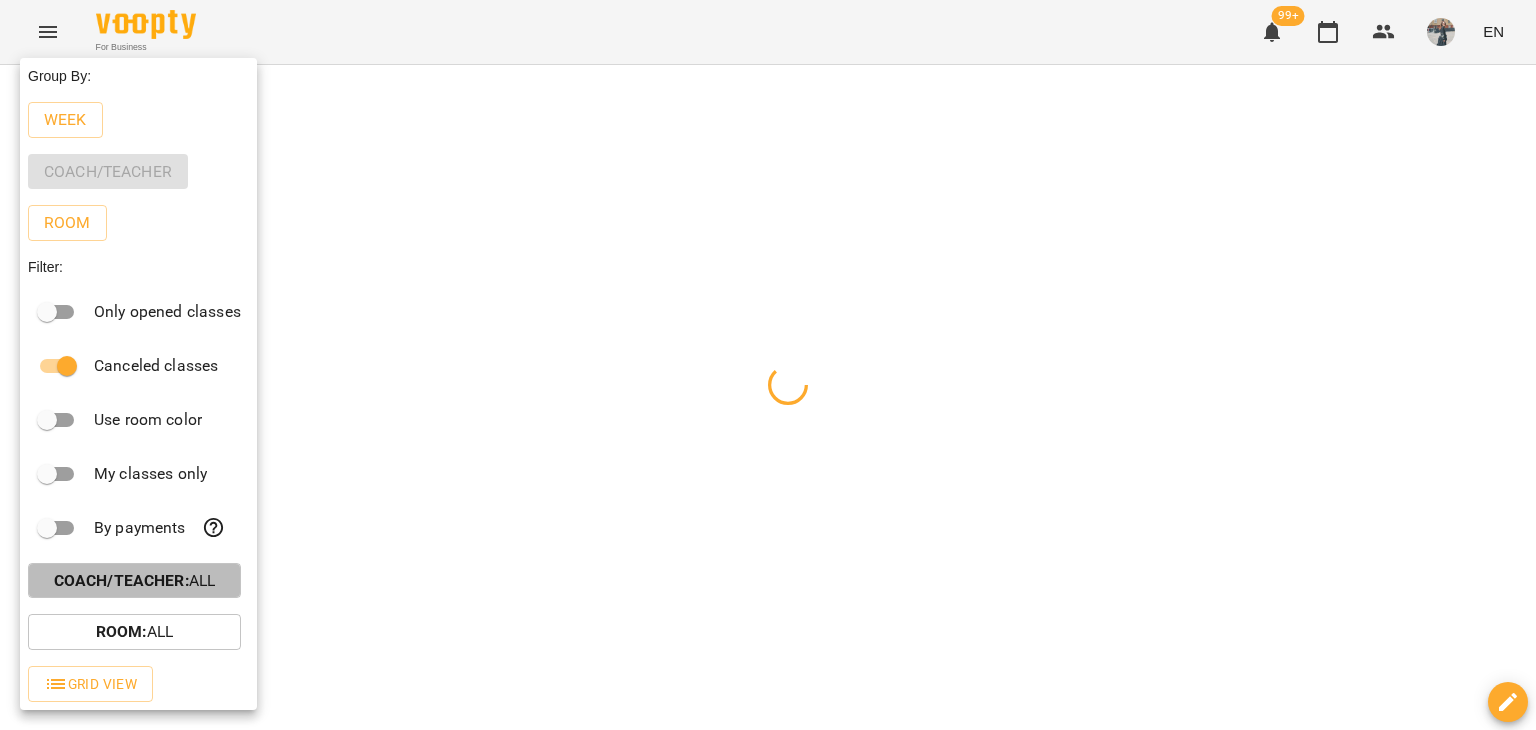 click on "Coach/Teacher :  All" at bounding box center (135, 581) 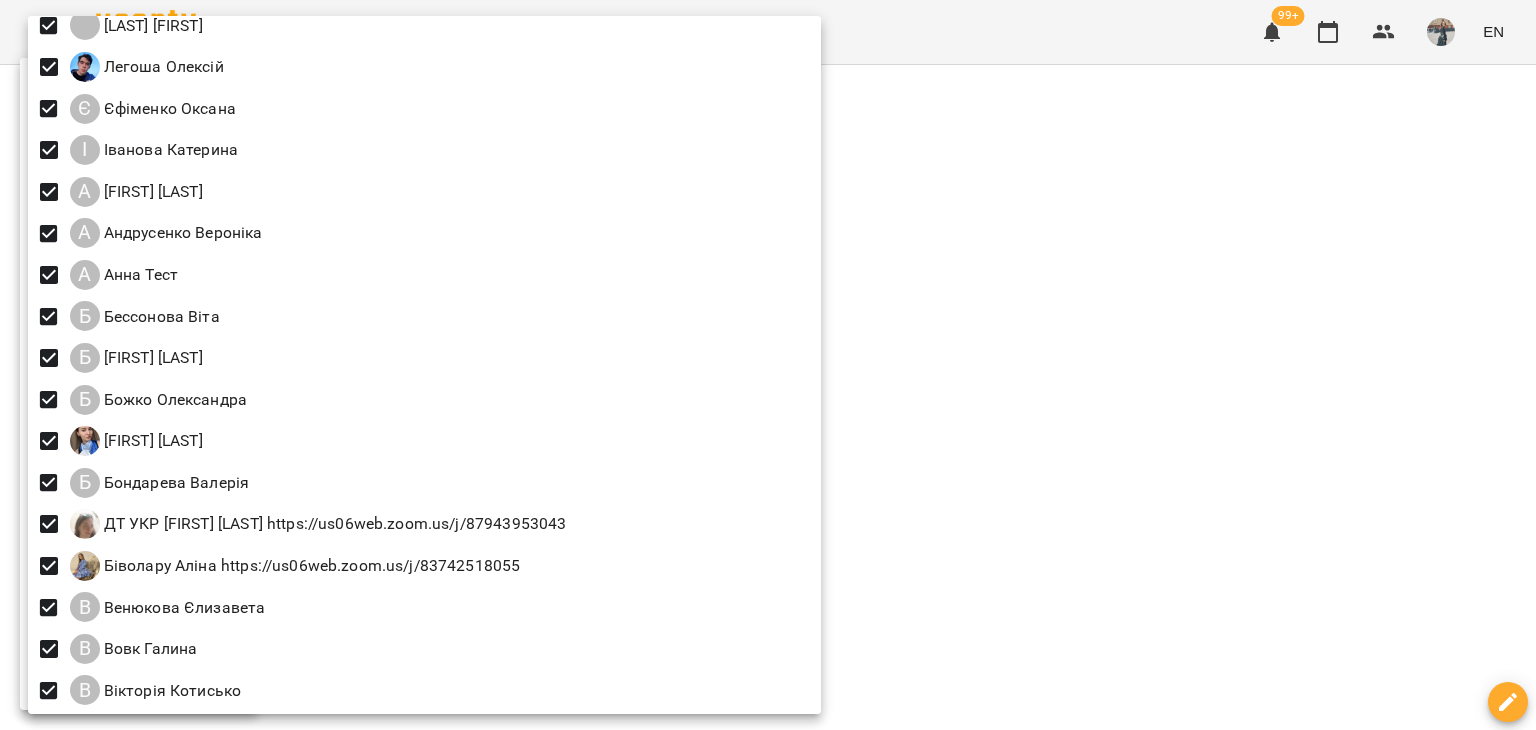 scroll, scrollTop: 0, scrollLeft: 0, axis: both 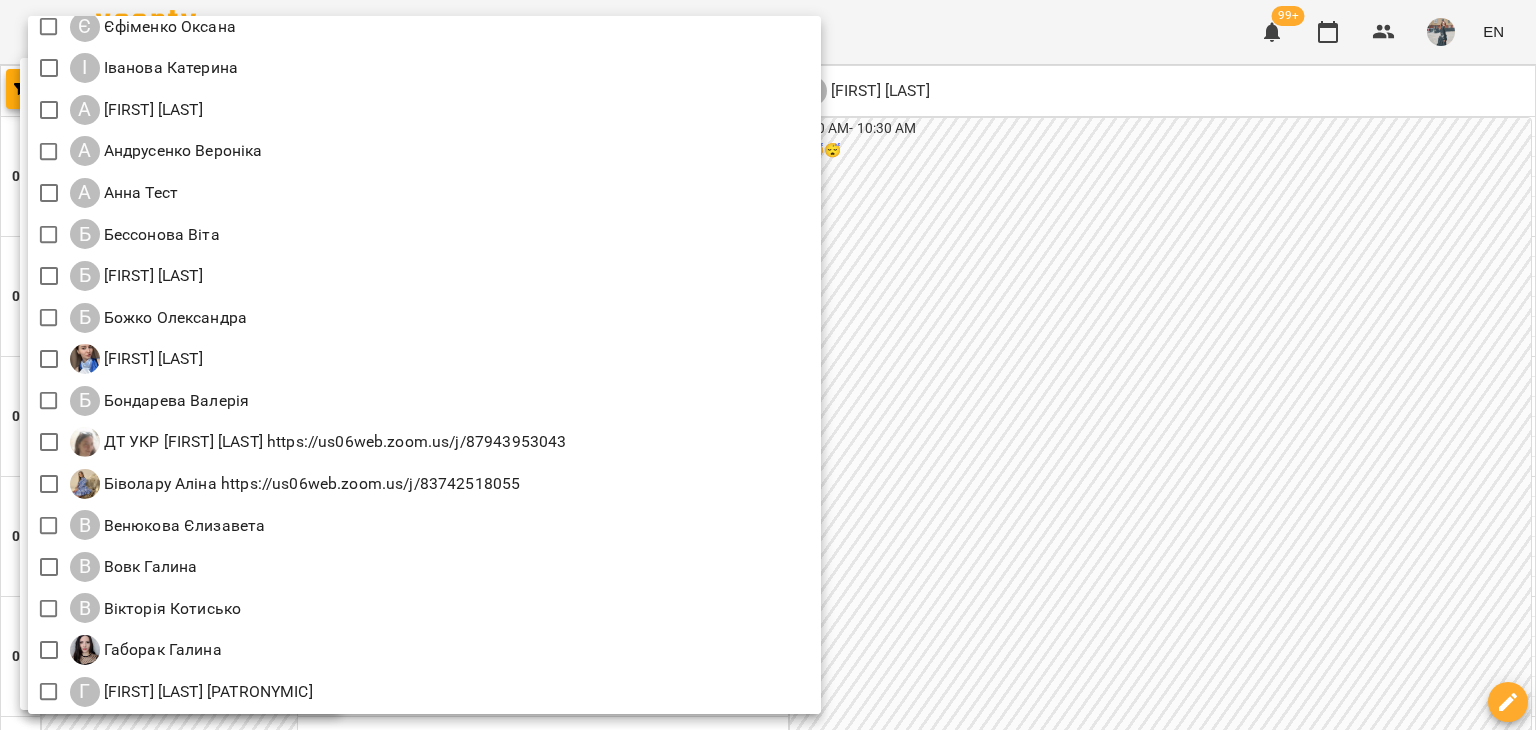 click at bounding box center (768, 365) 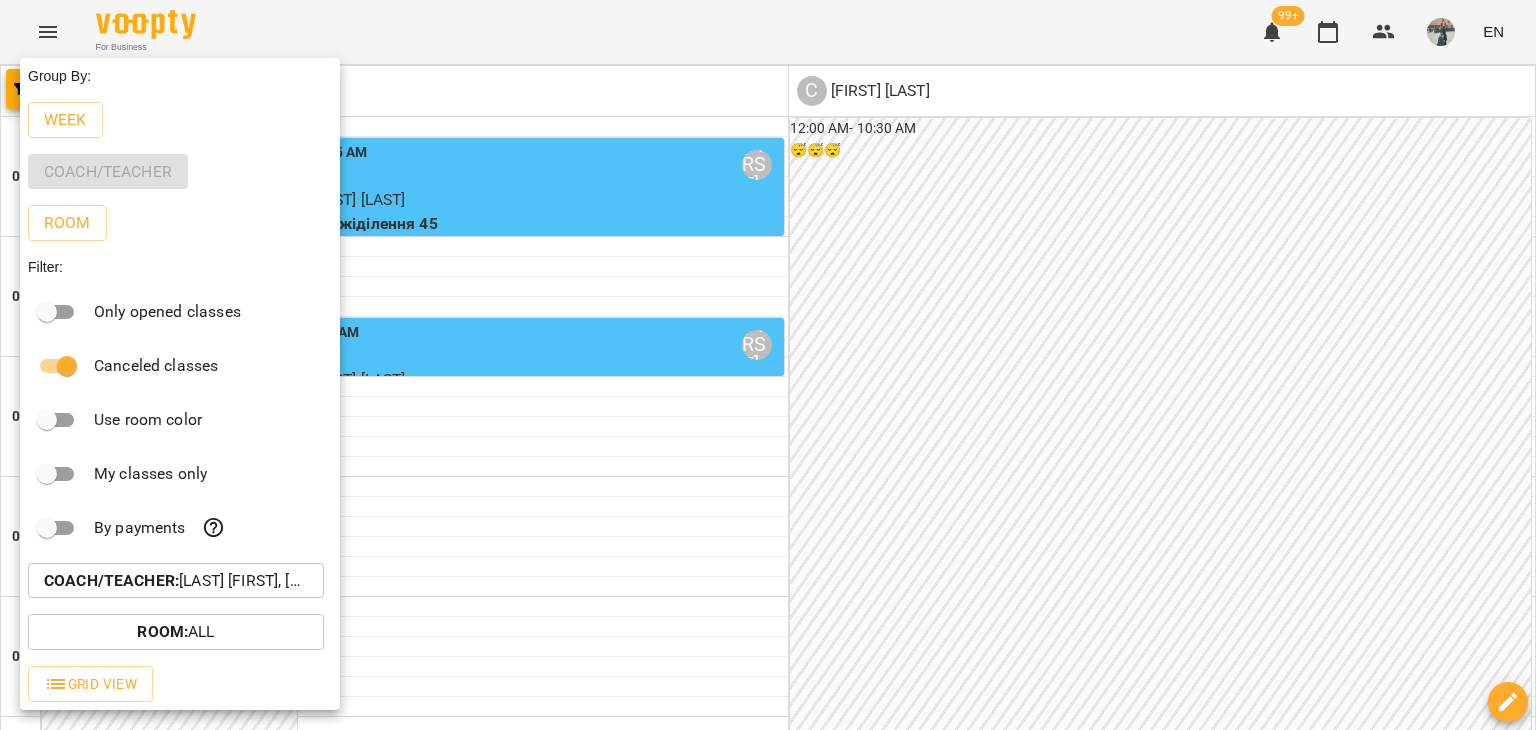 click at bounding box center (768, 365) 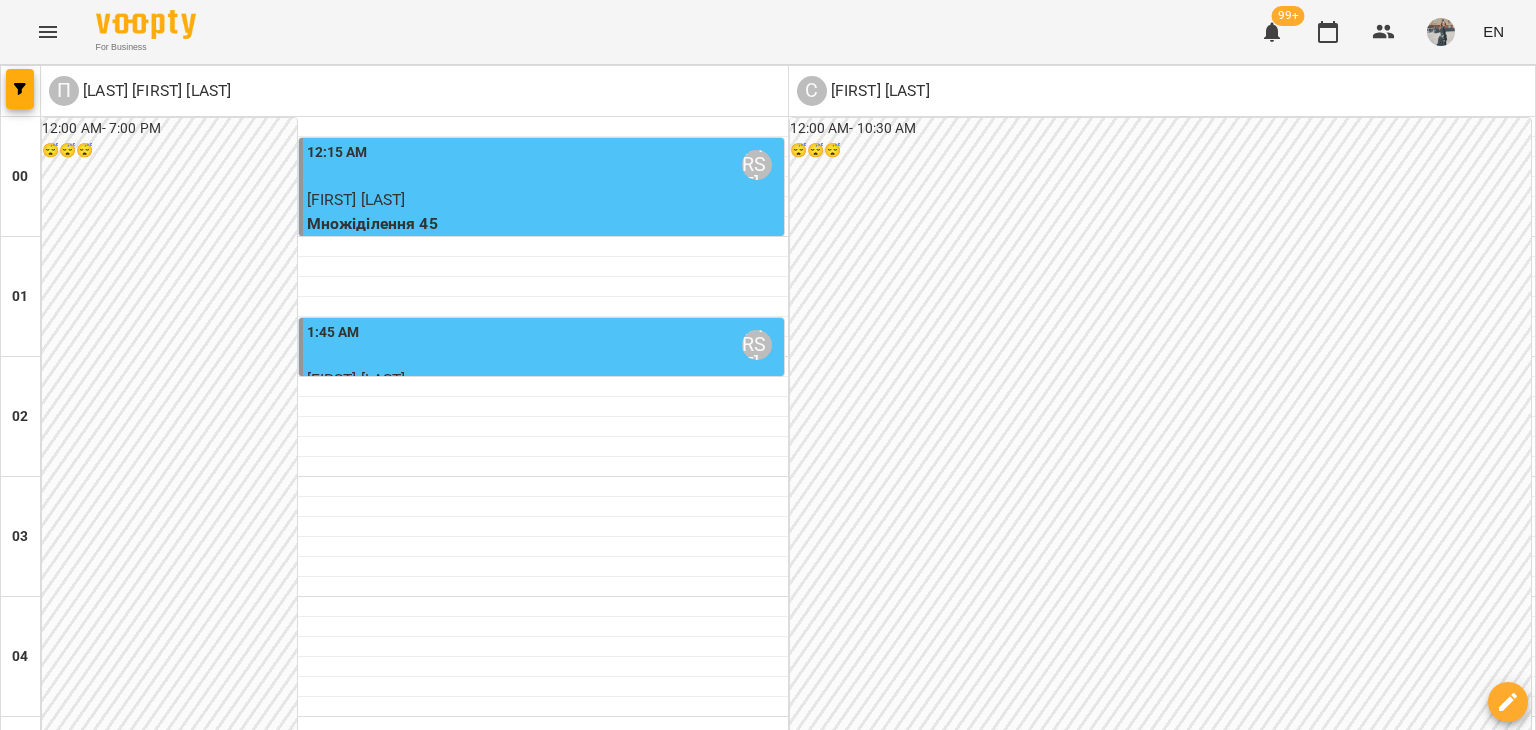 scroll, scrollTop: 2400, scrollLeft: 0, axis: vertical 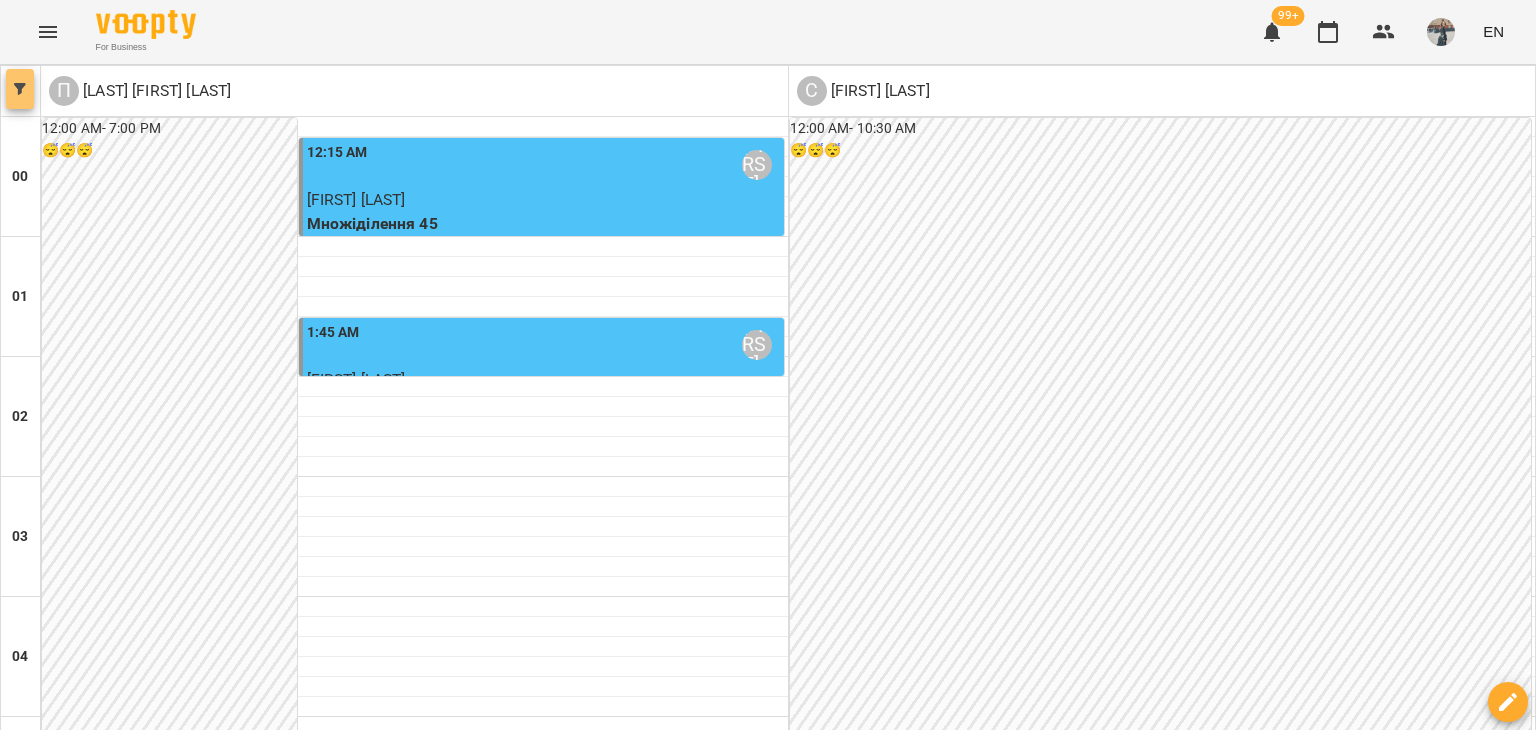 click 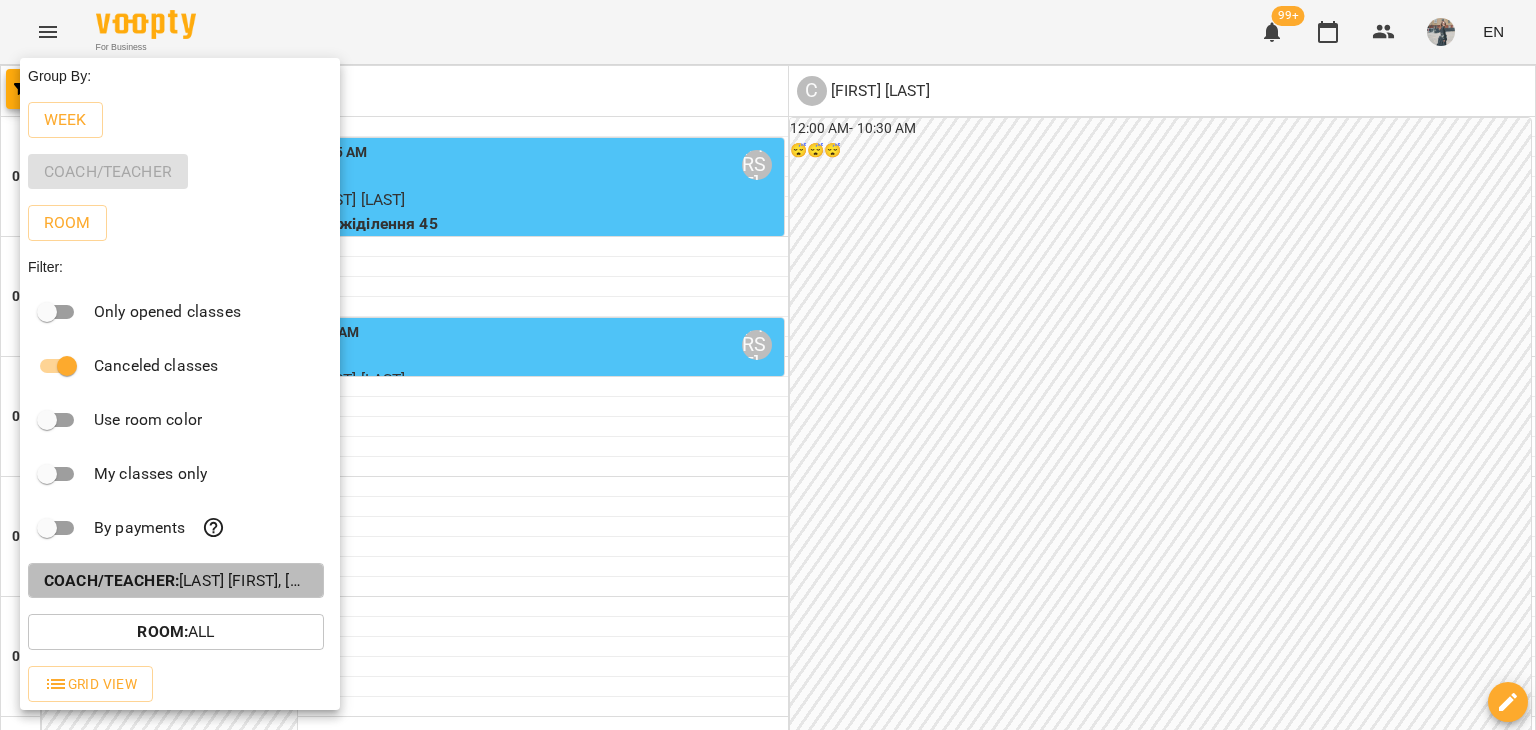 click on "Coach/Teacher :  [LAST] [FIRST], [FIRST] [LAST]" at bounding box center (176, 581) 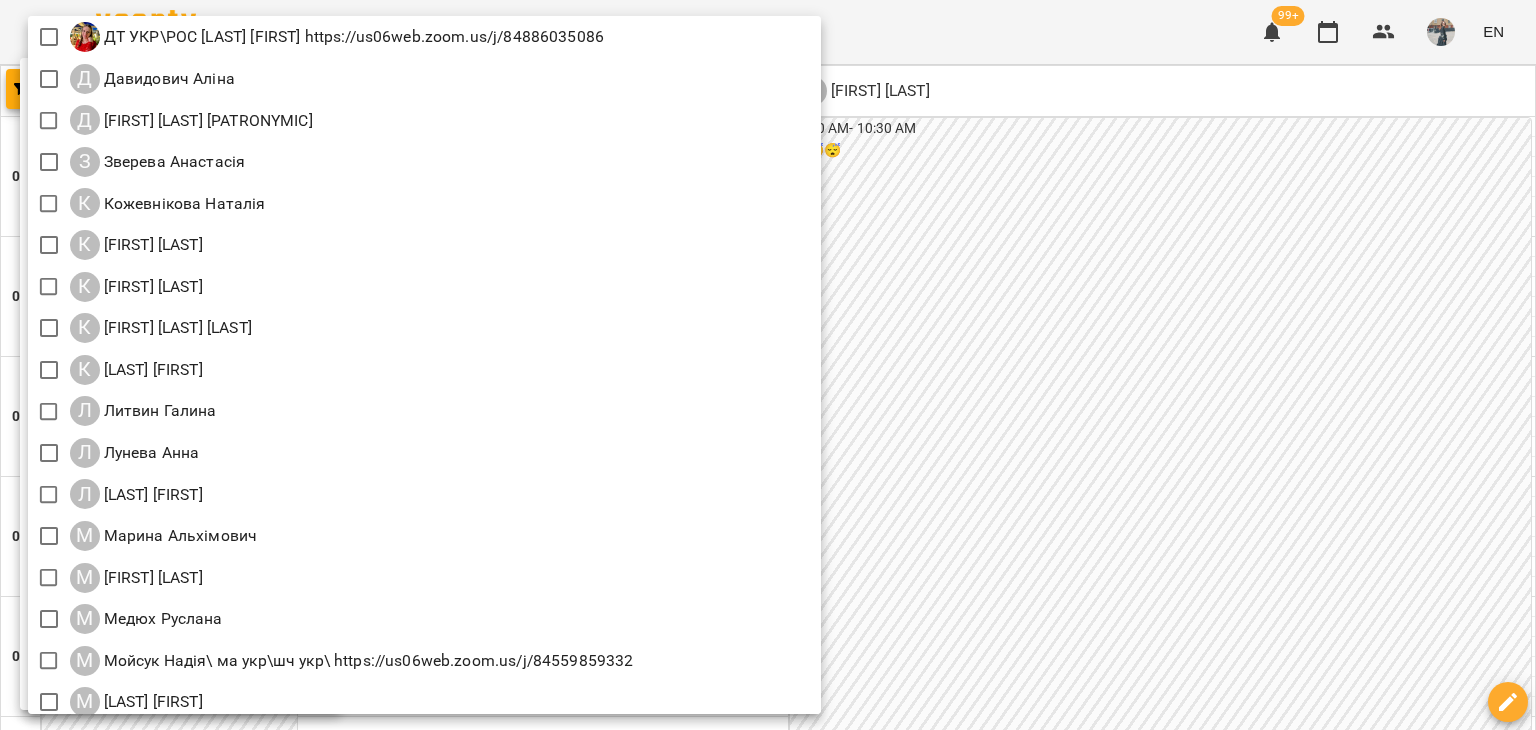 scroll, scrollTop: 1294, scrollLeft: 0, axis: vertical 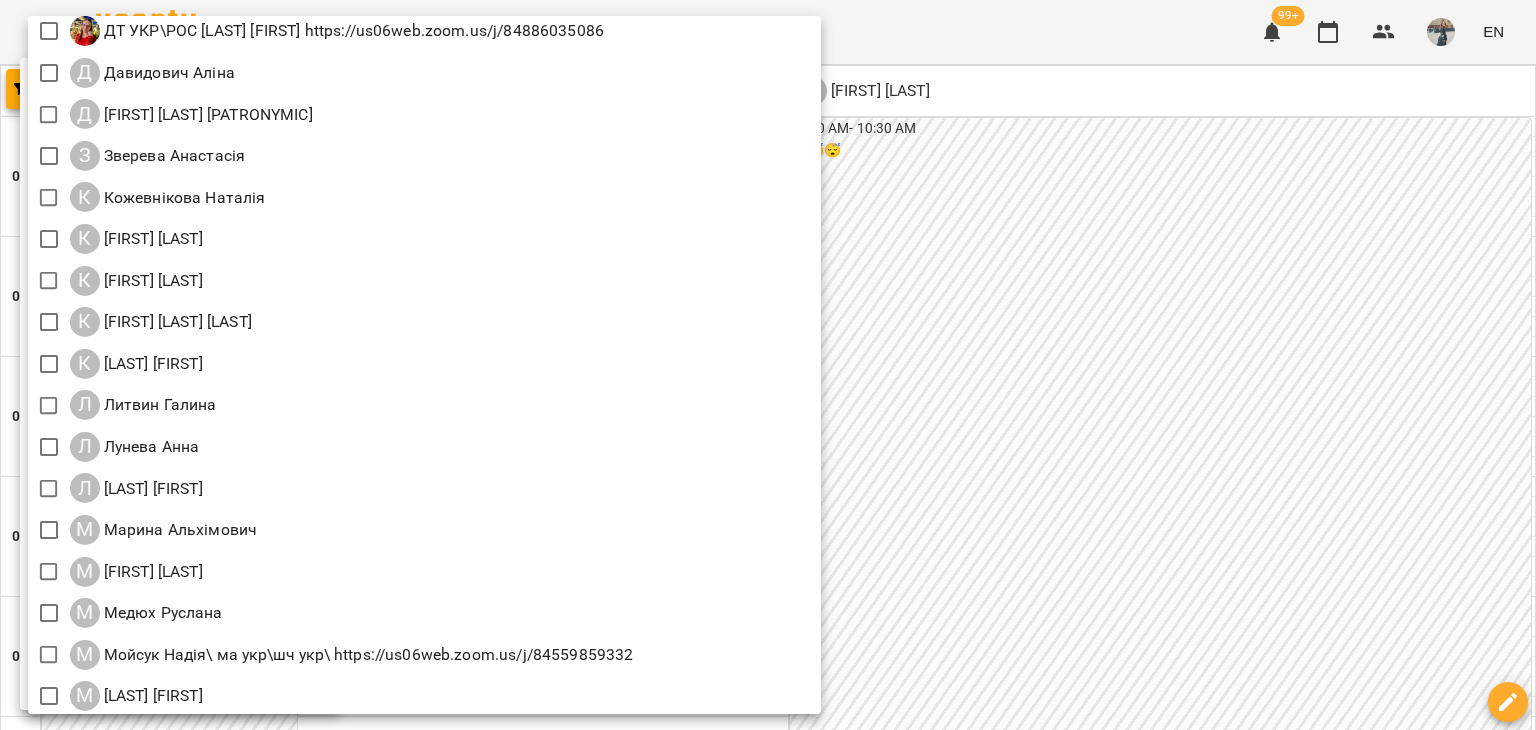 click at bounding box center [768, 365] 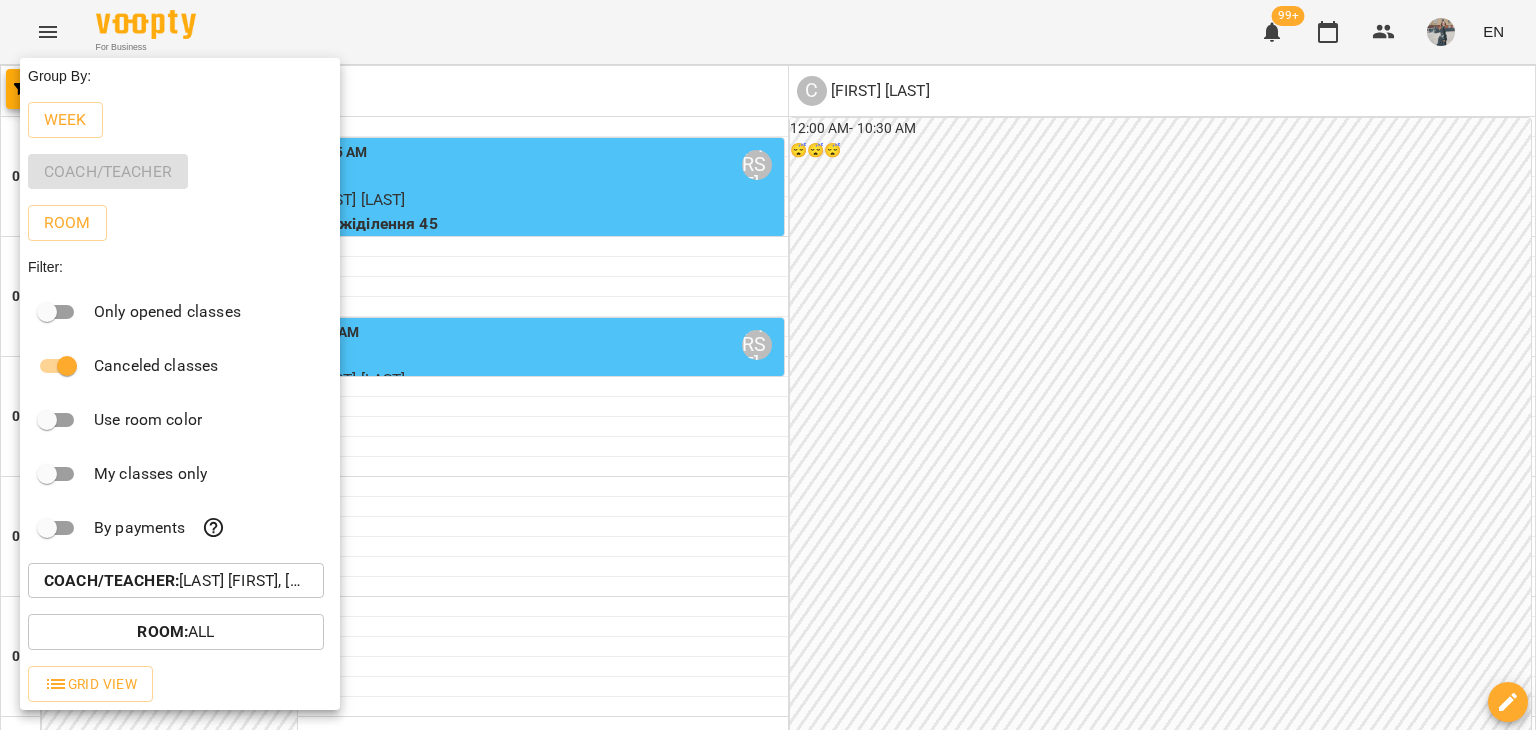 click at bounding box center (768, 365) 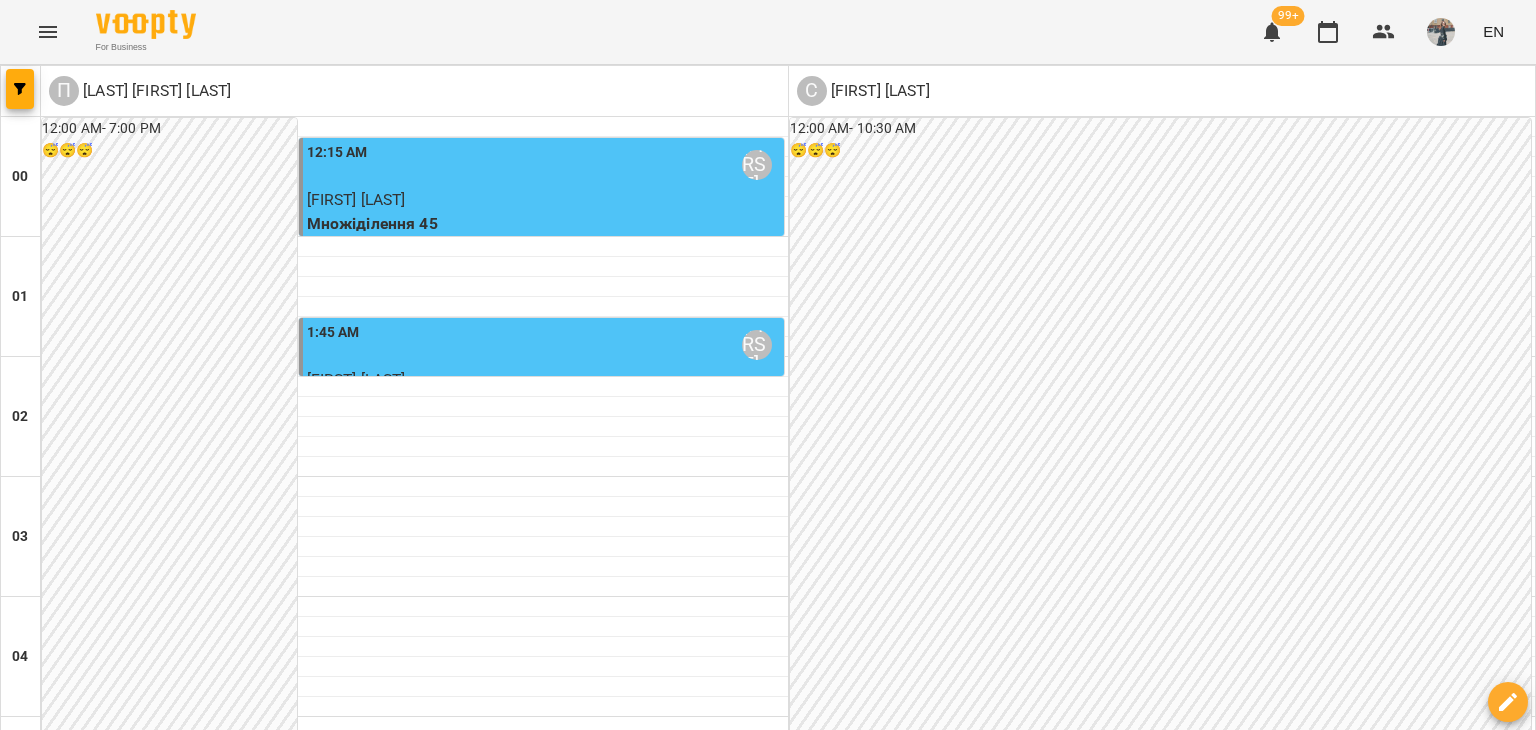 click at bounding box center (867, 3088) 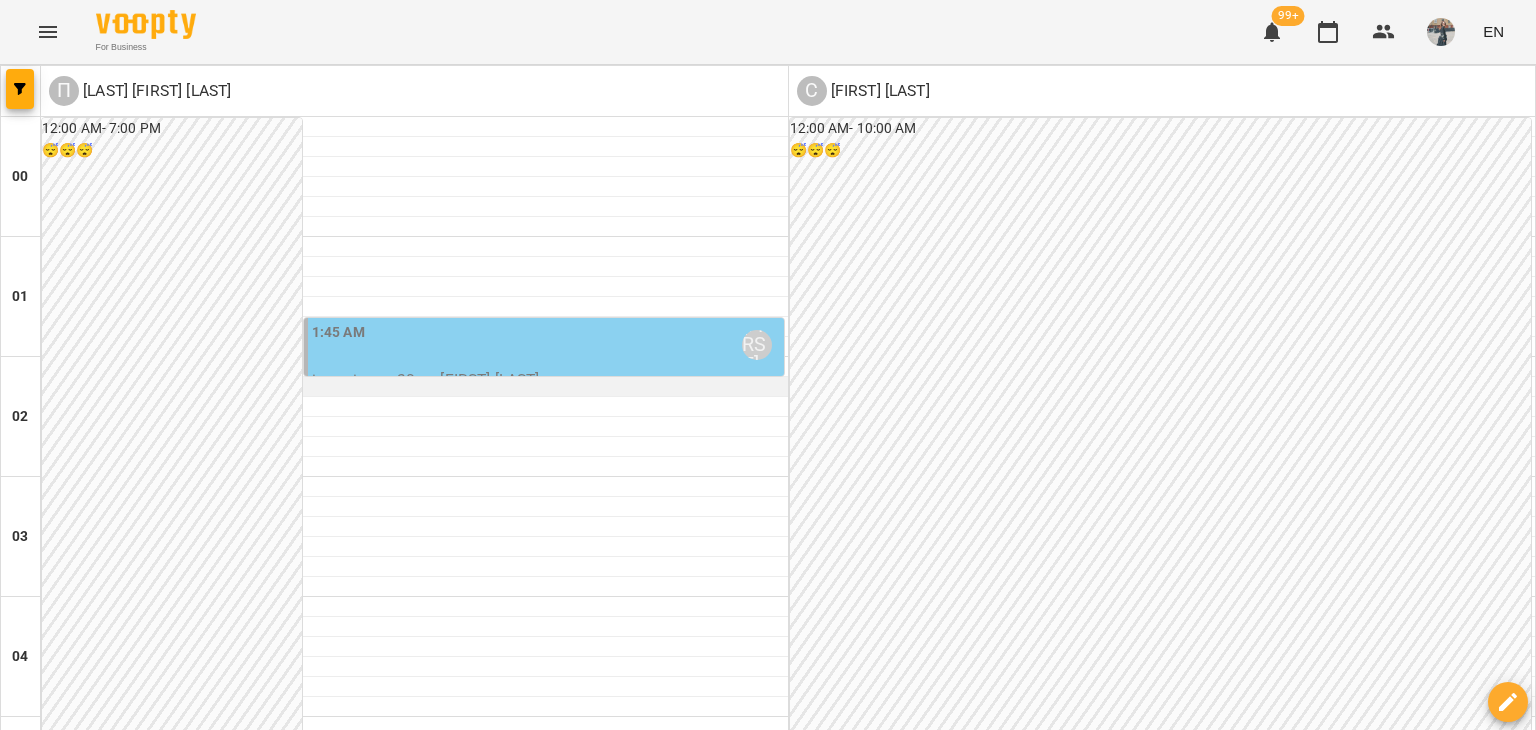 scroll, scrollTop: 2400, scrollLeft: 0, axis: vertical 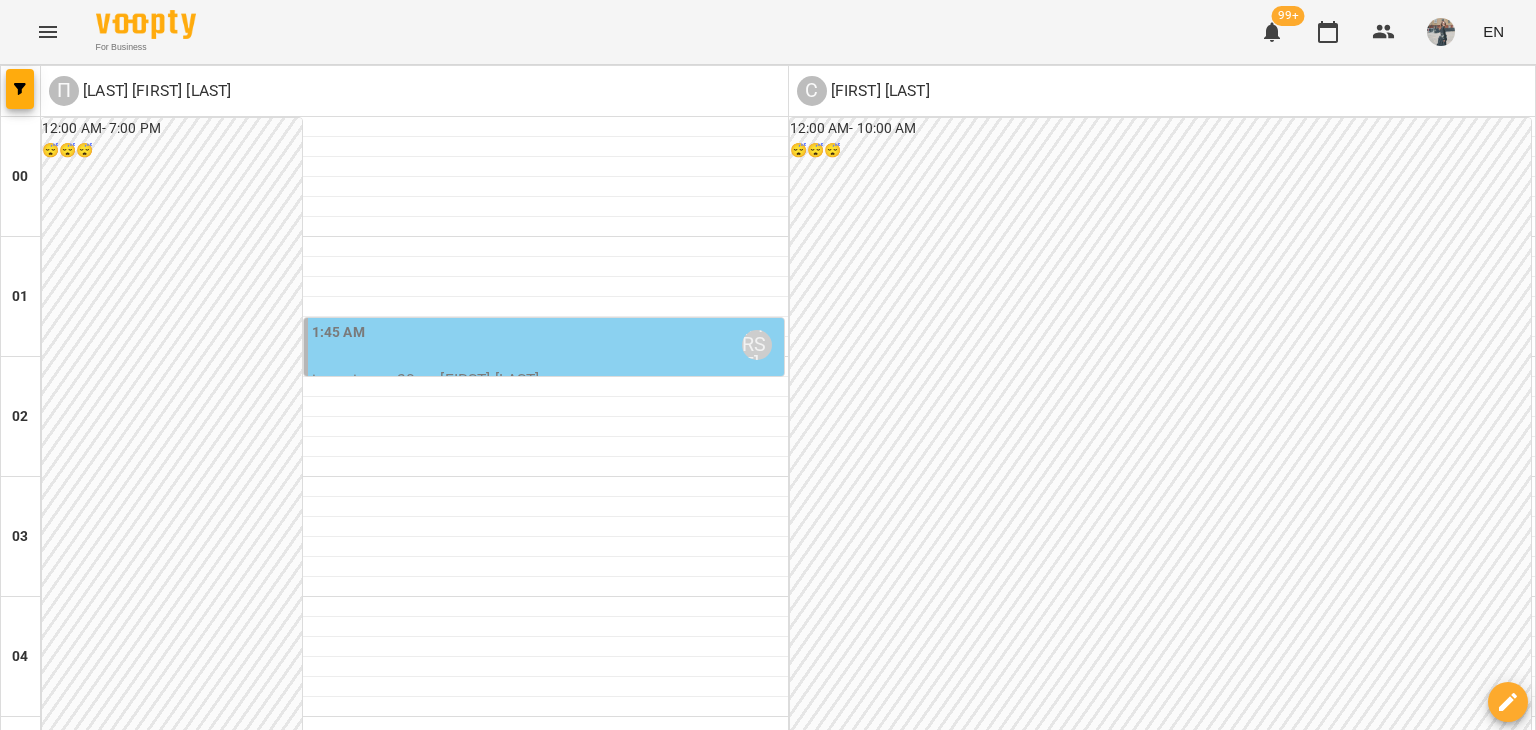 click on "індивід шч 45 хв - [FIRST] [LAST]" at bounding box center (415, 2940) 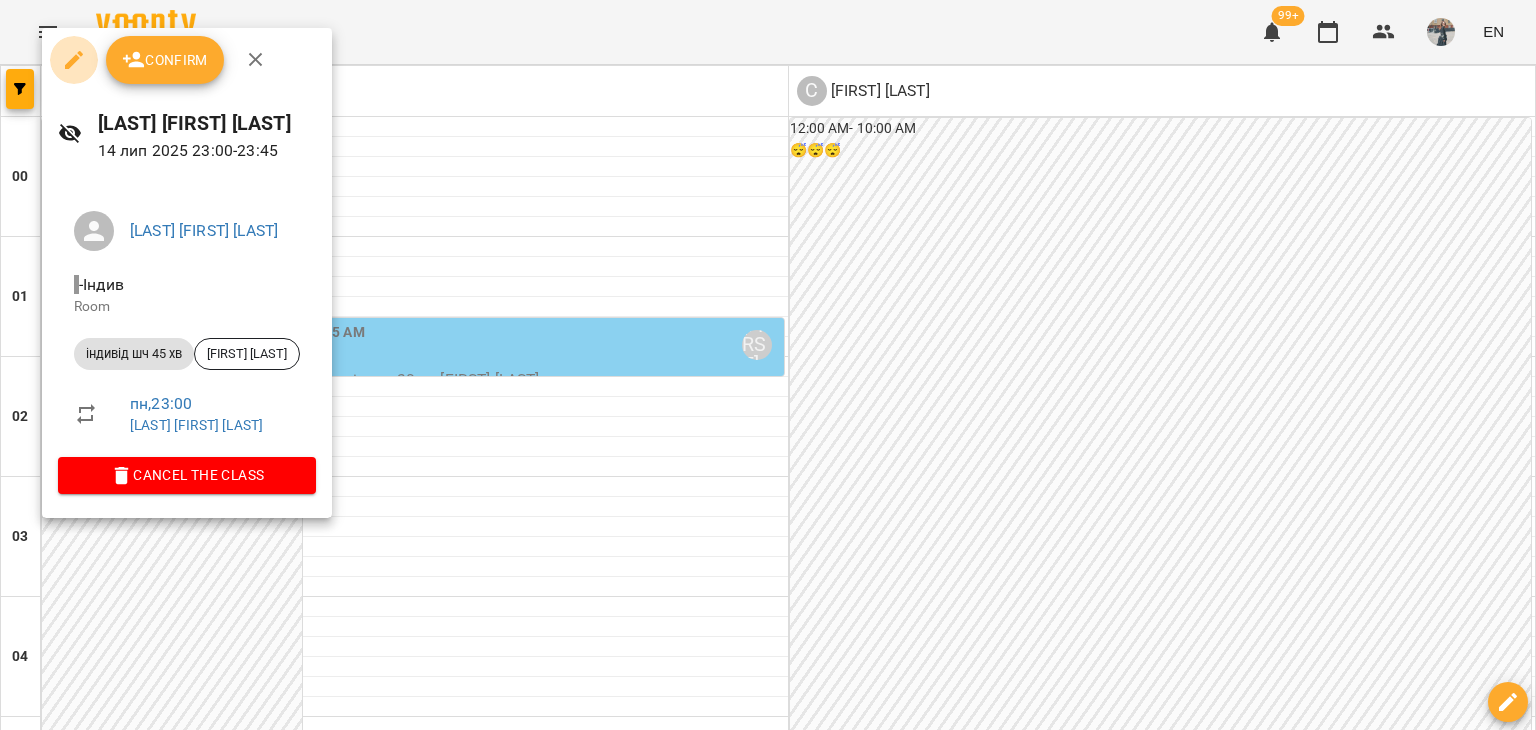 click 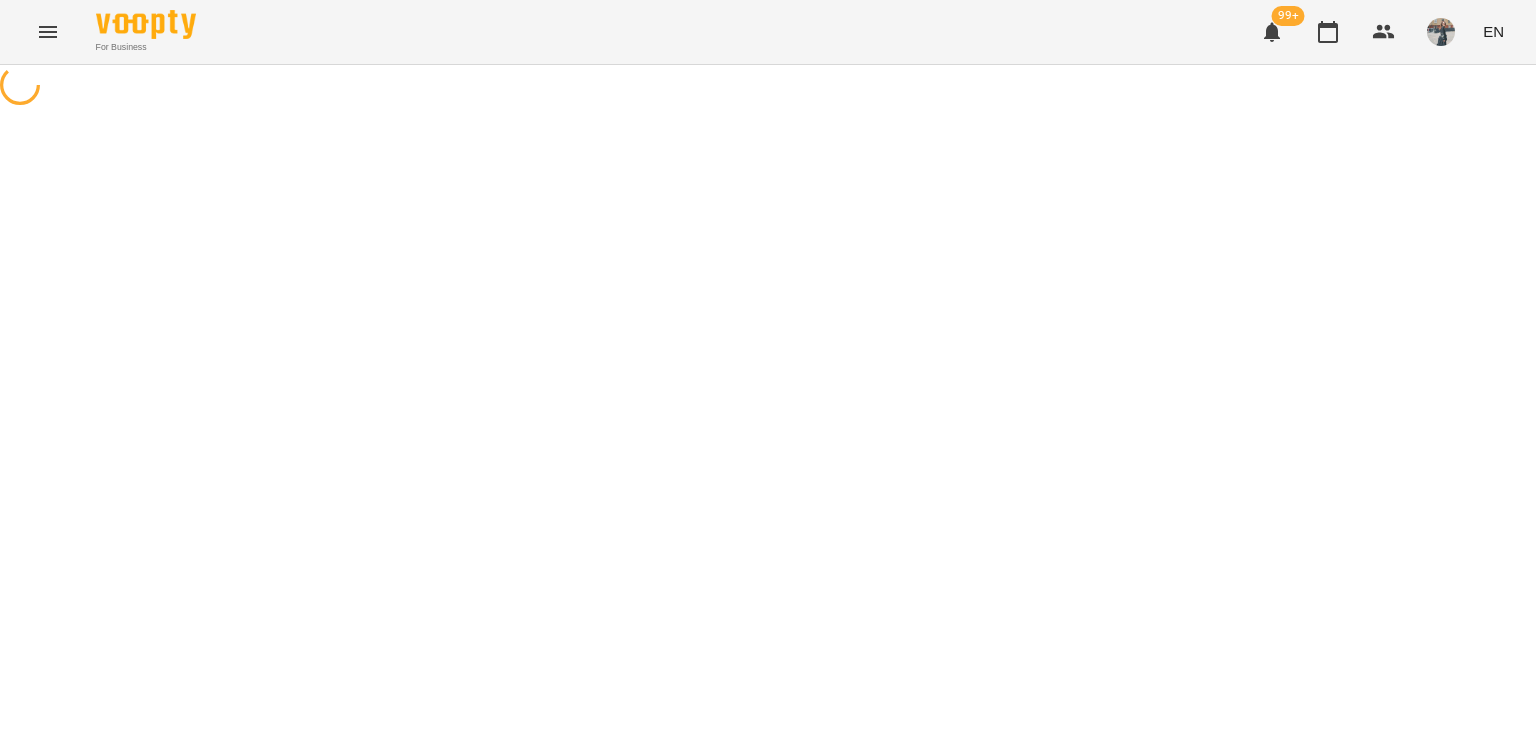 select on "**********" 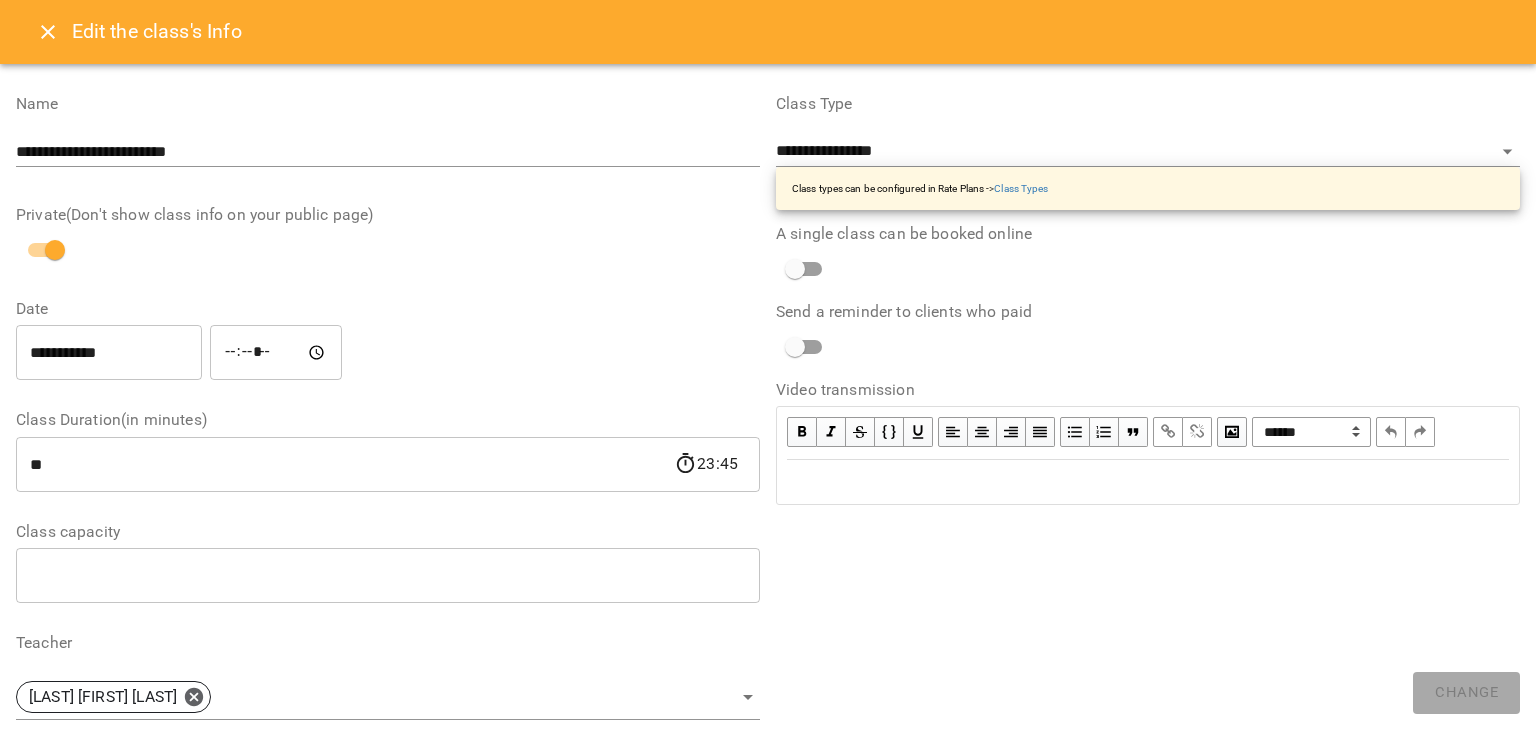 click on "**********" at bounding box center (109, 353) 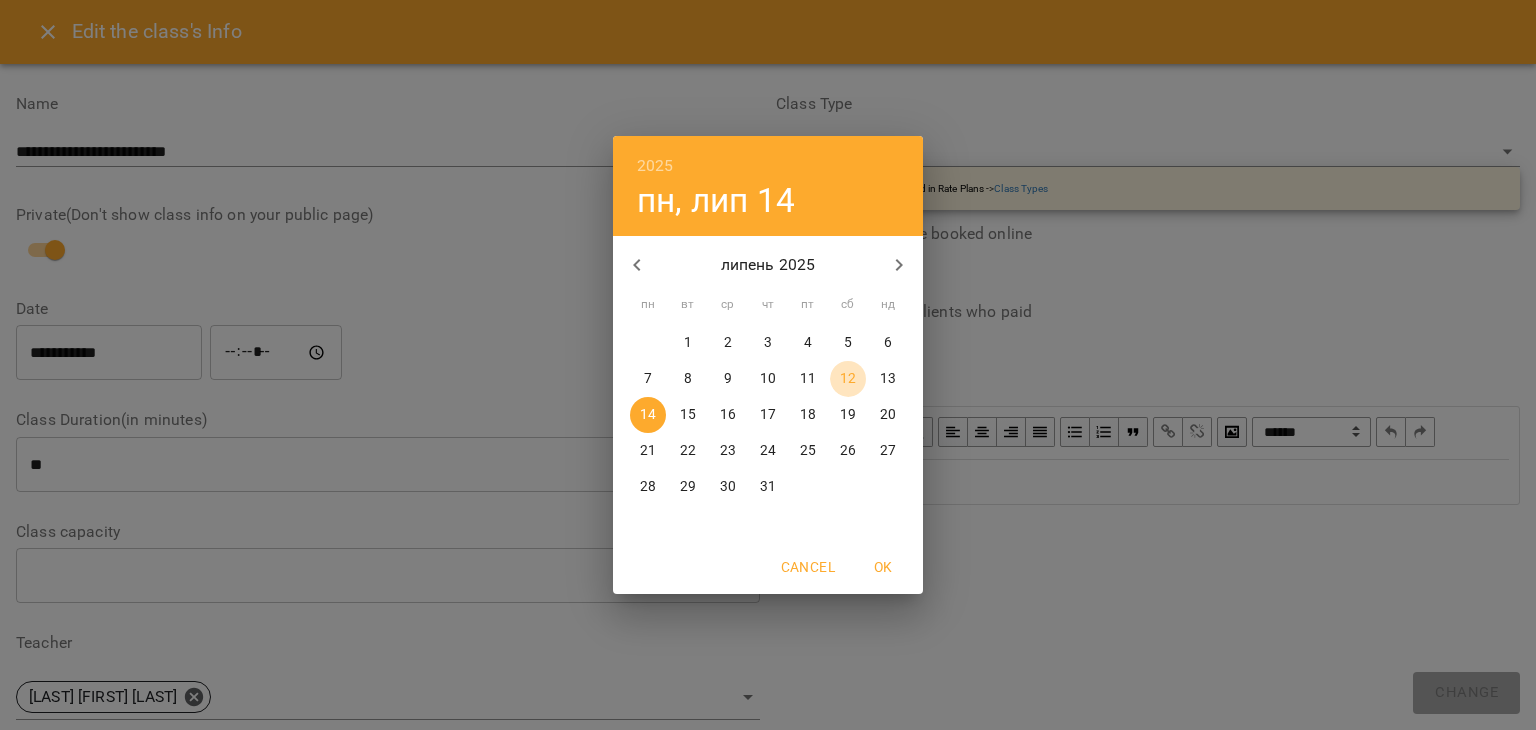 click on "12" at bounding box center [848, 379] 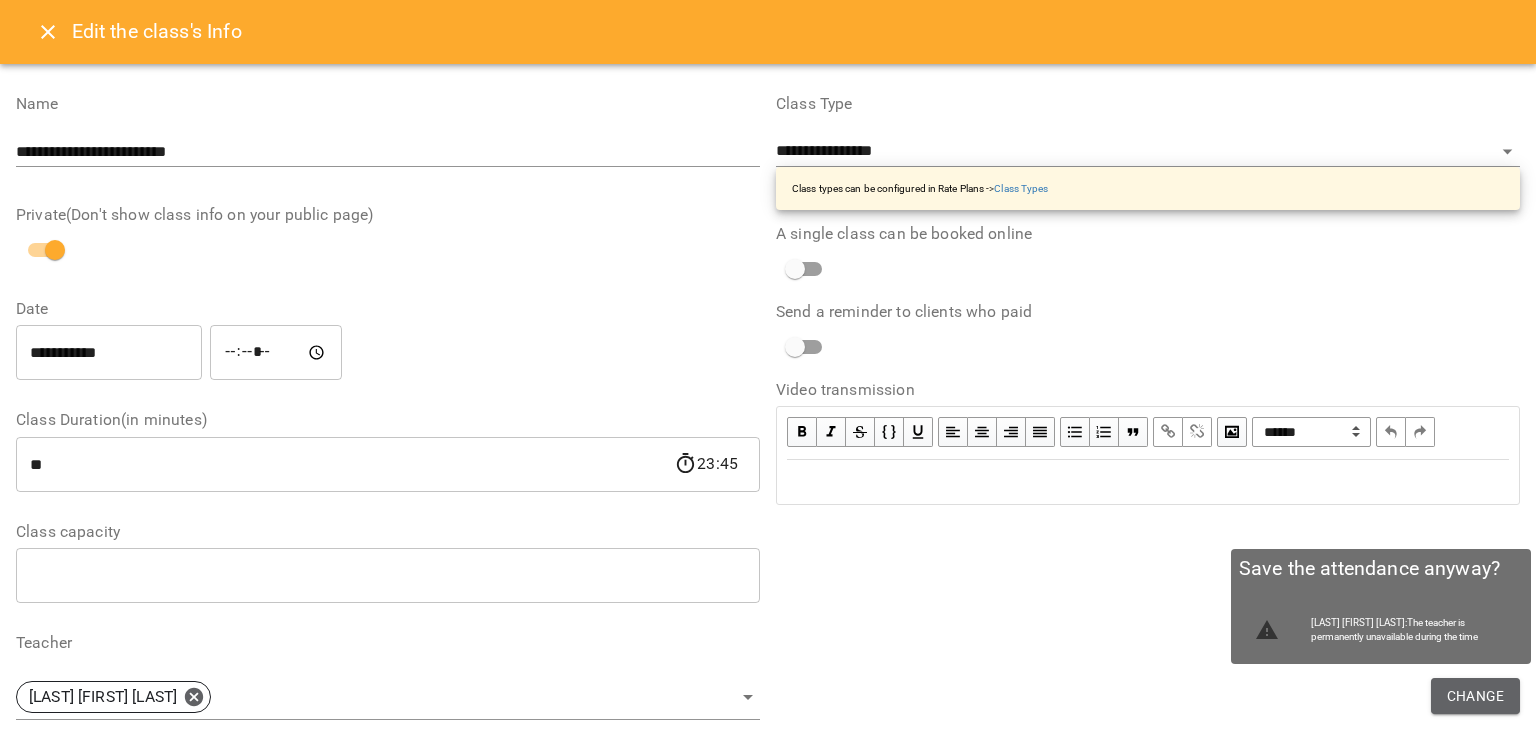 click on "Change" at bounding box center (1475, 696) 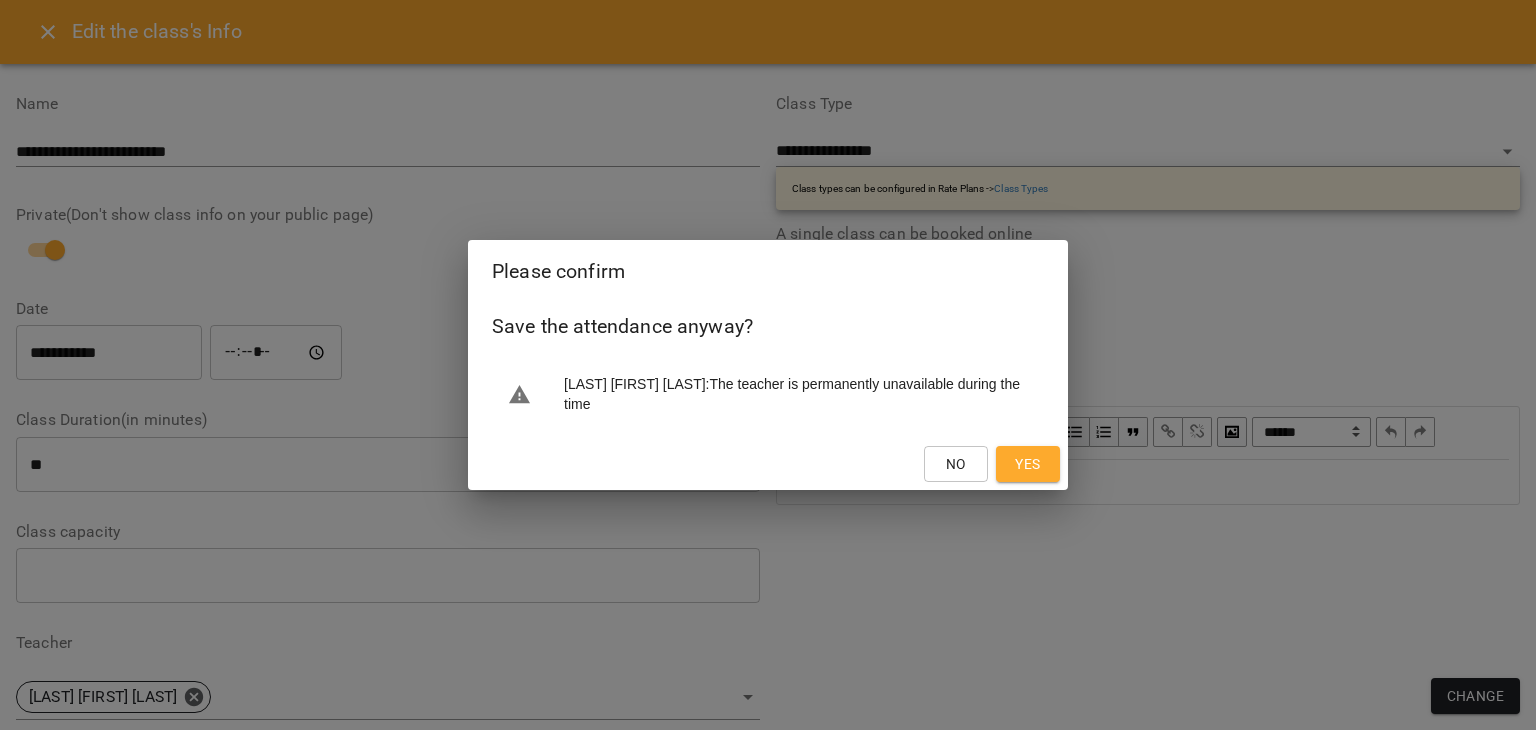 click on "Yes" at bounding box center (1027, 464) 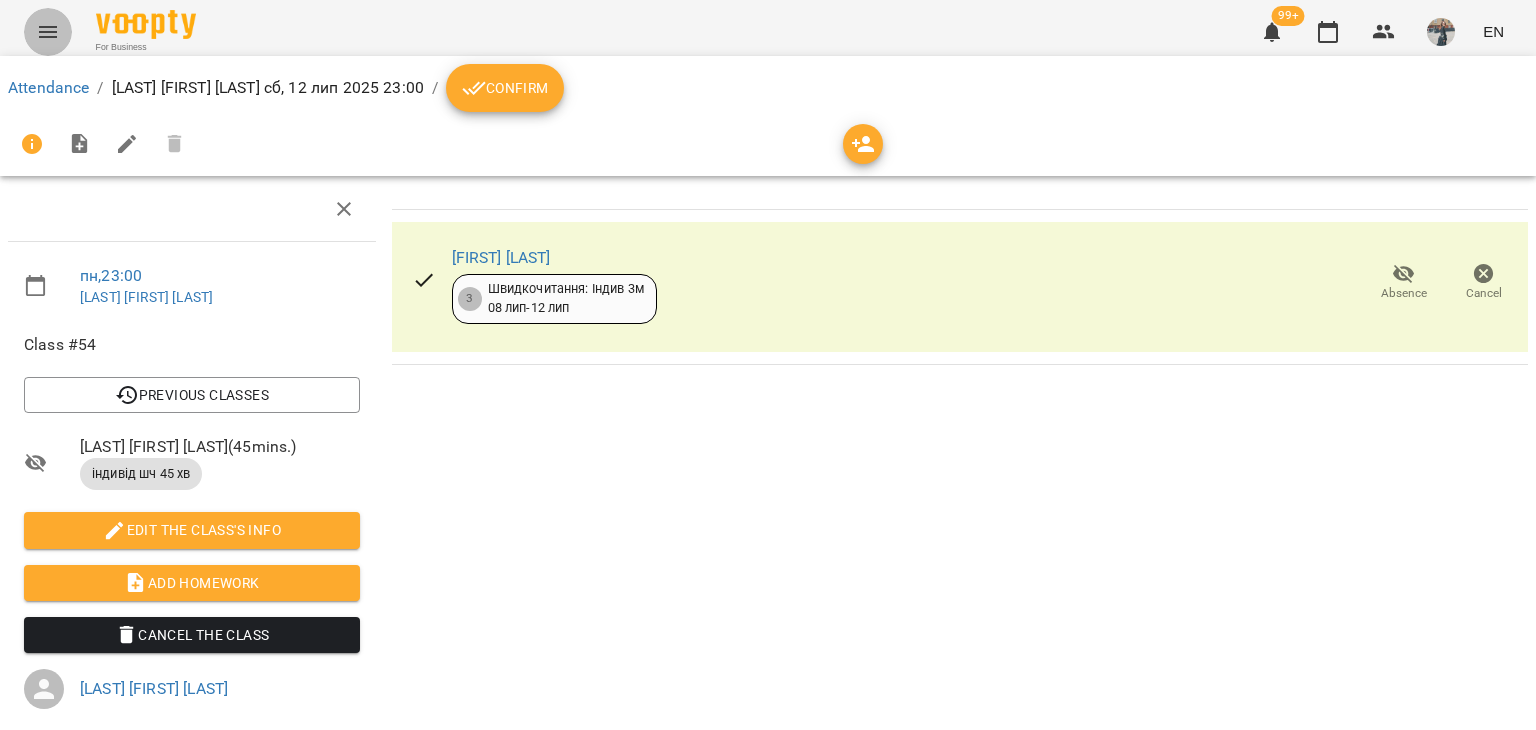 click at bounding box center [48, 32] 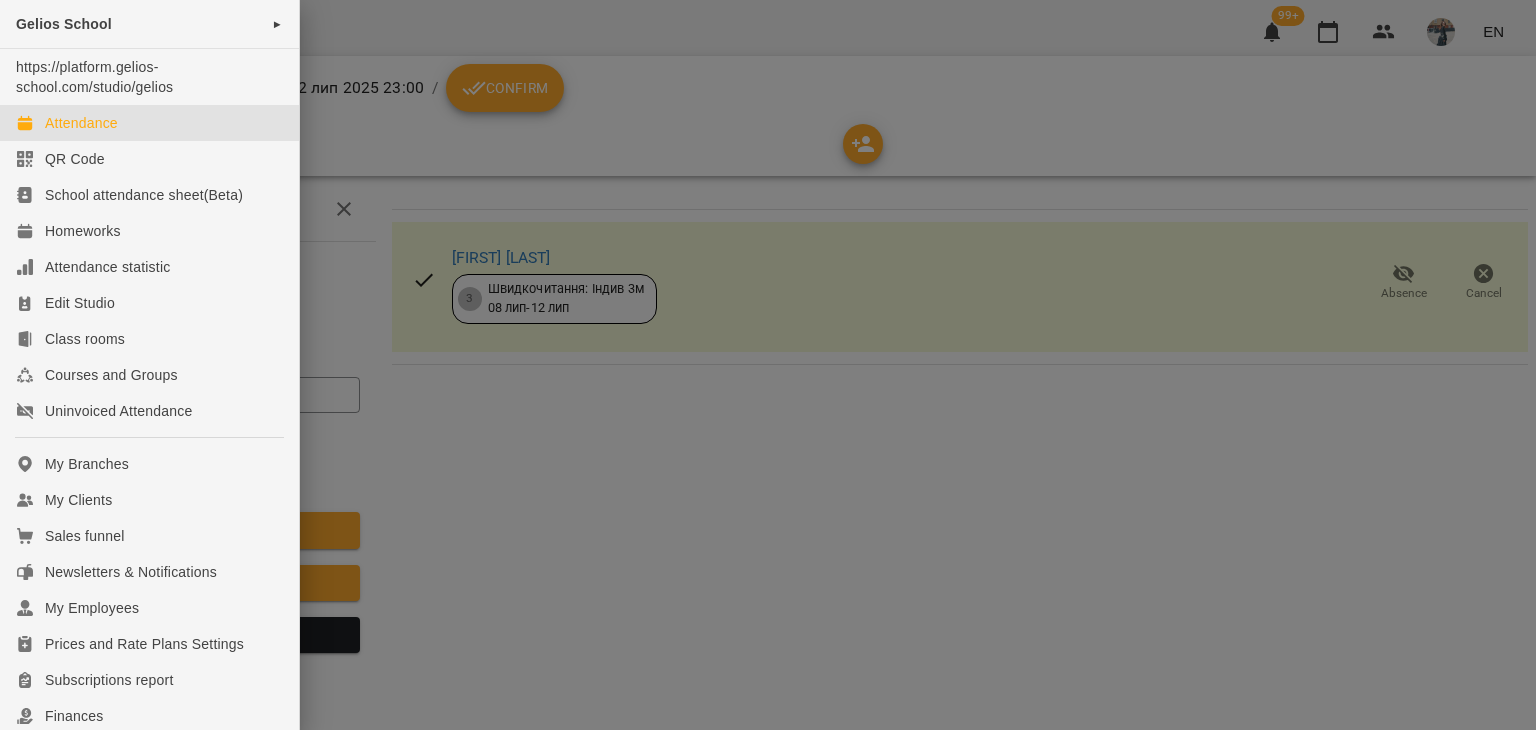 click on "Attendance" at bounding box center (81, 123) 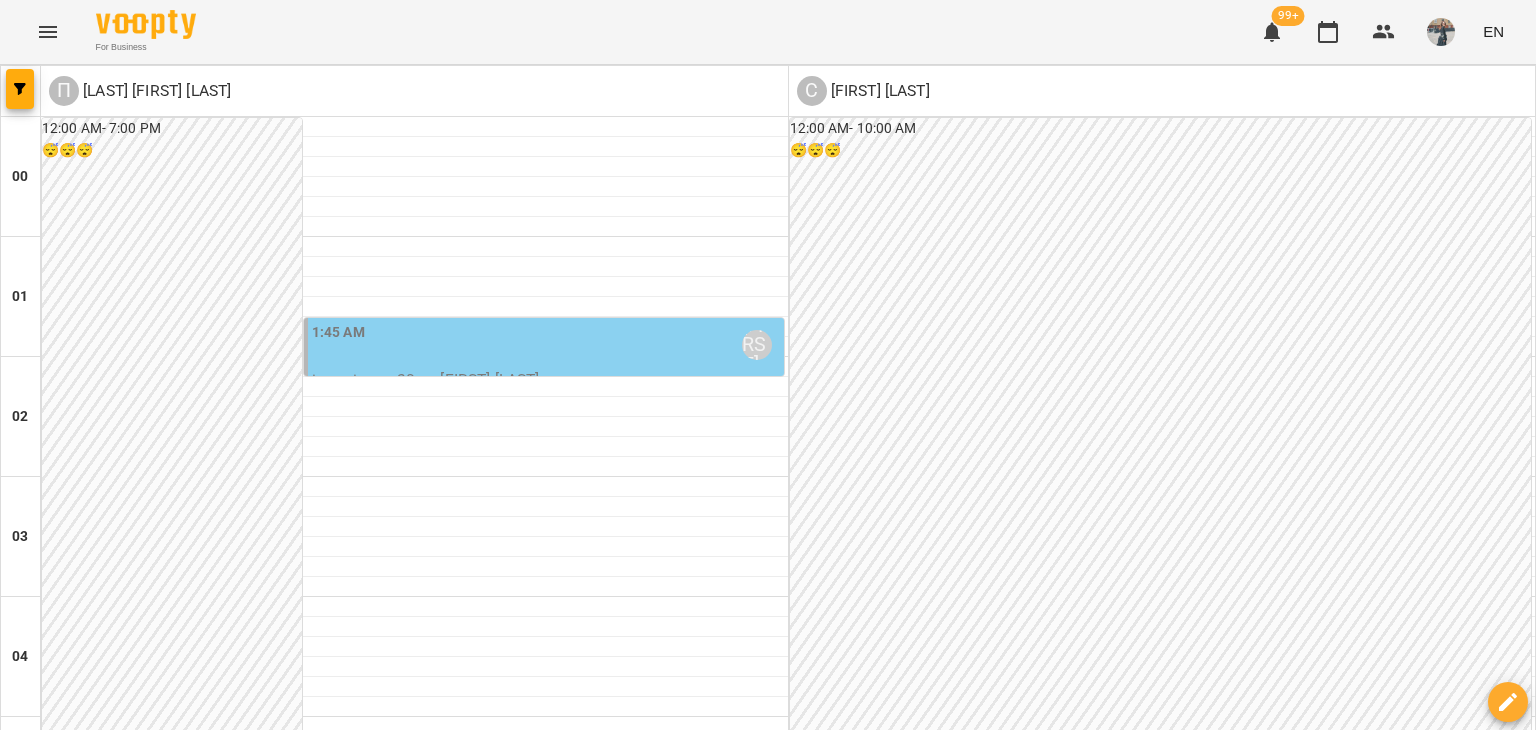 scroll, scrollTop: 2220, scrollLeft: 0, axis: vertical 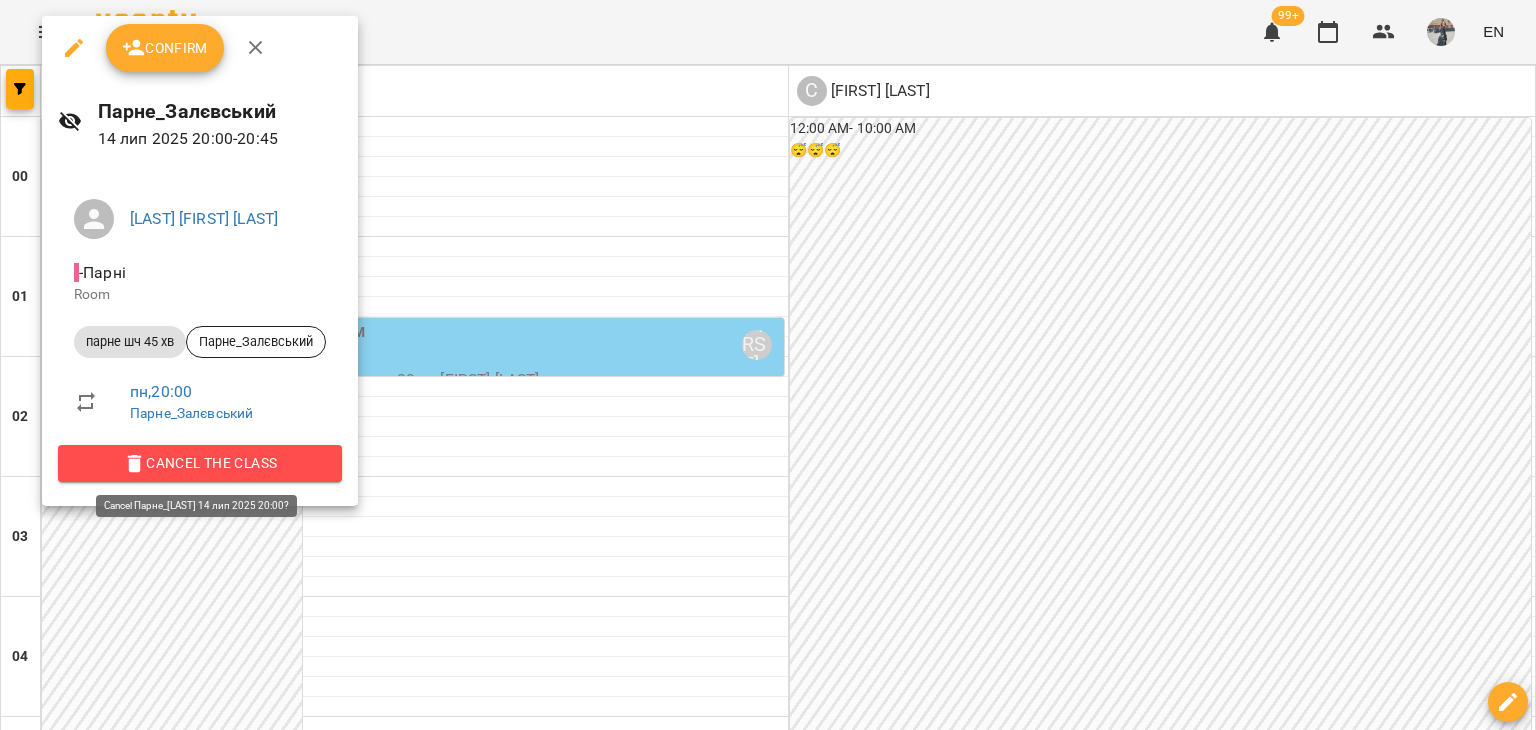 click on "Cancel the class" at bounding box center [200, 463] 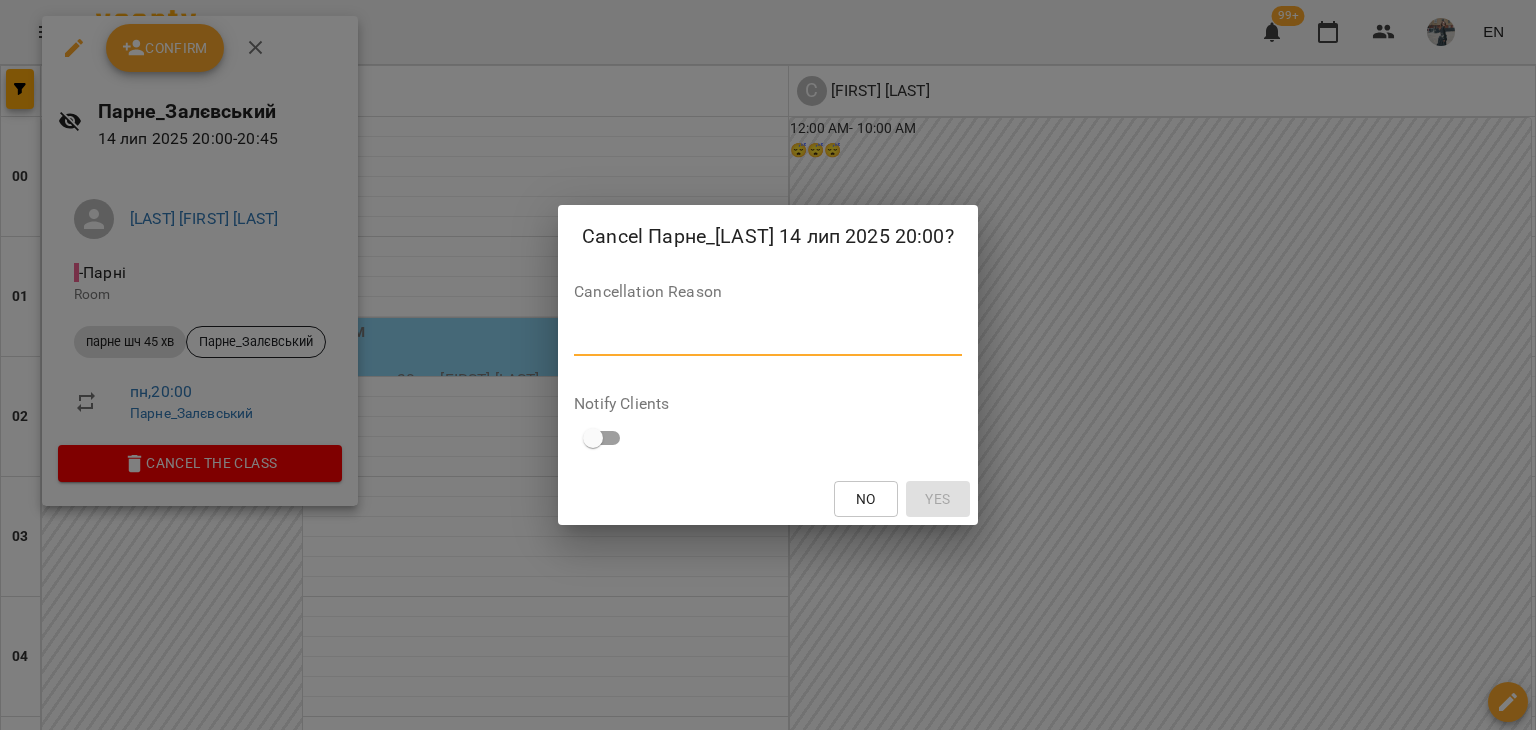 click at bounding box center [768, 339] 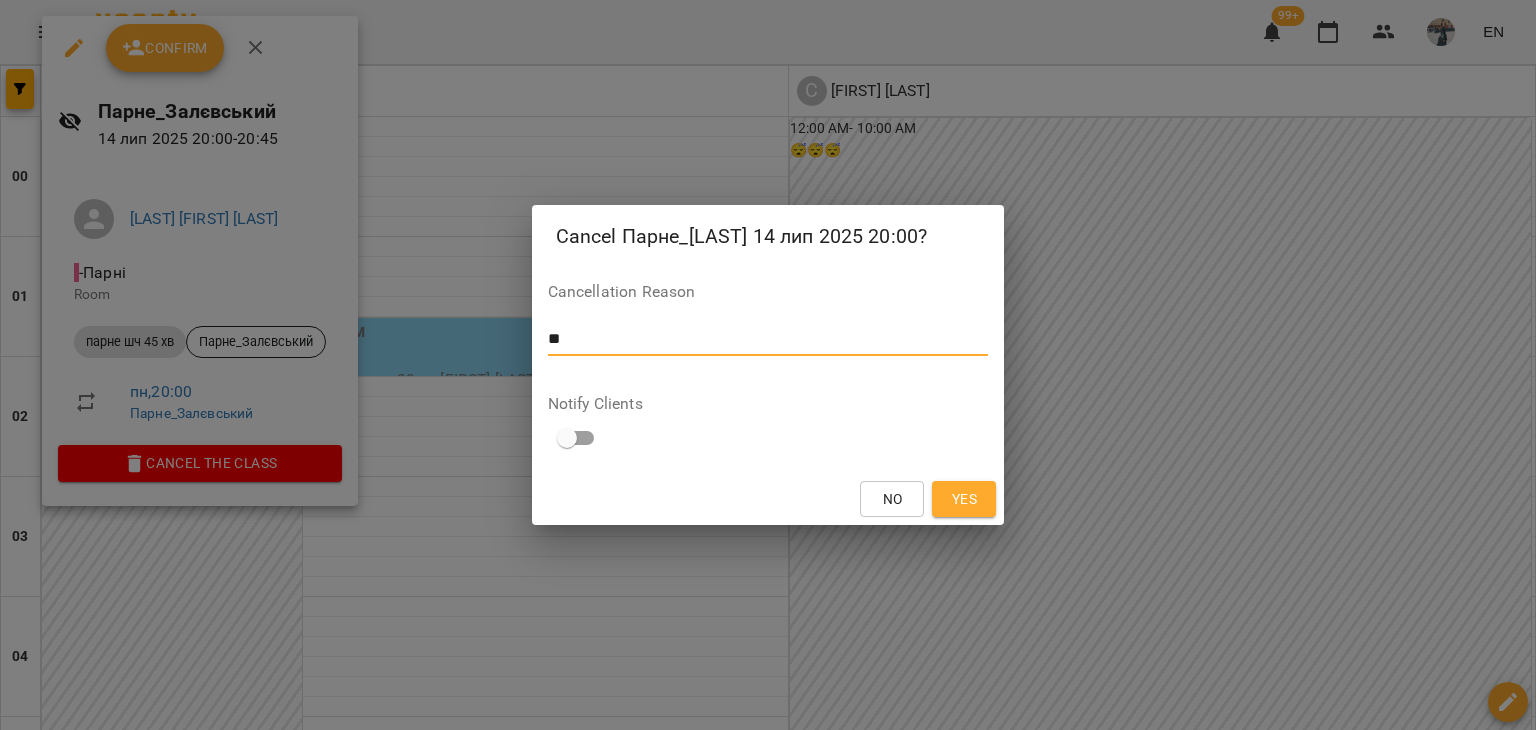 type on "*" 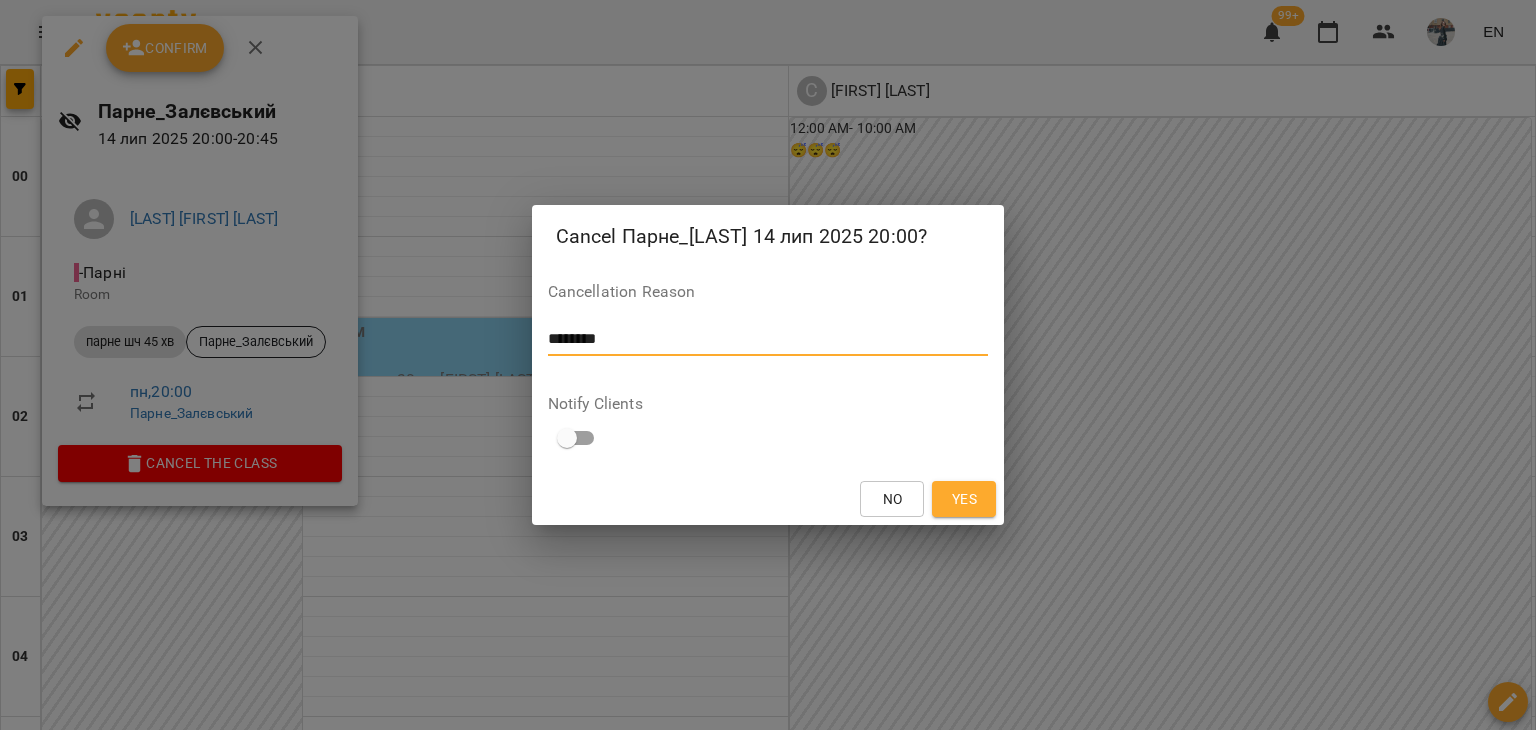 type on "********" 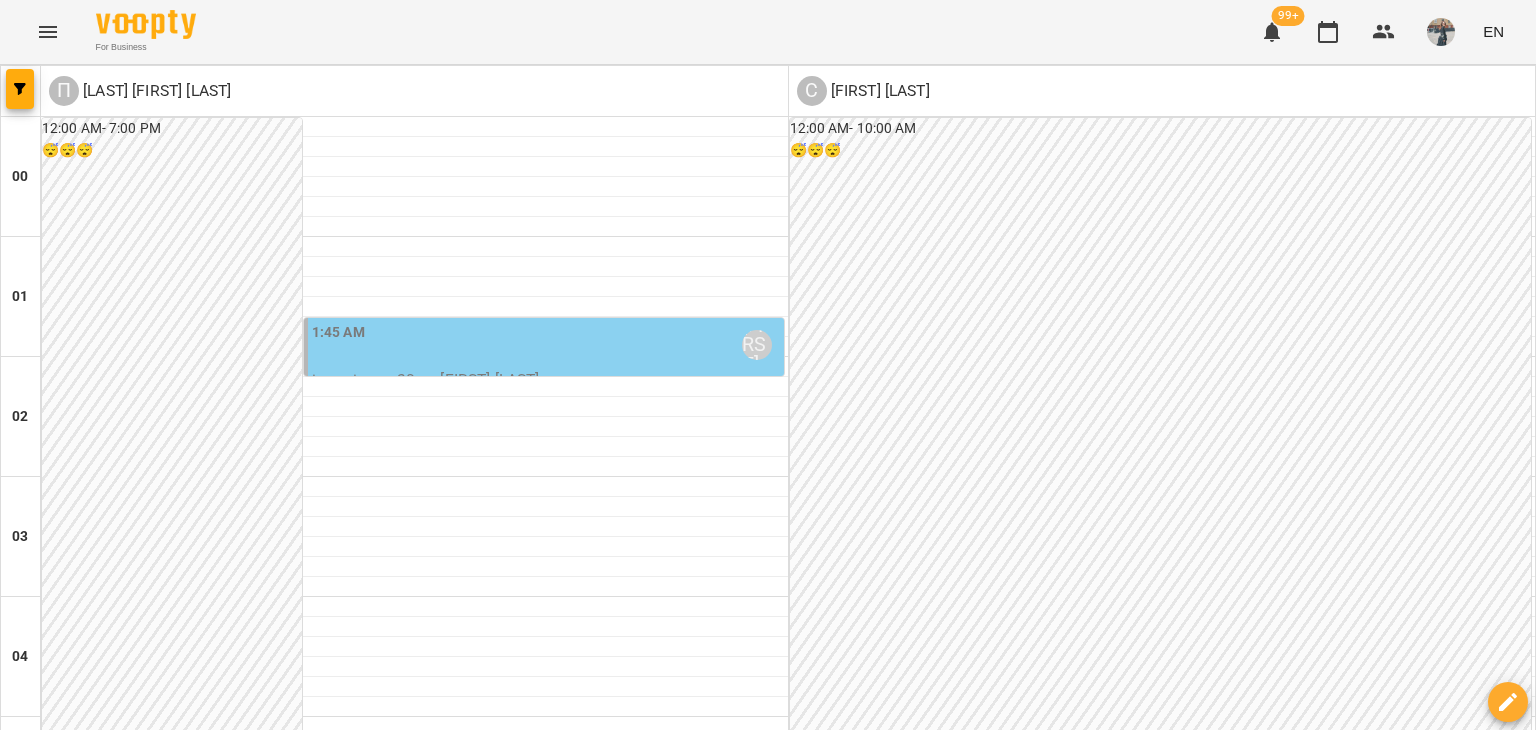 scroll, scrollTop: 2400, scrollLeft: 0, axis: vertical 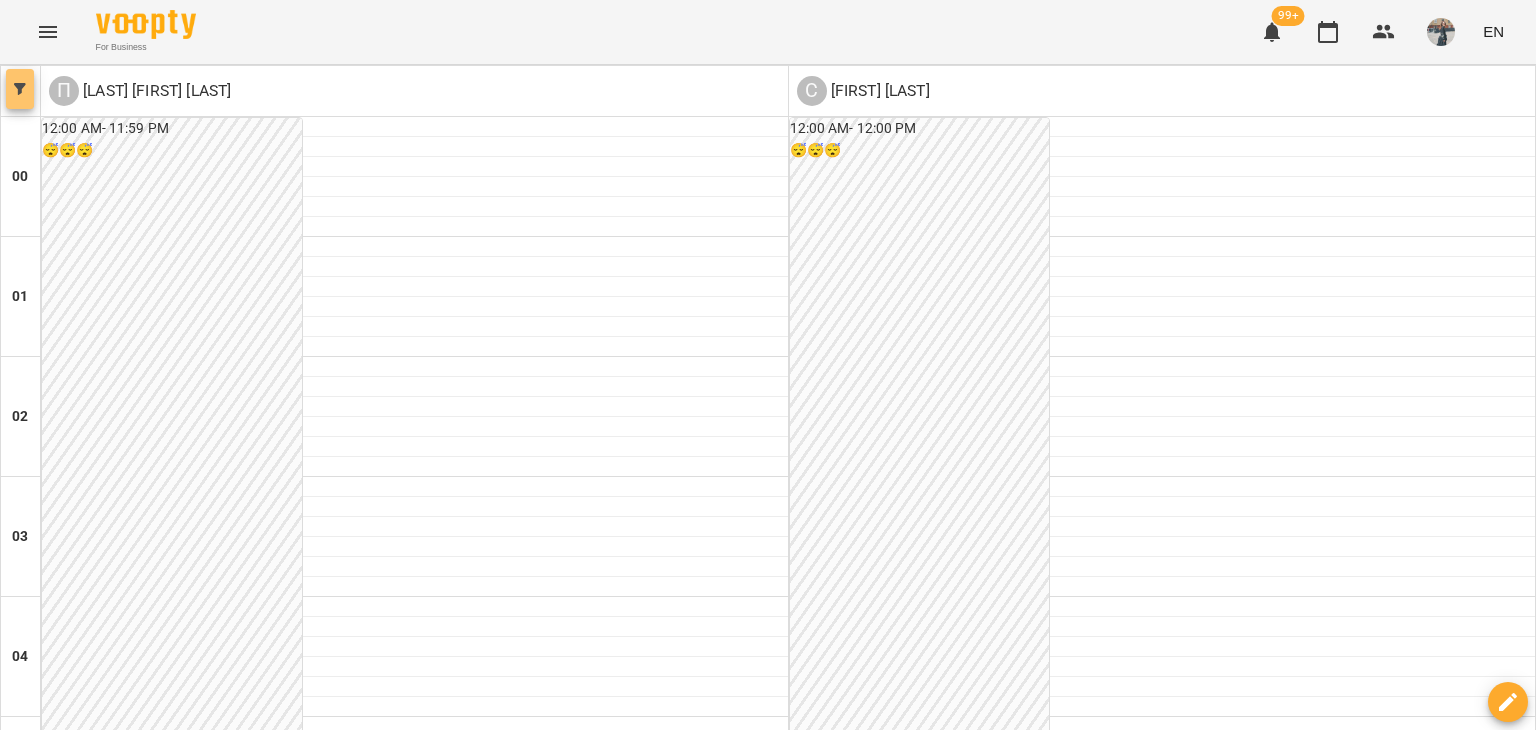 click at bounding box center [20, 89] 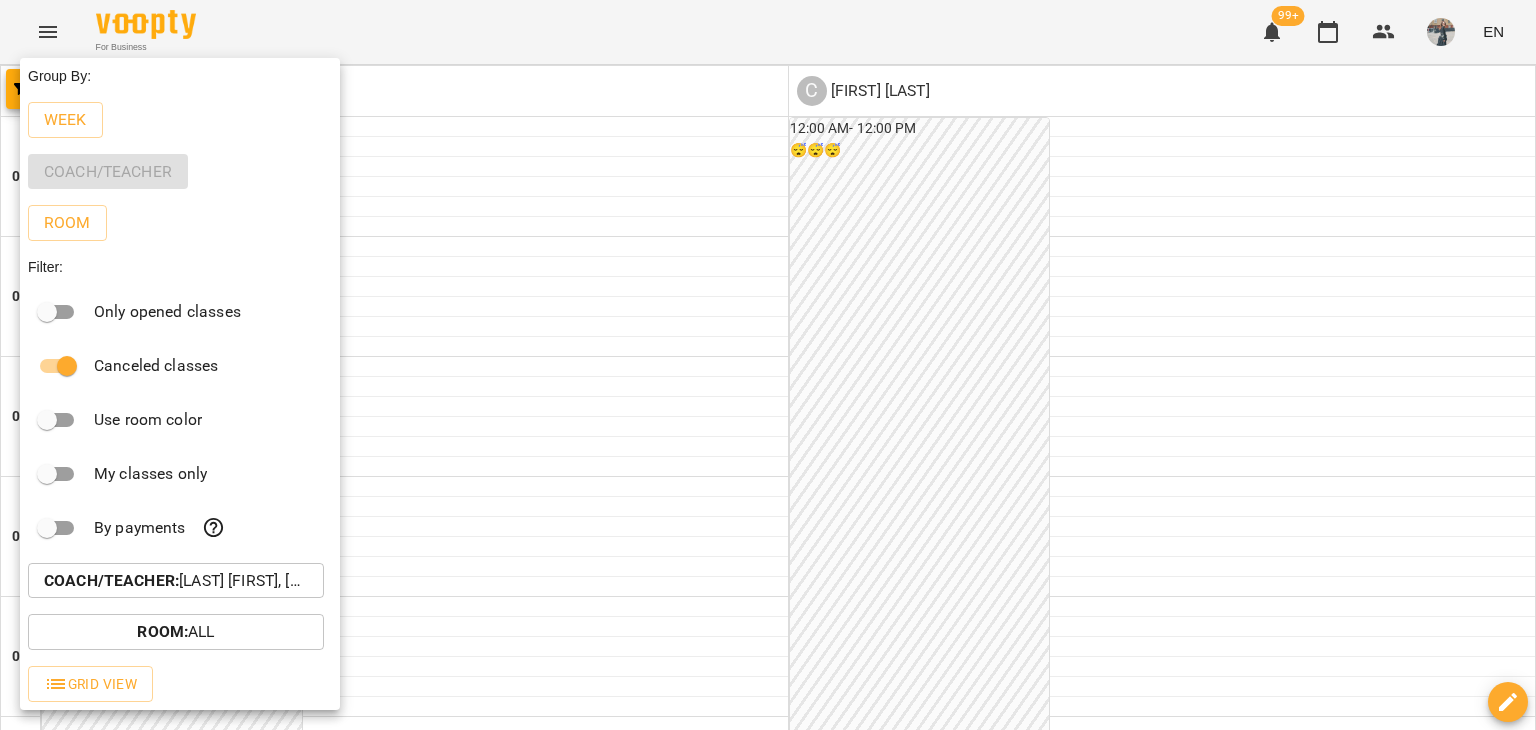 click on "Coach/Teacher :  [LAST] [FIRST], [FIRST] [LAST]" at bounding box center (180, 581) 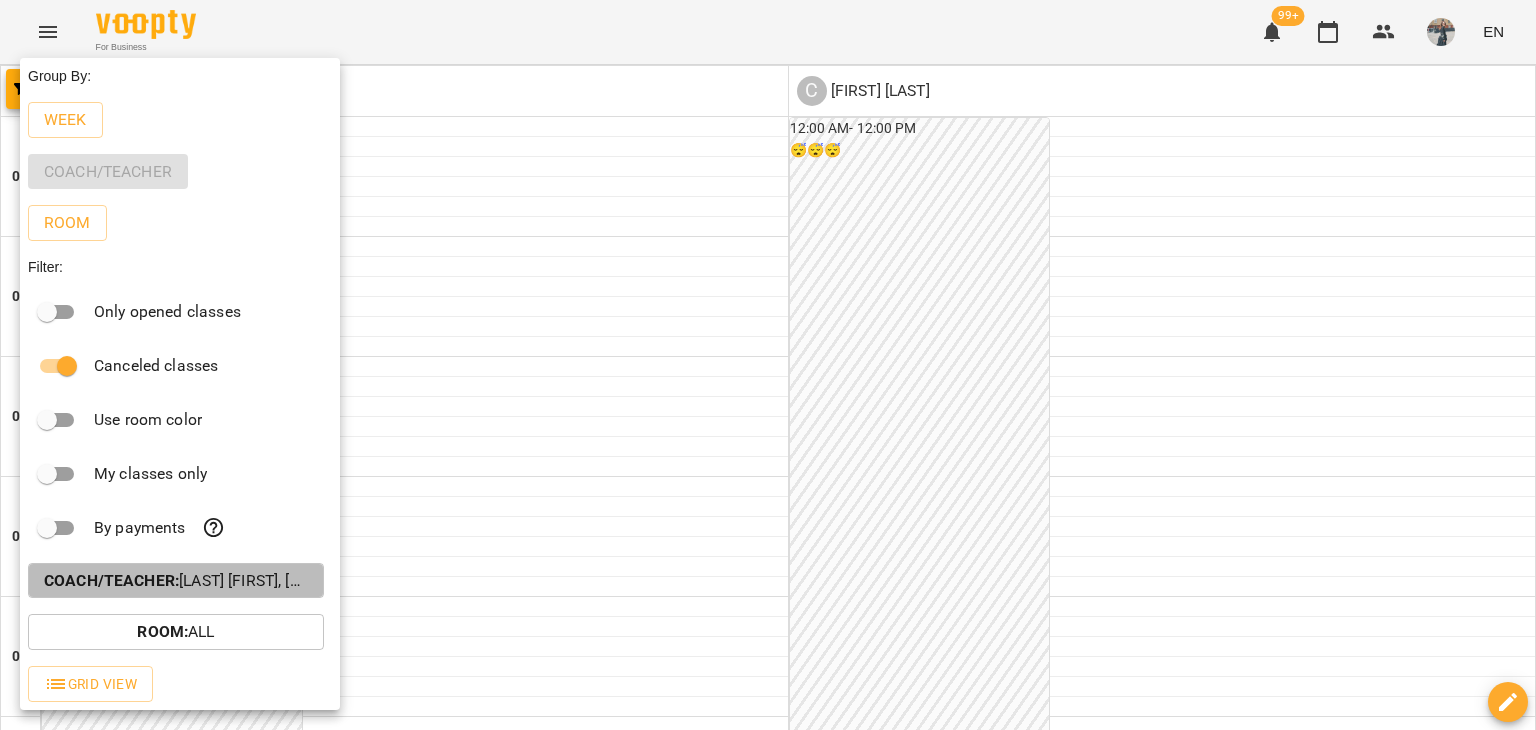 click on "Coach/Teacher :" at bounding box center (111, 580) 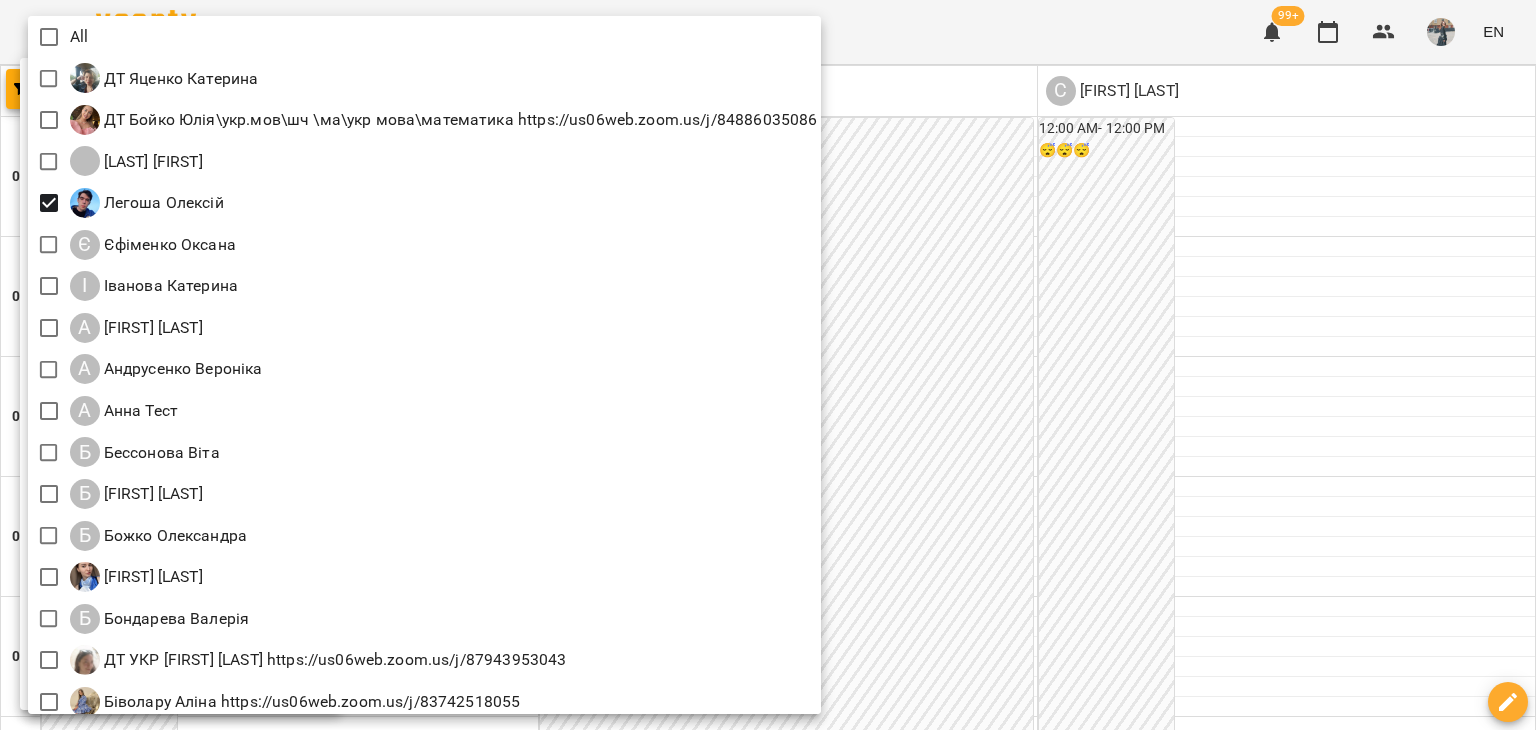 click at bounding box center [768, 365] 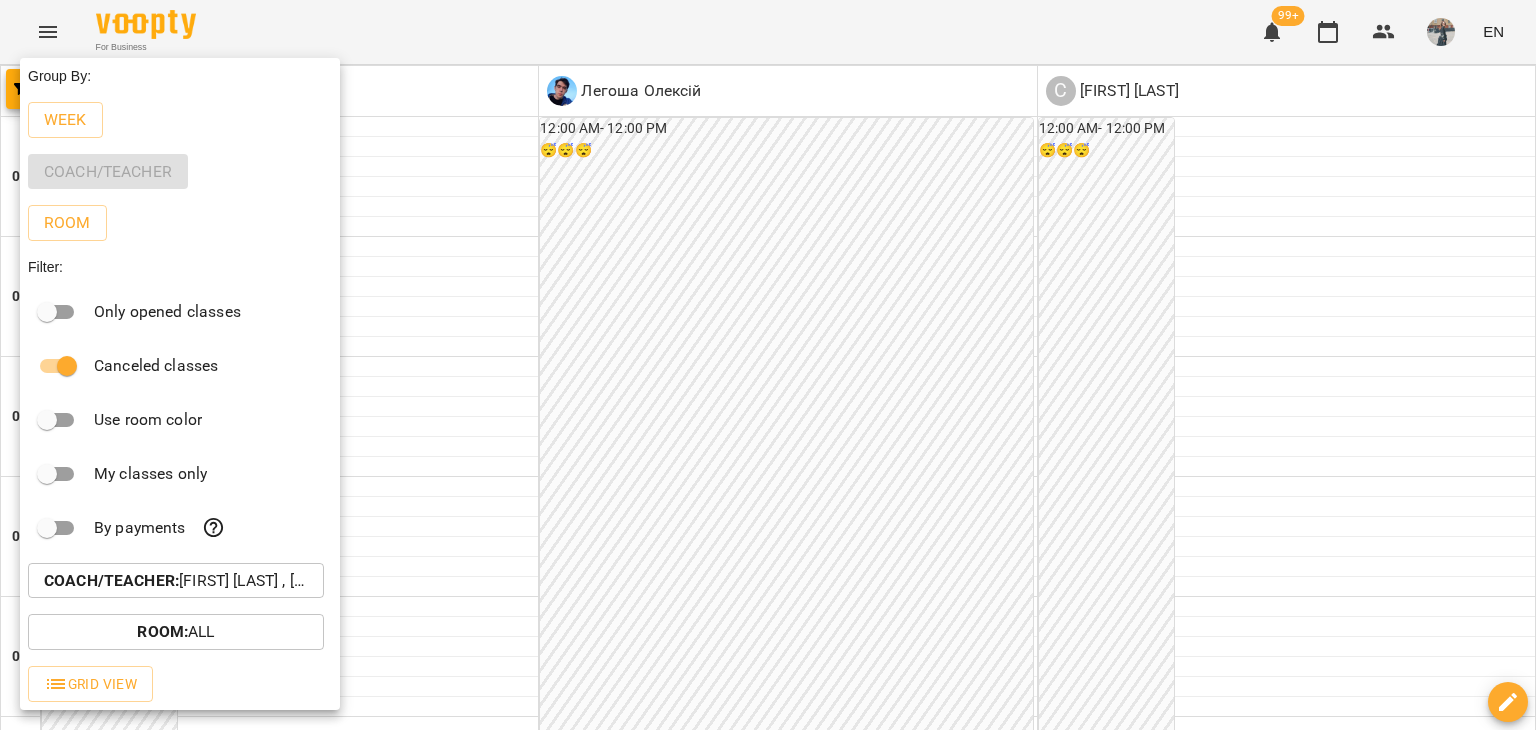 click at bounding box center (768, 365) 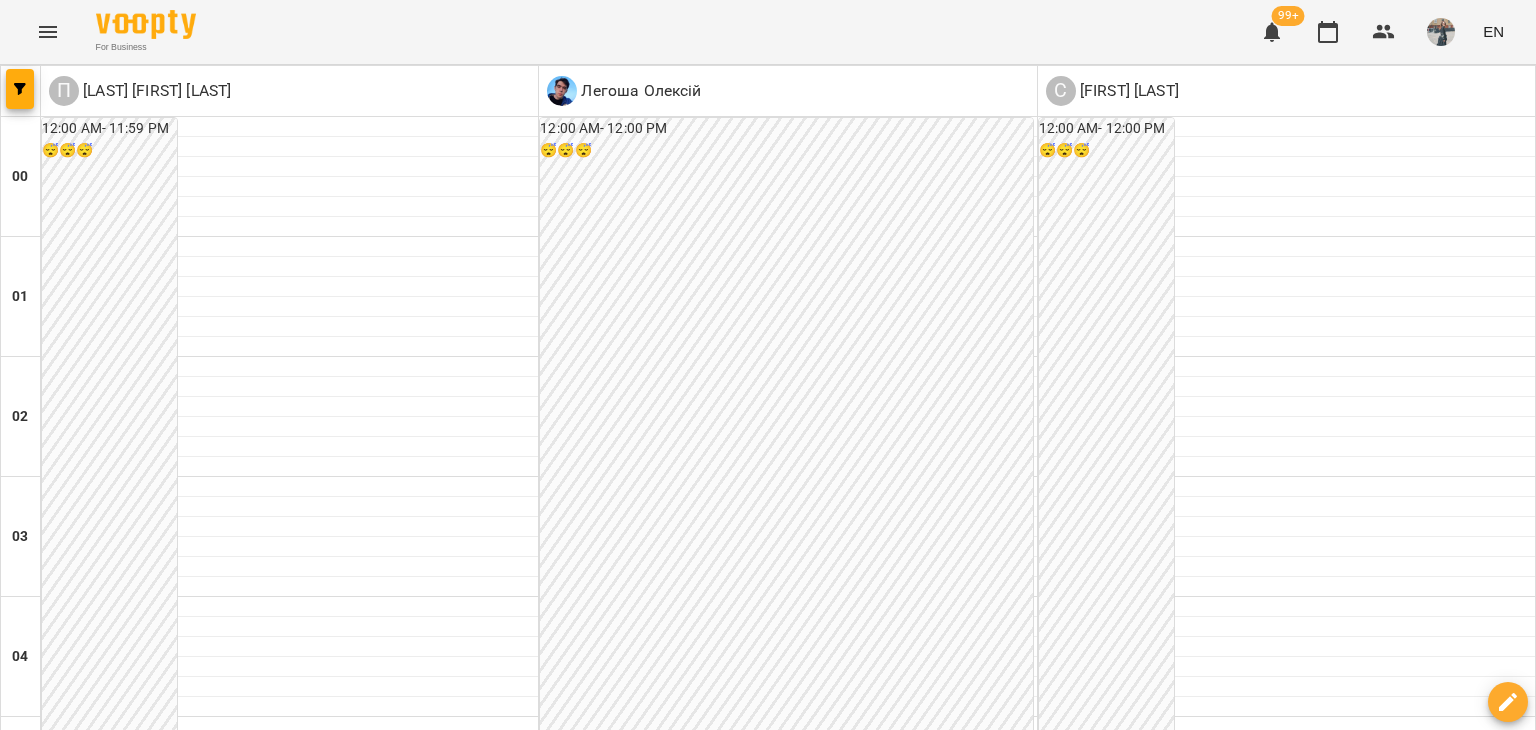 scroll, scrollTop: 1400, scrollLeft: 0, axis: vertical 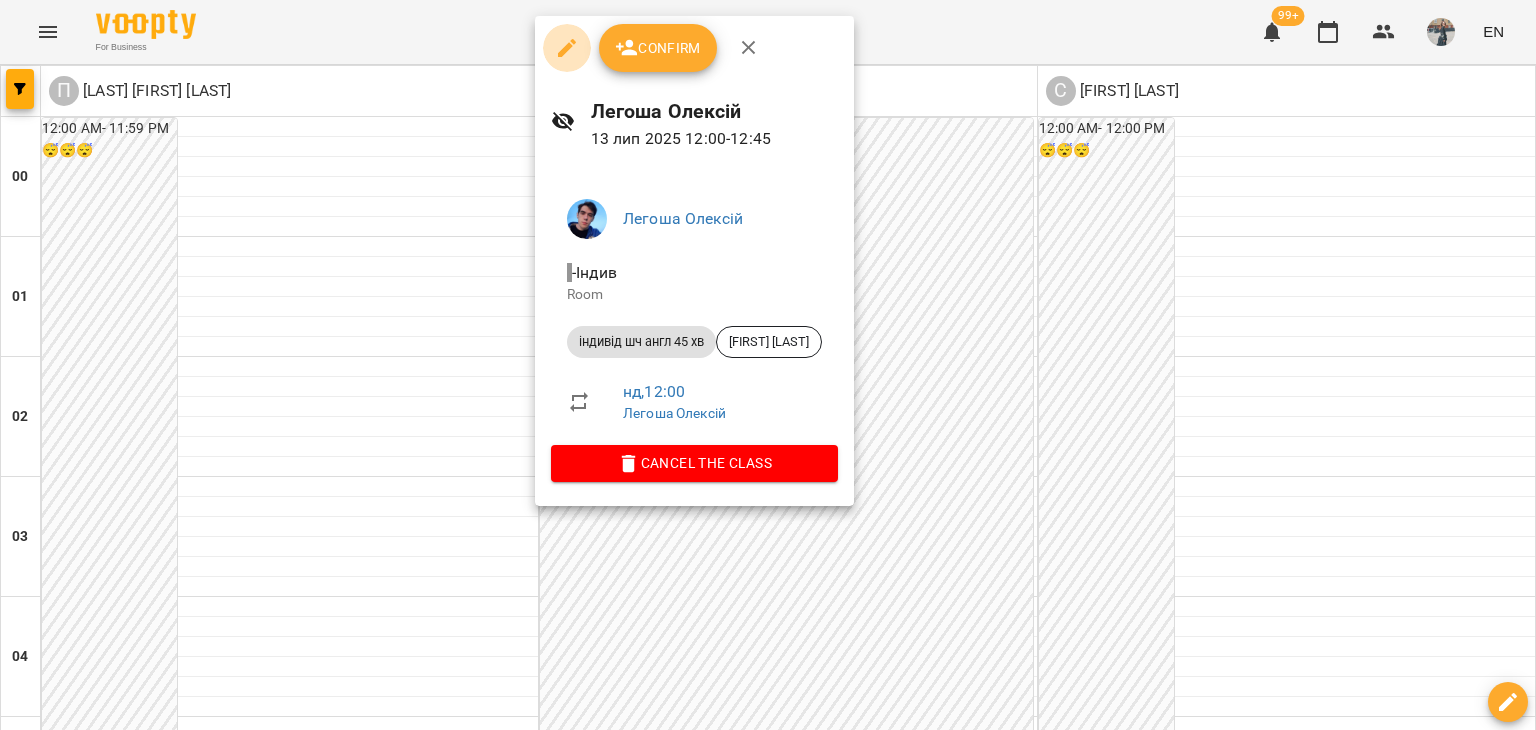 click at bounding box center (567, 48) 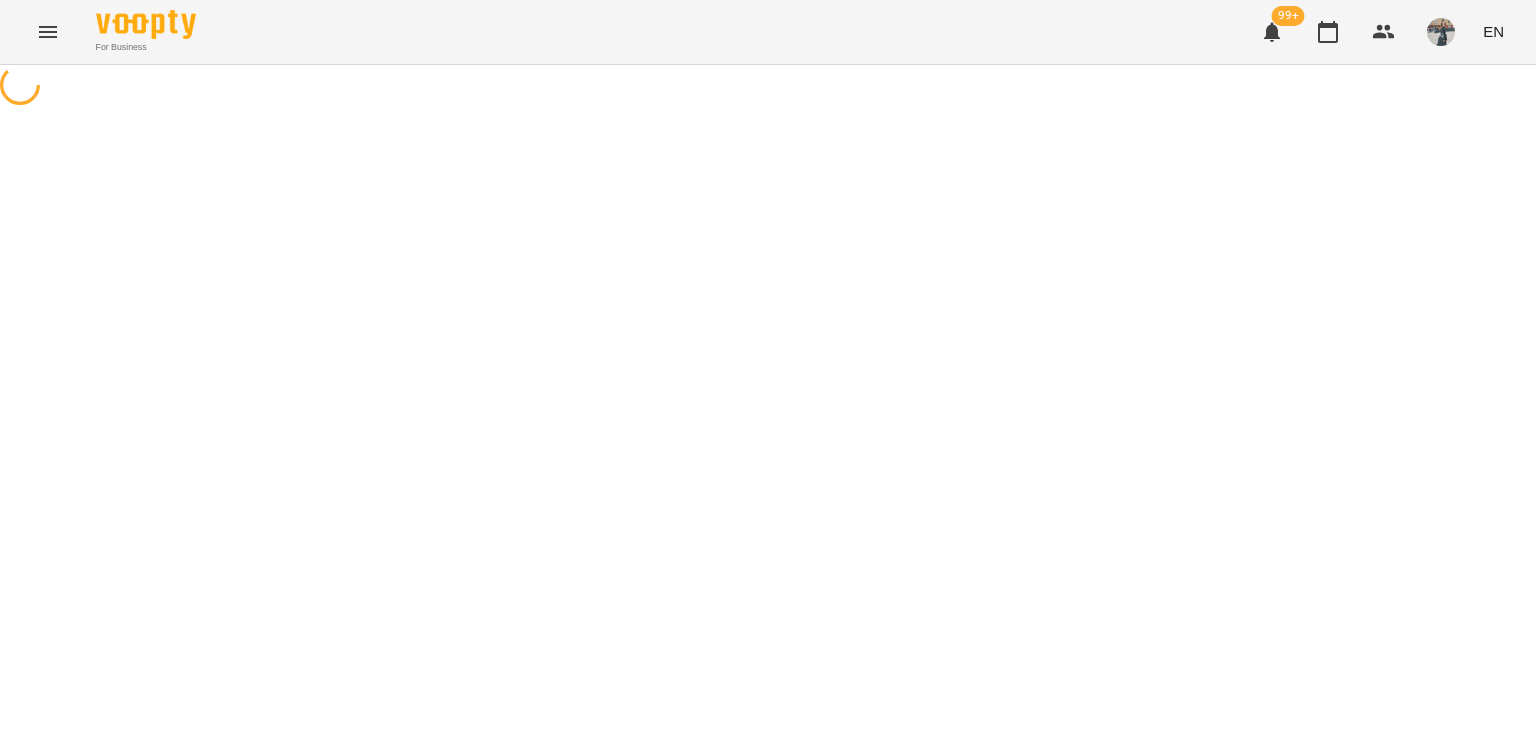 select on "**********" 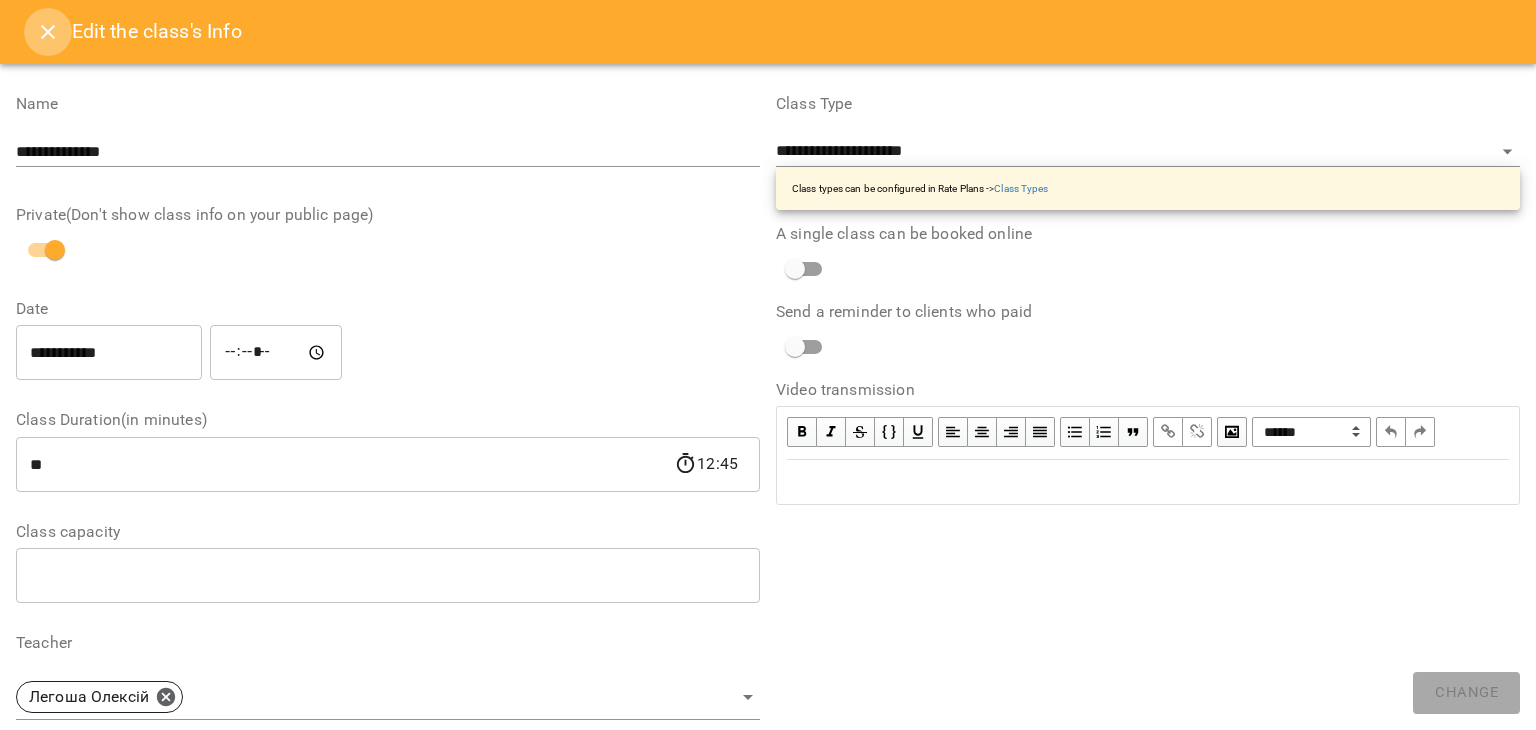 click at bounding box center [48, 32] 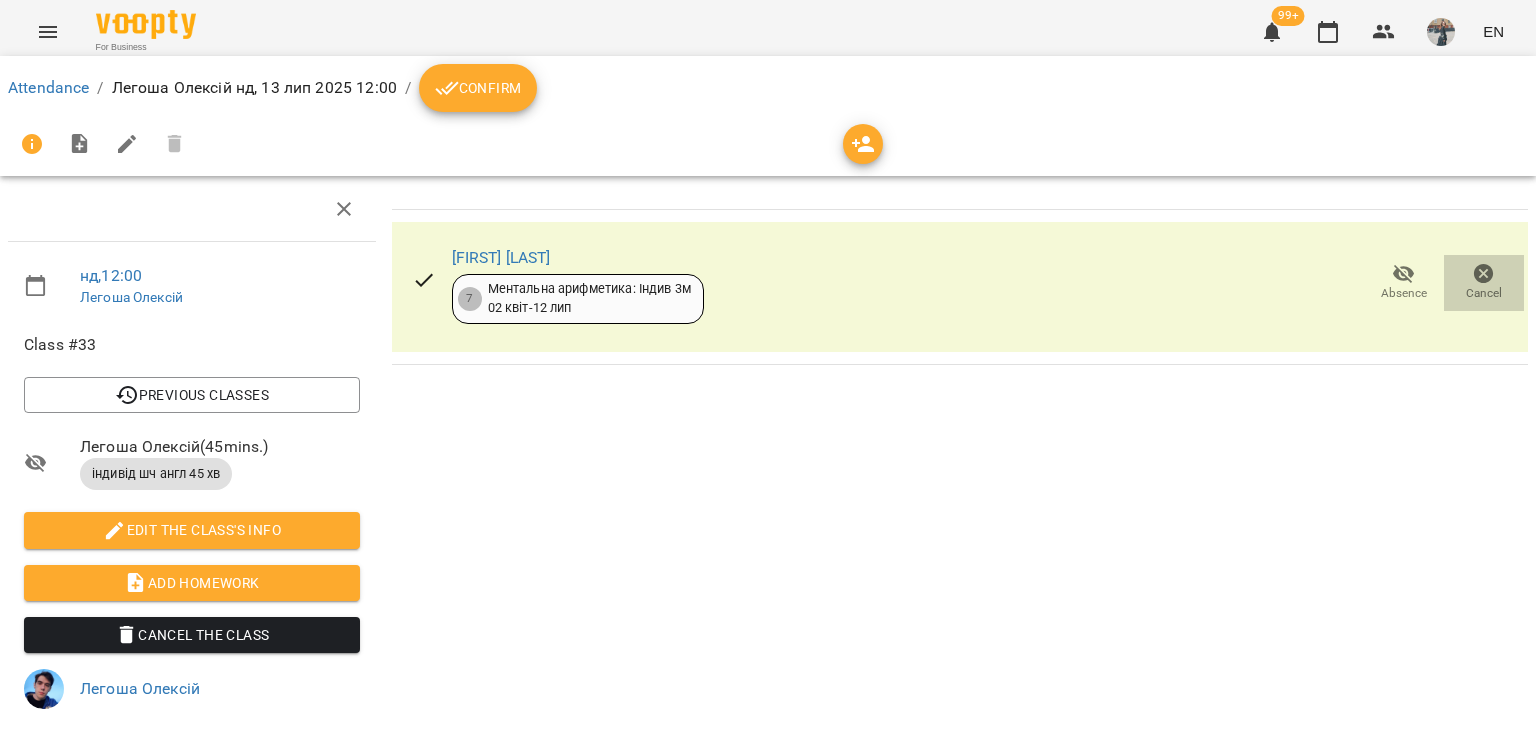 click 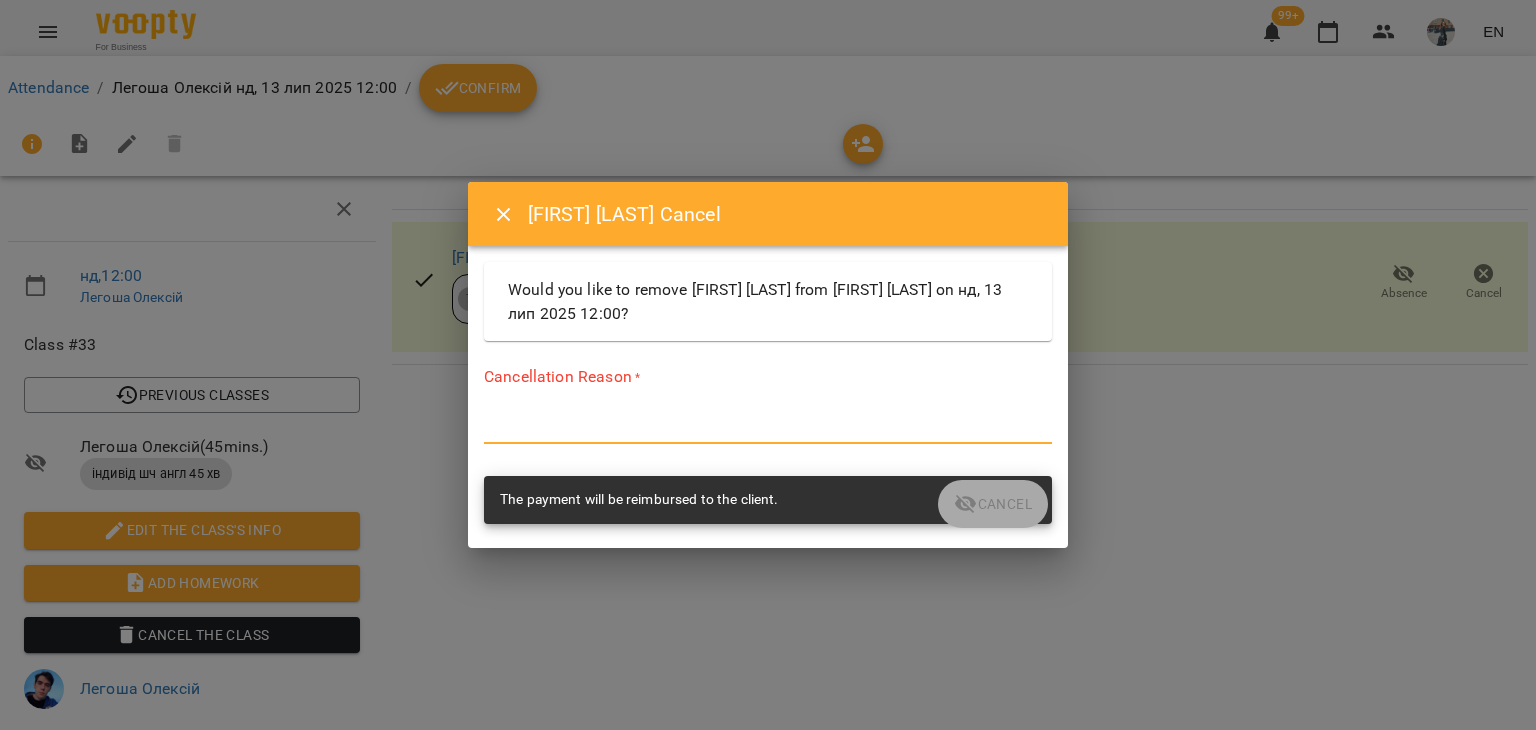 click at bounding box center [768, 427] 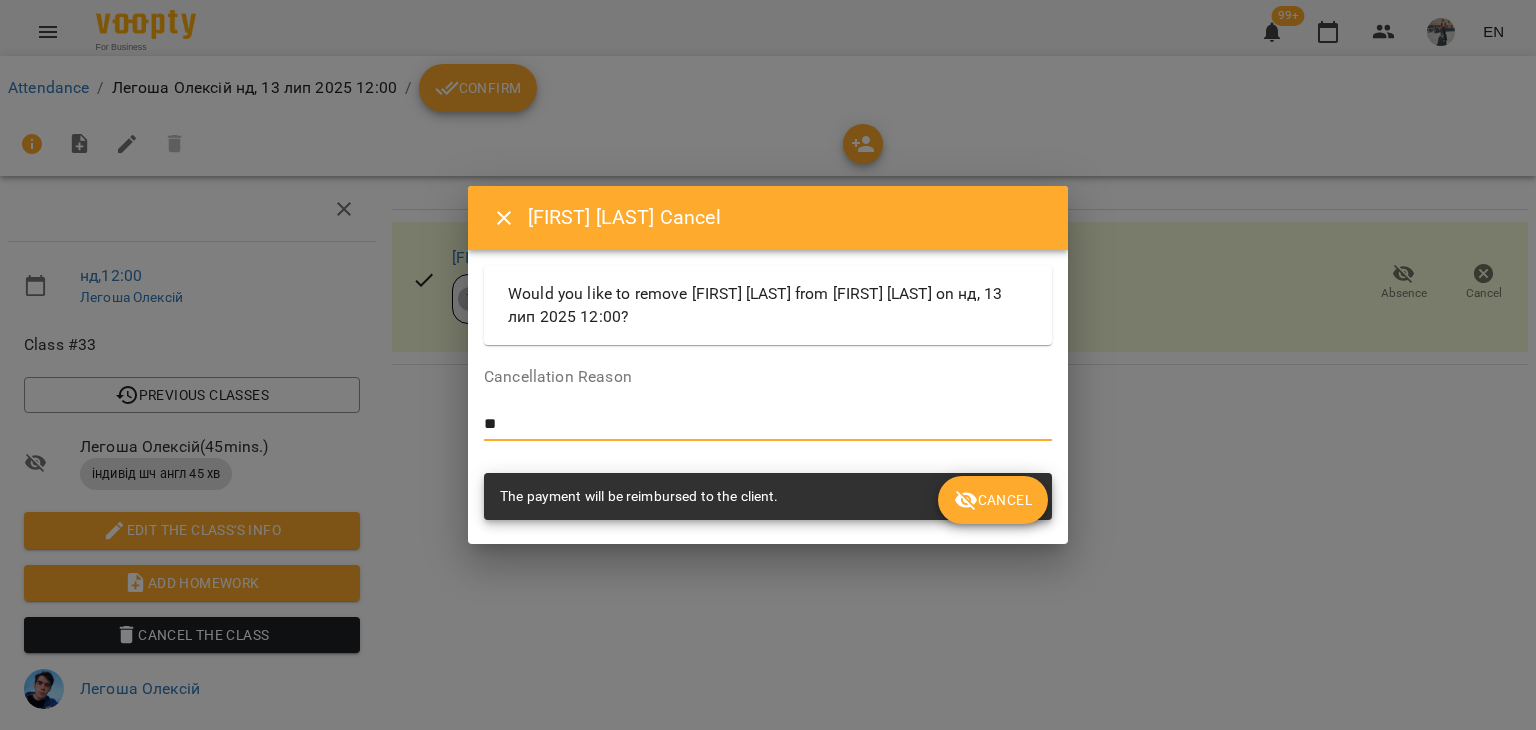 type on "*" 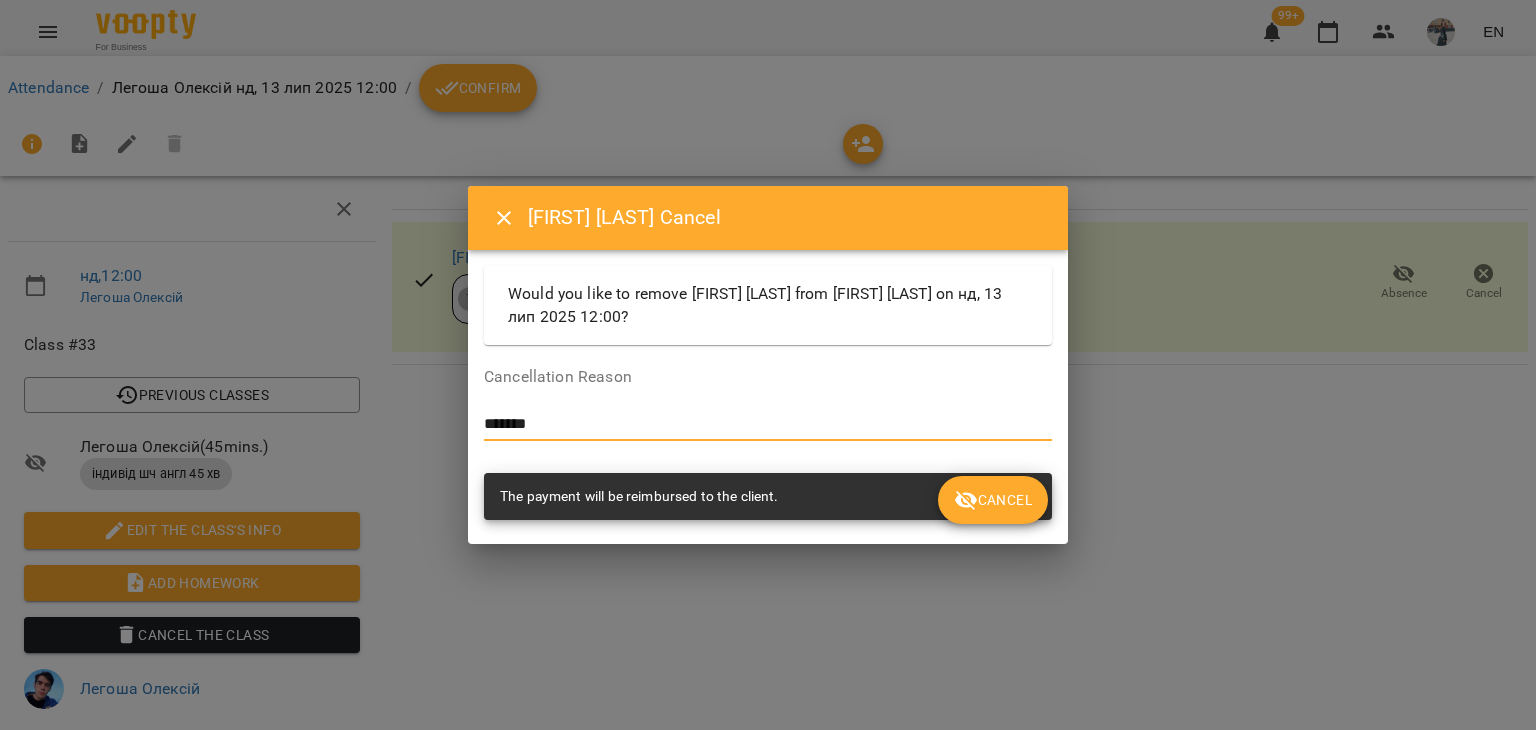type on "*******" 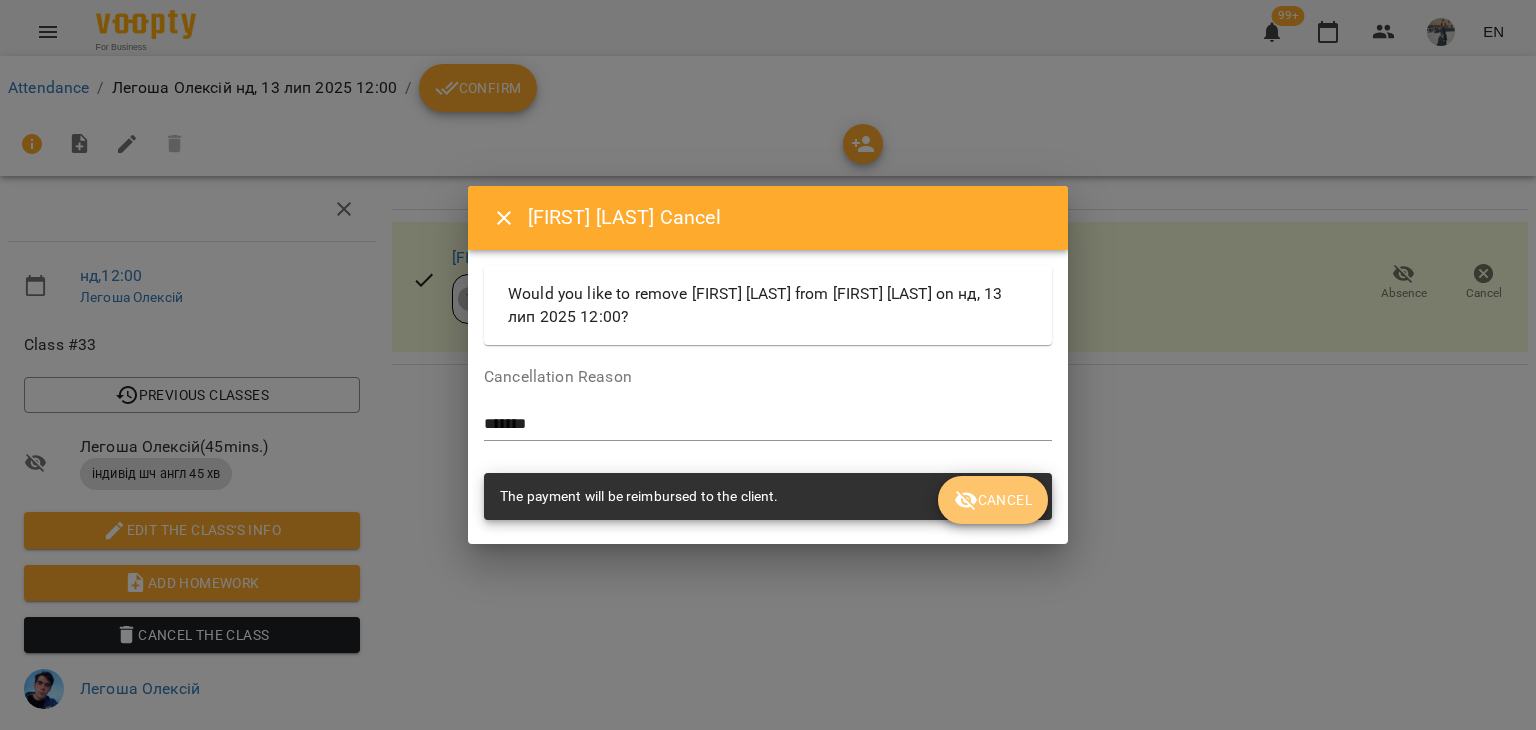 click on "Cancel" at bounding box center (993, 500) 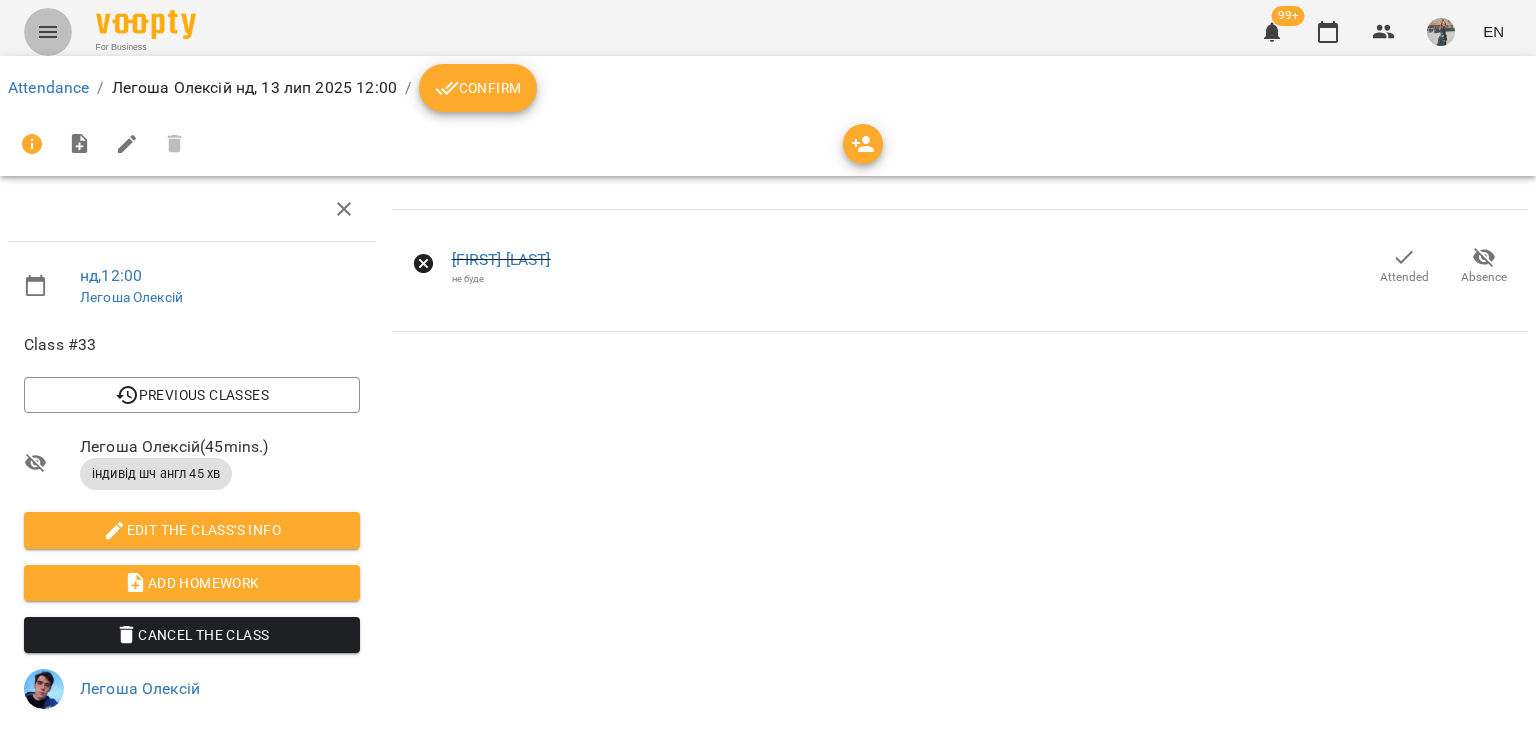 click 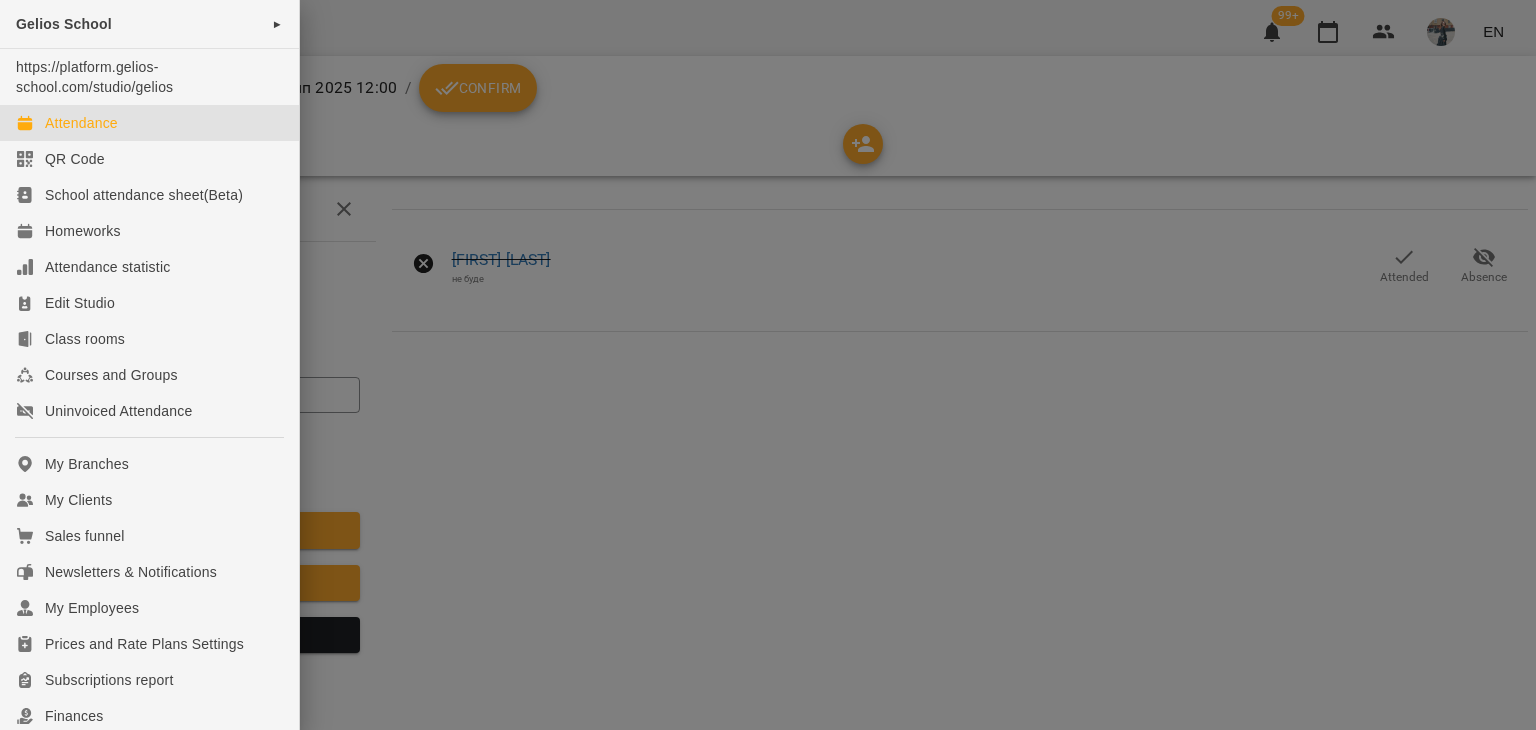 click on "Attendance" at bounding box center (149, 123) 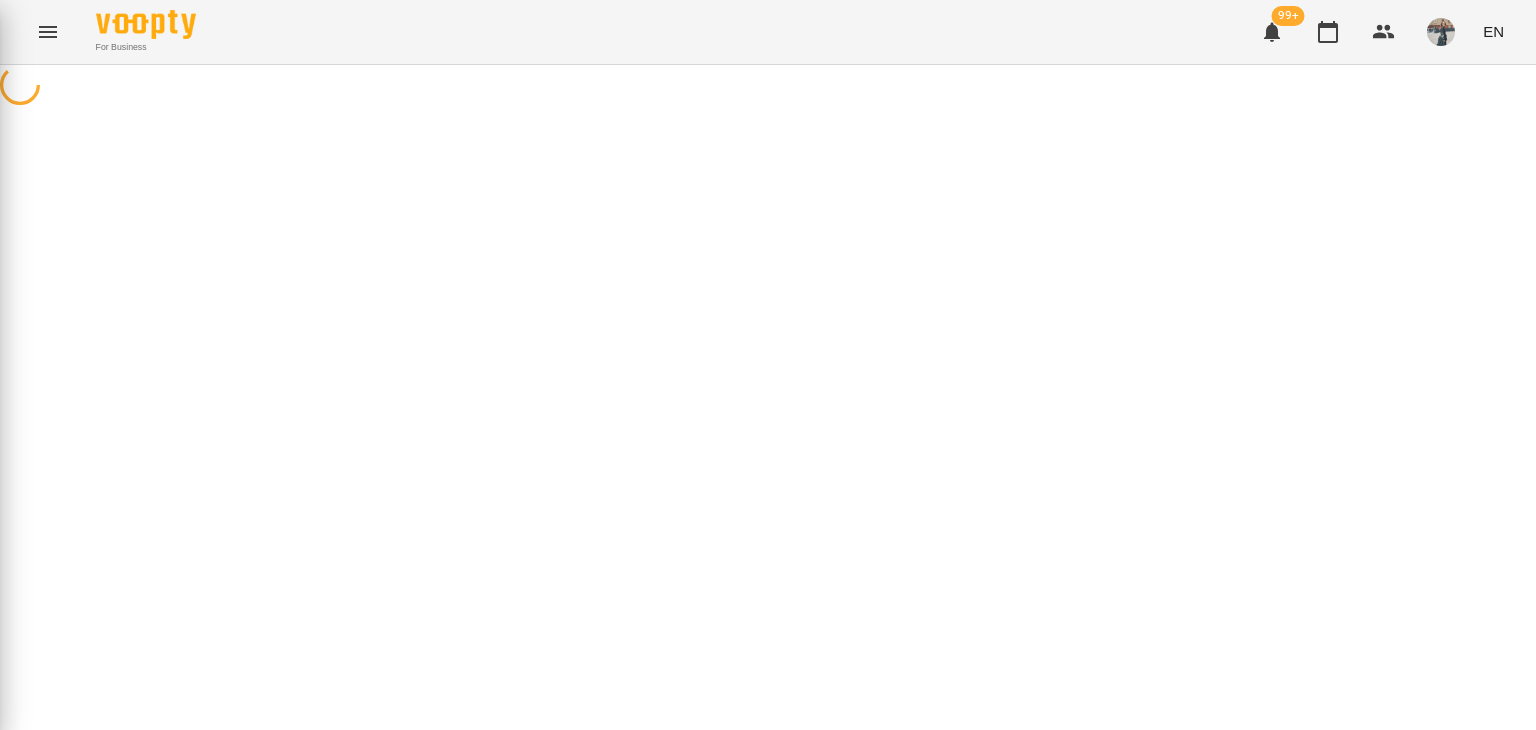 click on "Attendance" at bounding box center [-151, 123] 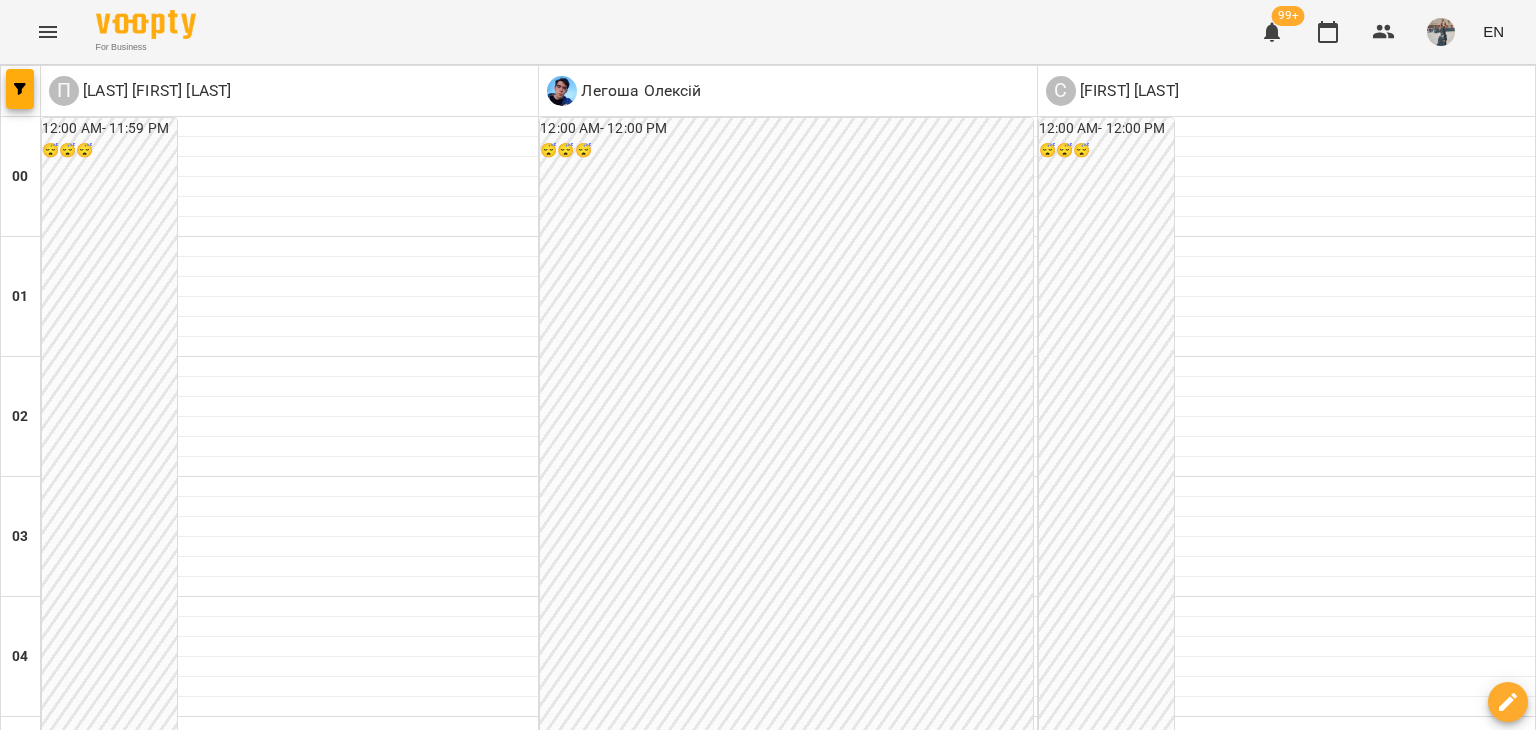 scroll, scrollTop: 1099, scrollLeft: 0, axis: vertical 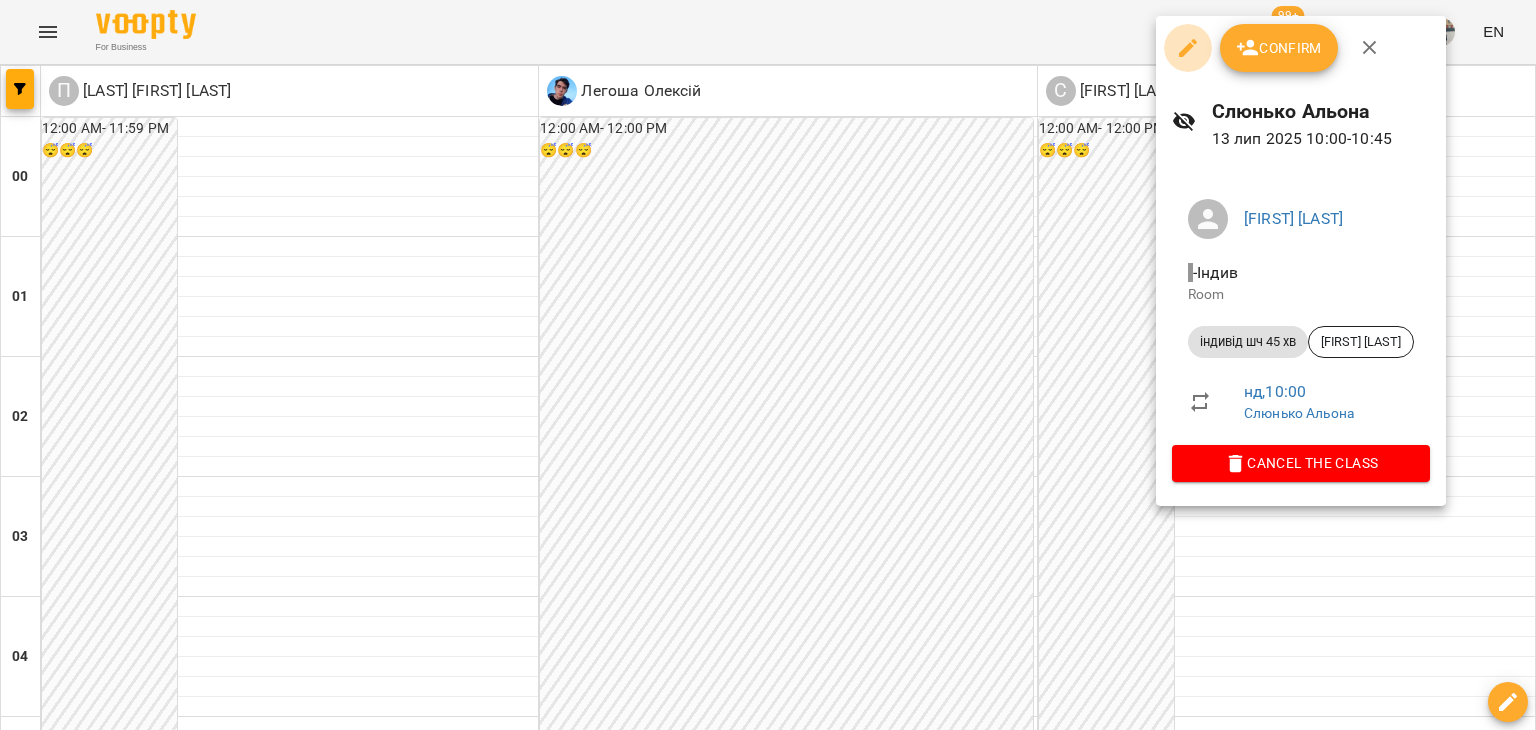 click at bounding box center (1188, 48) 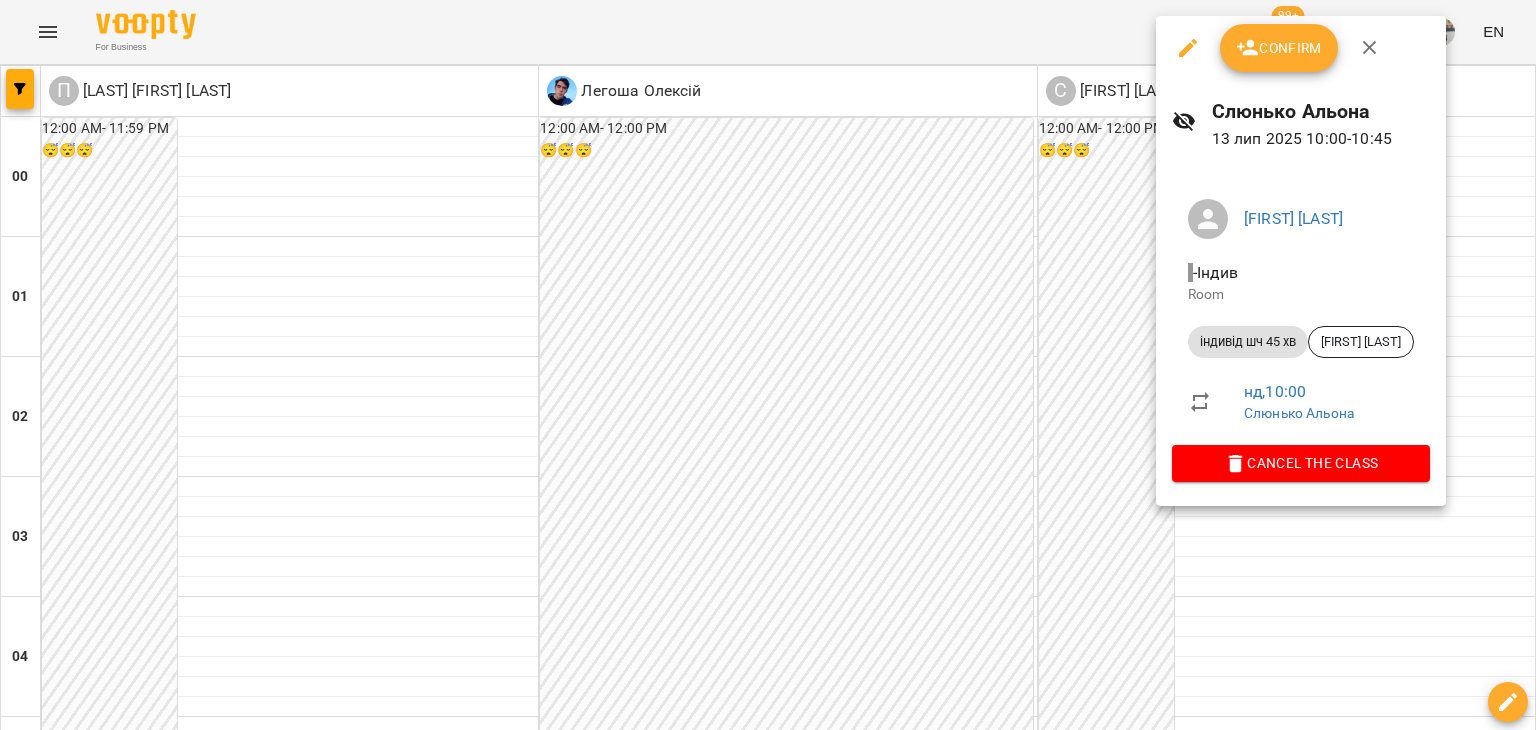 click at bounding box center (1188, 48) 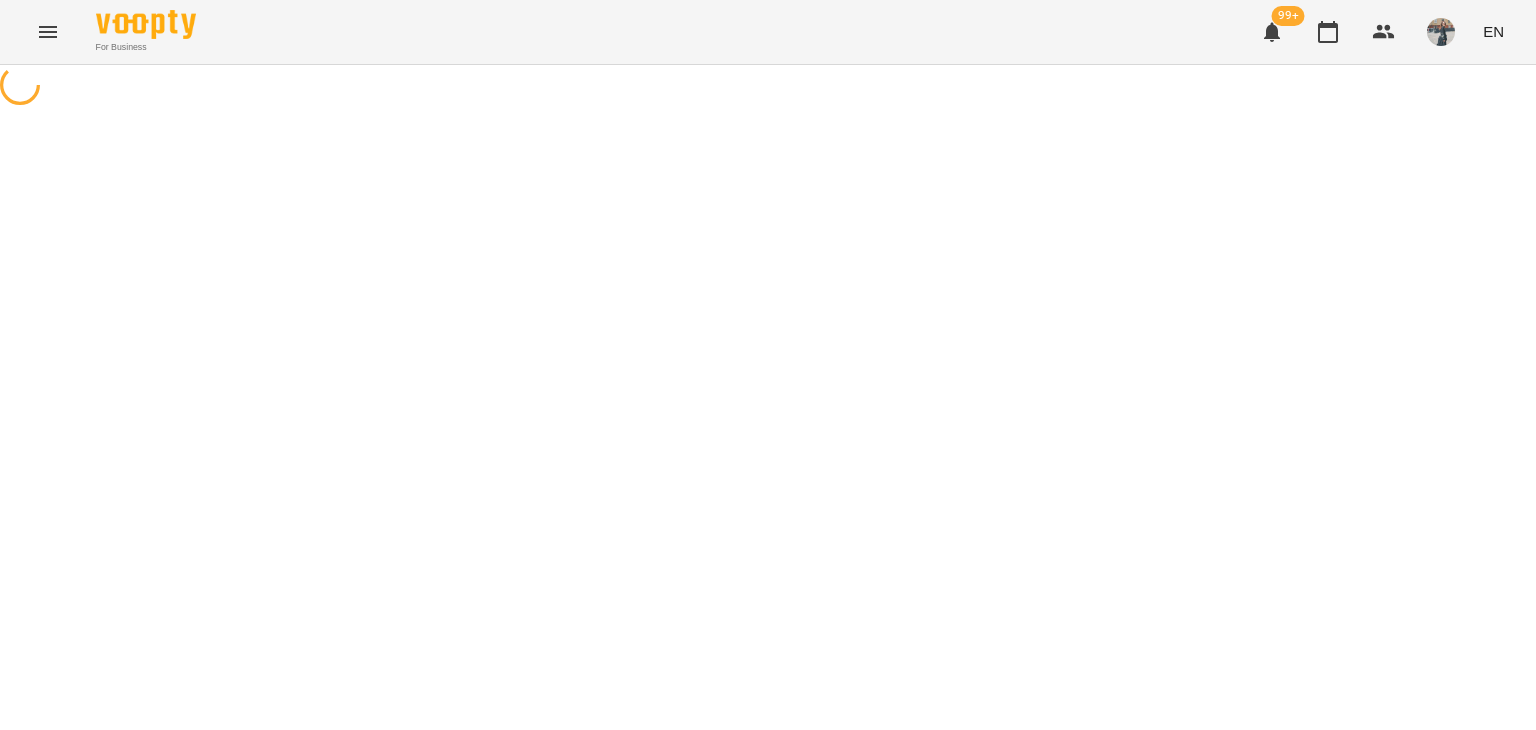 select on "**********" 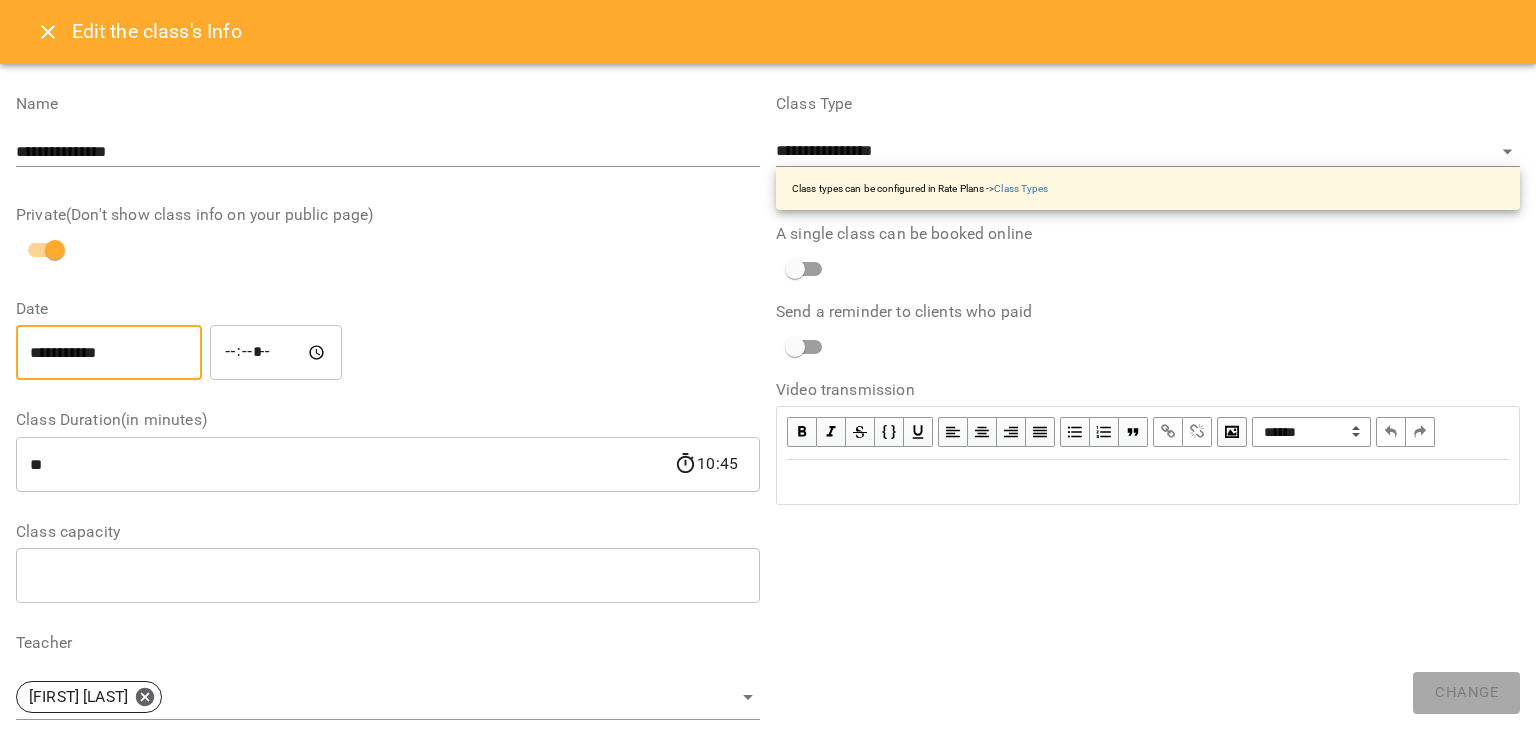 click on "**********" at bounding box center (109, 353) 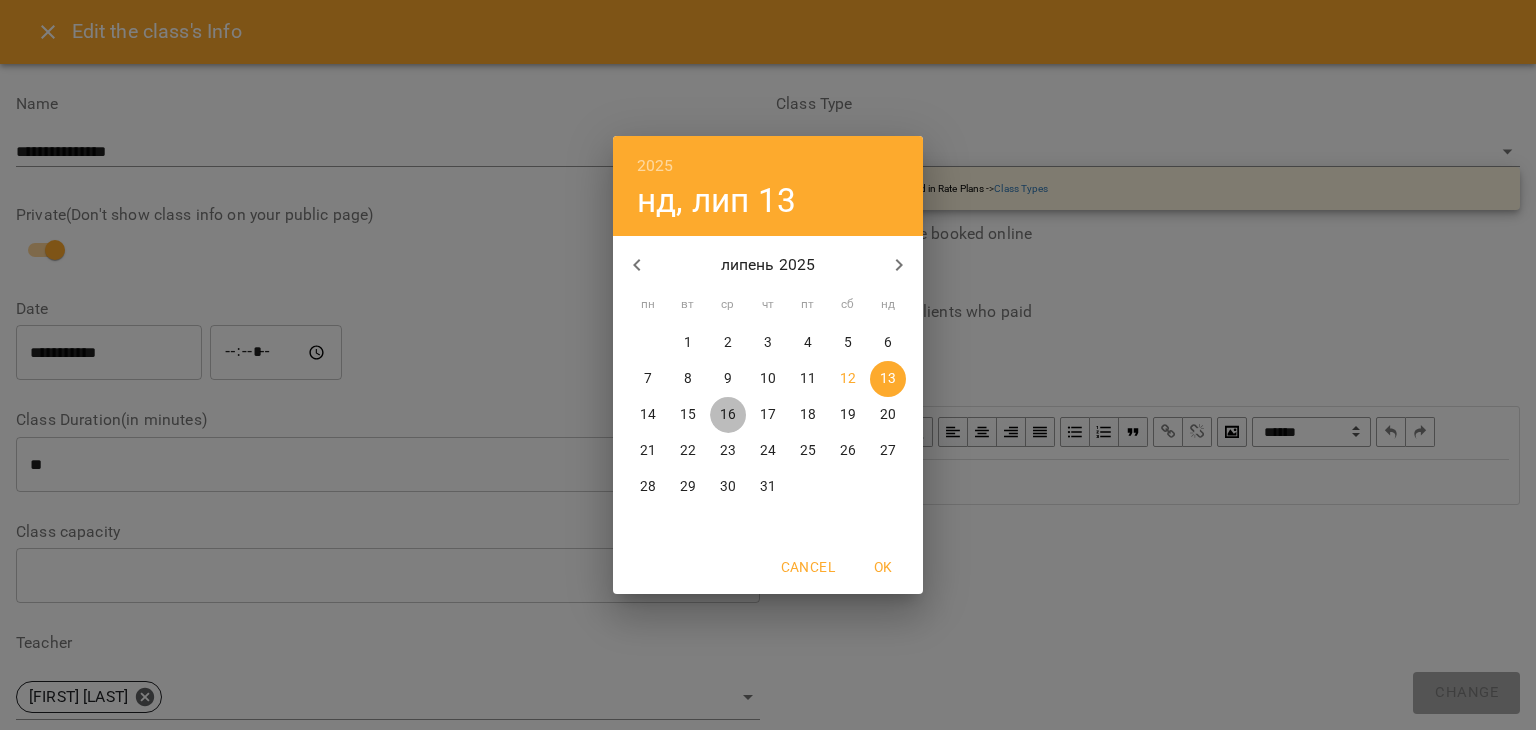 click on "16" at bounding box center (728, 415) 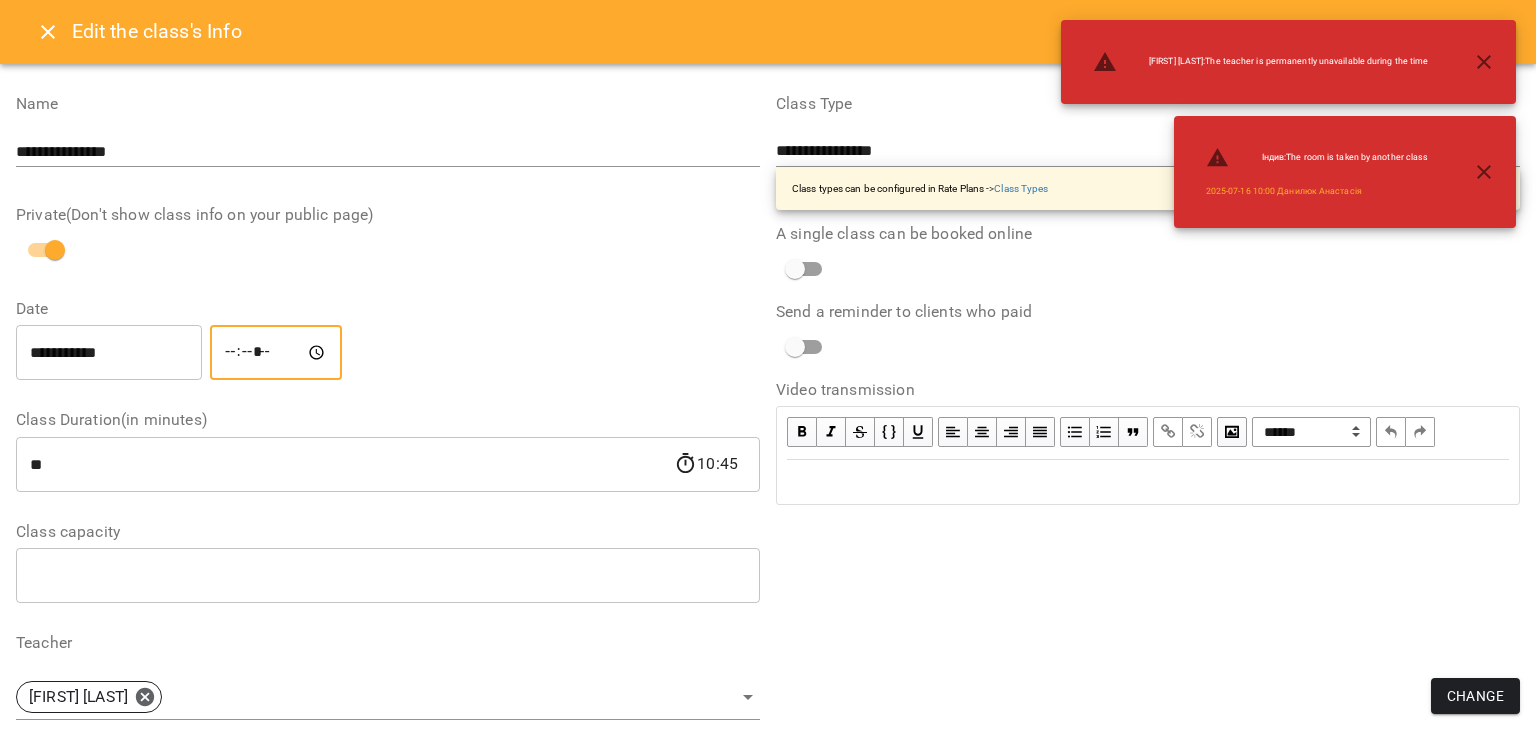 click on "*****" at bounding box center [276, 353] 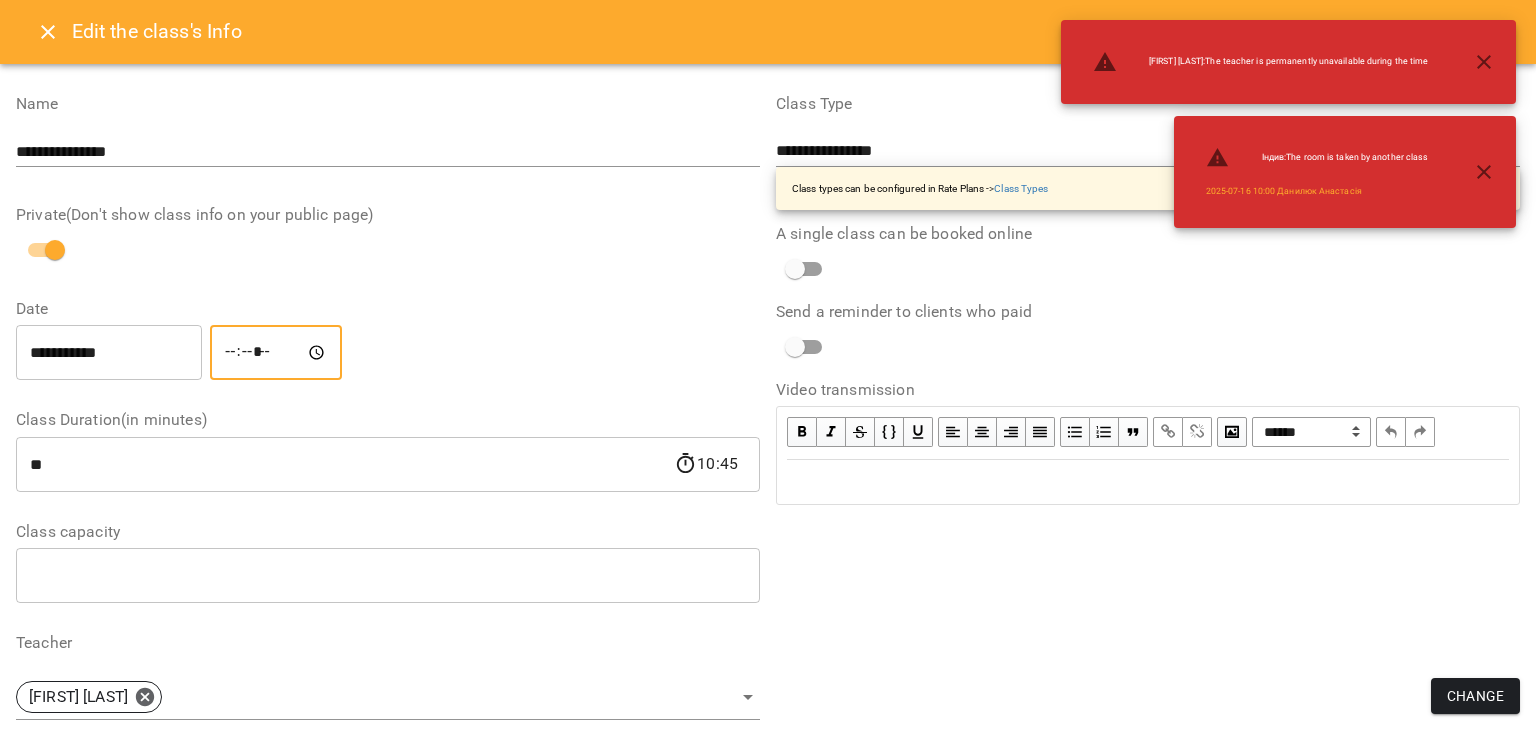 type on "*****" 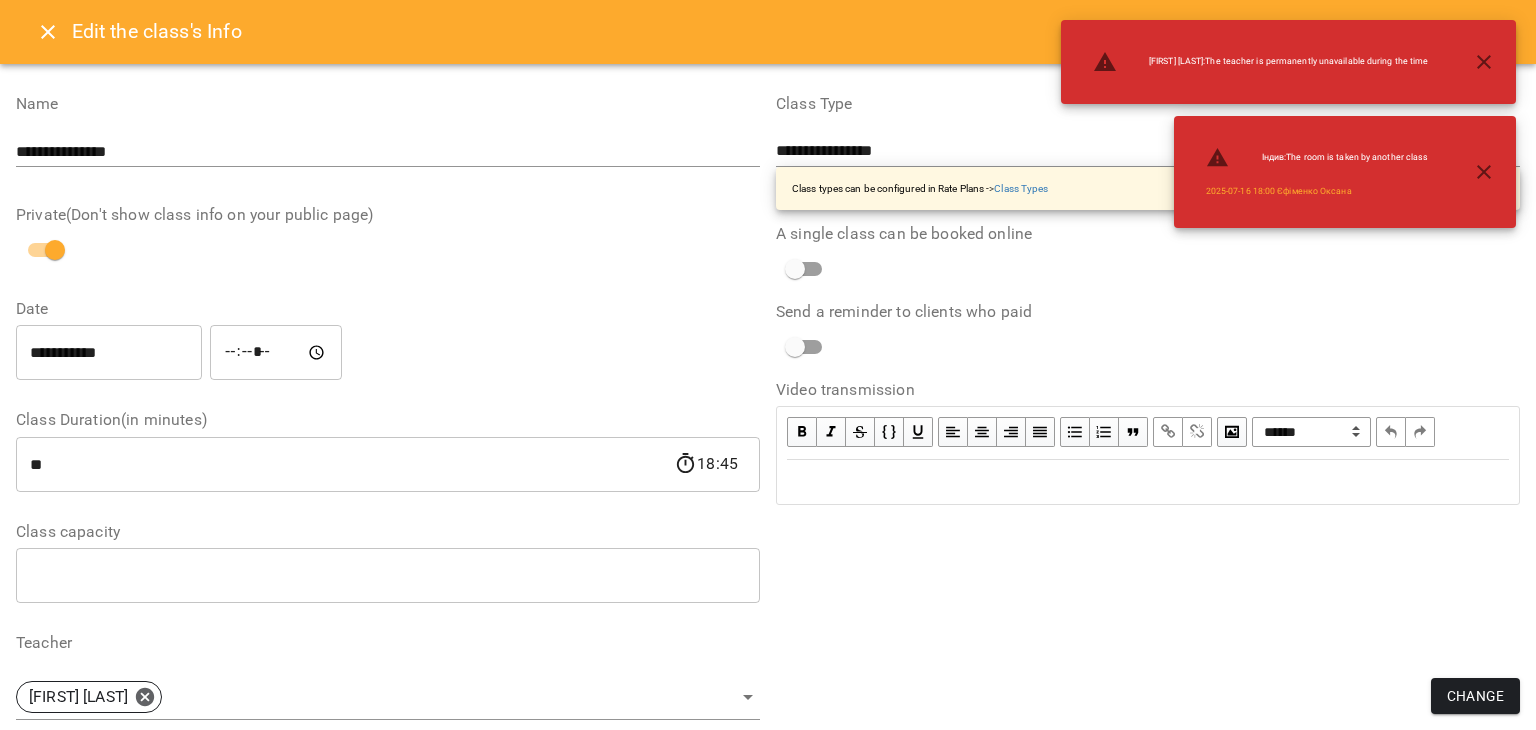 scroll, scrollTop: 473, scrollLeft: 0, axis: vertical 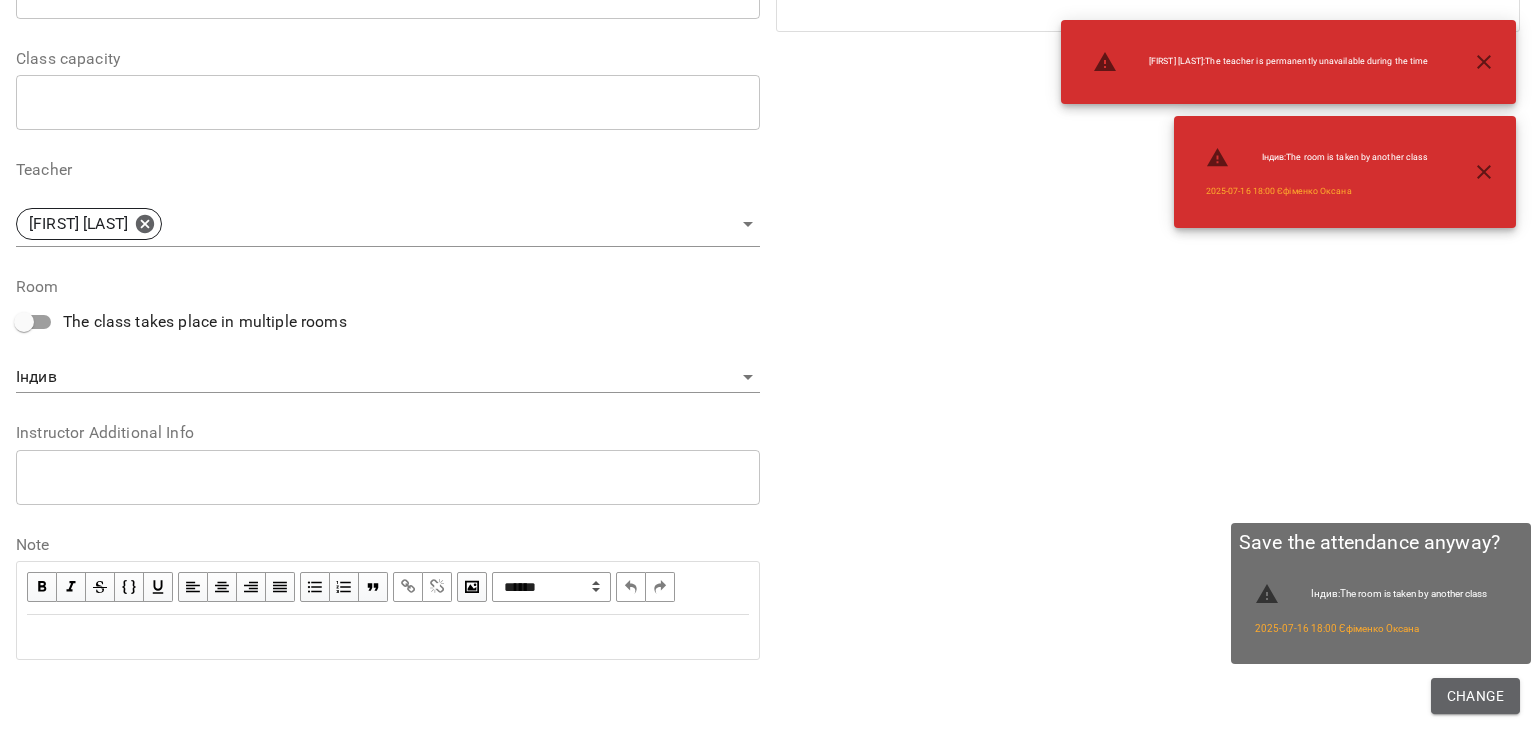 click on "Change" at bounding box center (1475, 696) 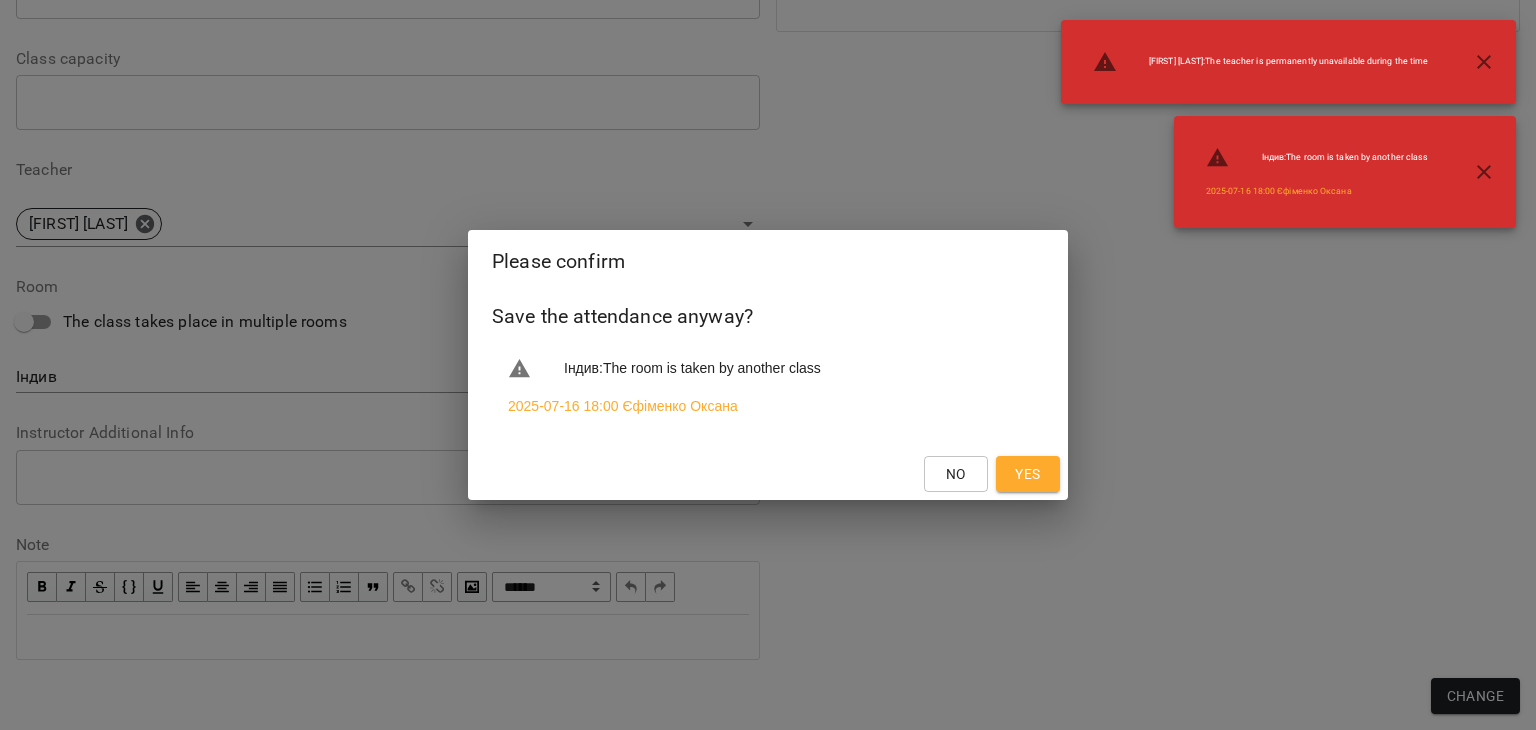 click on "No Yes" at bounding box center [768, 474] 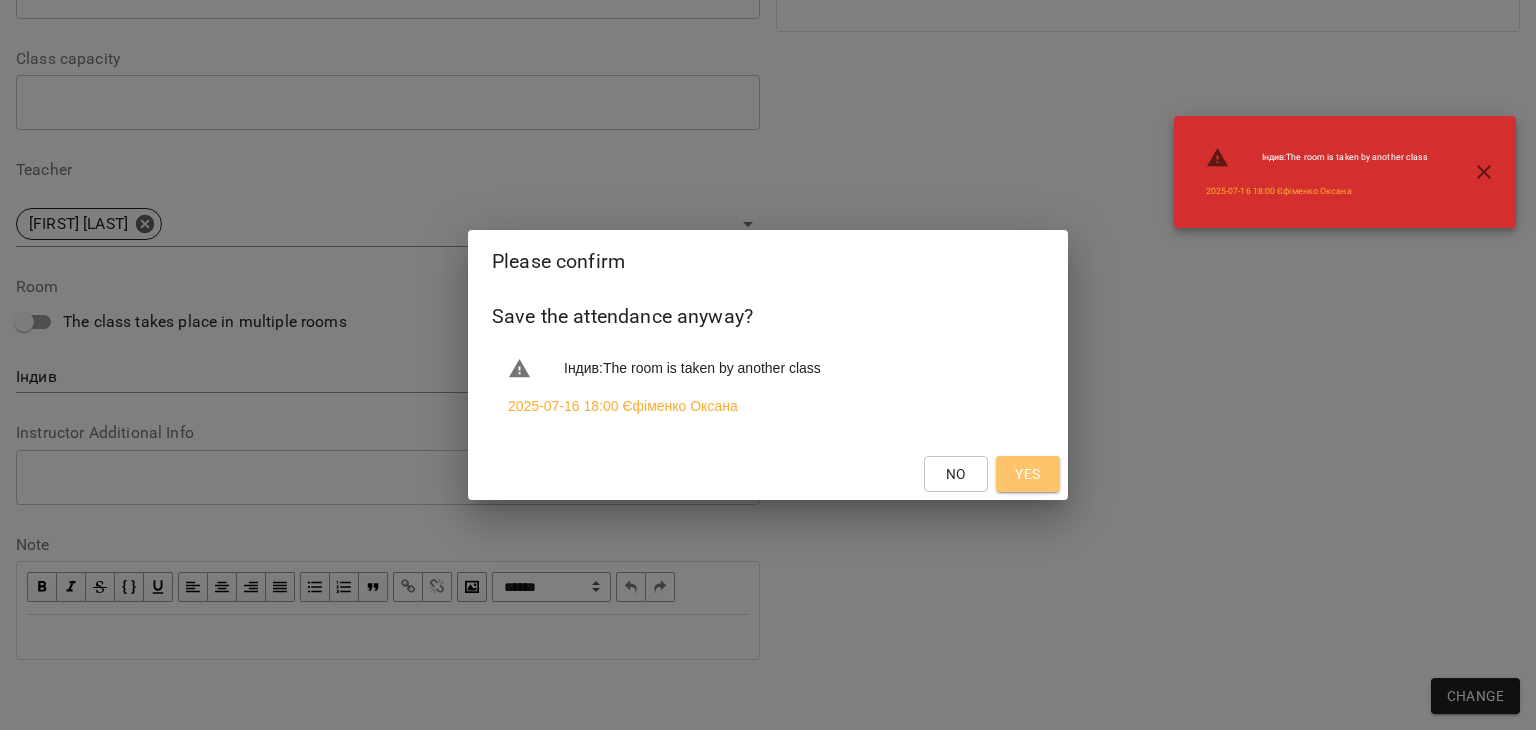 click on "Yes" at bounding box center (1027, 474) 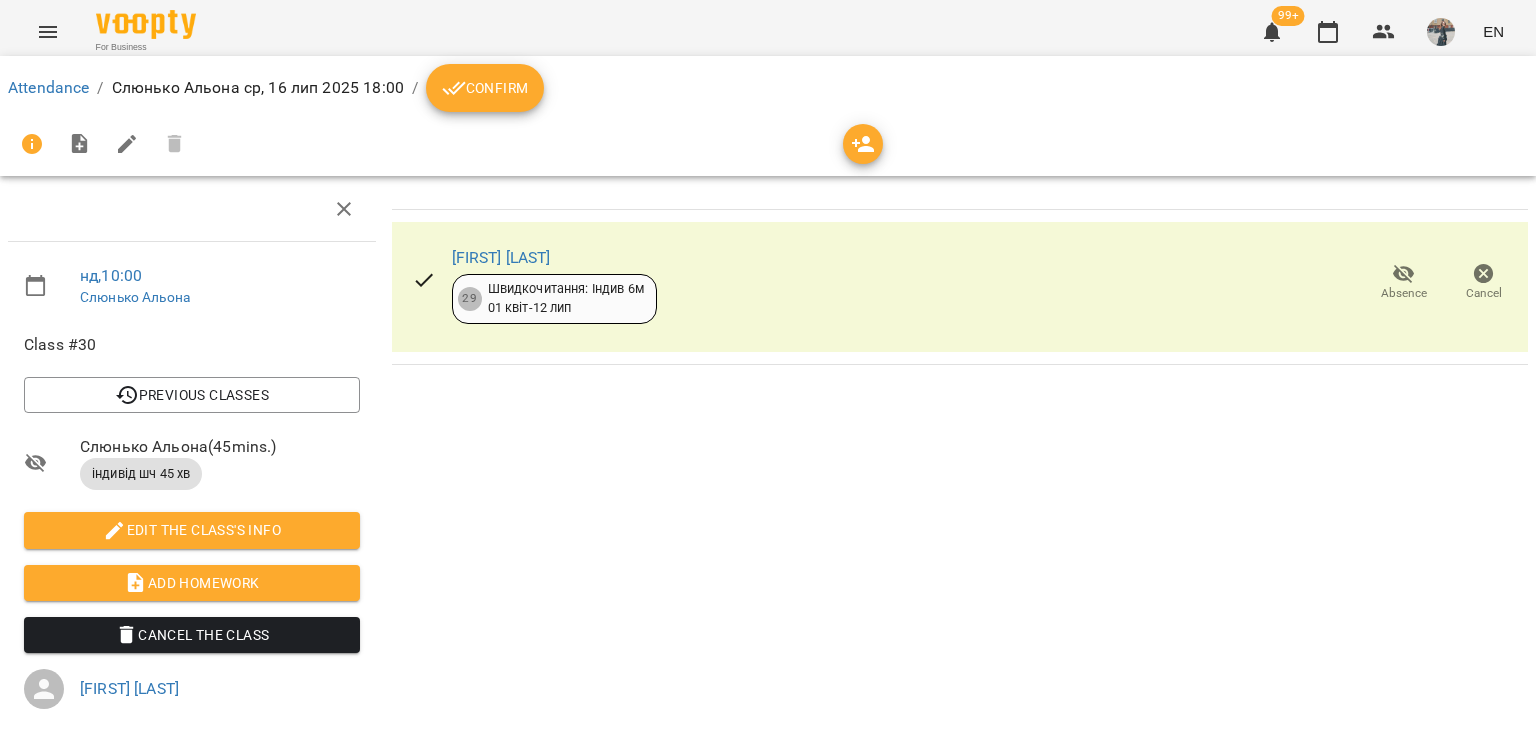 drag, startPoint x: 52, startPoint y: 56, endPoint x: 46, endPoint y: 40, distance: 17.088007 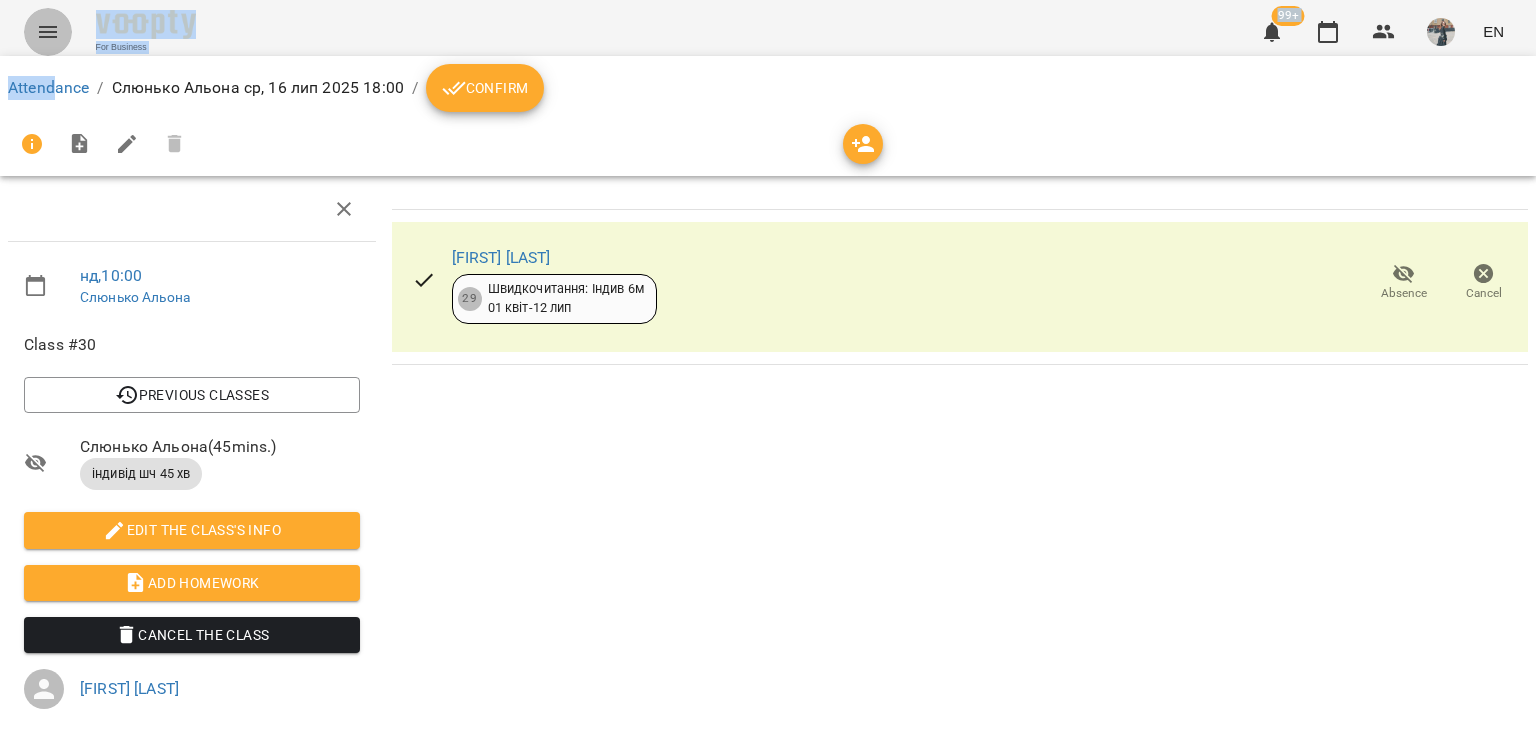 click 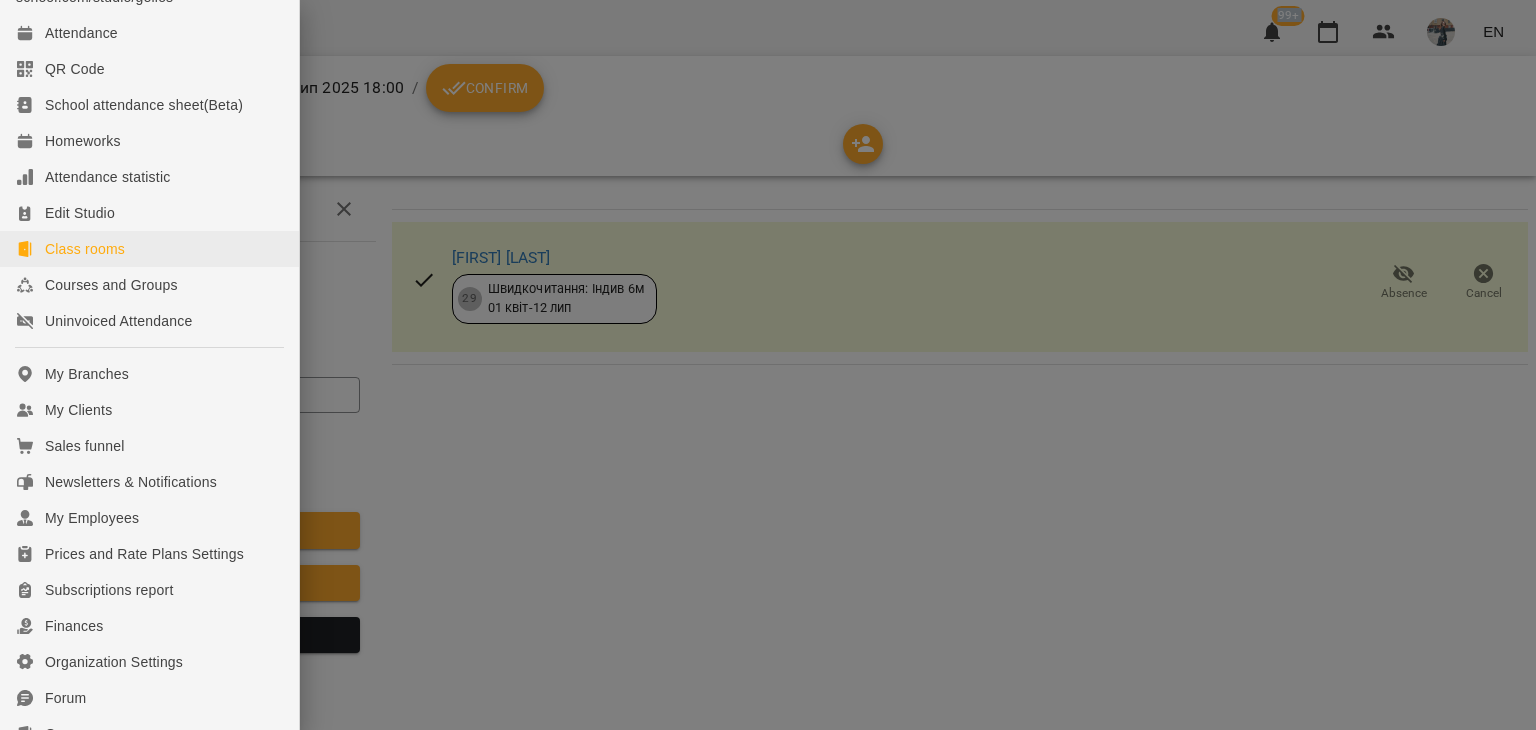 scroll, scrollTop: 90, scrollLeft: 0, axis: vertical 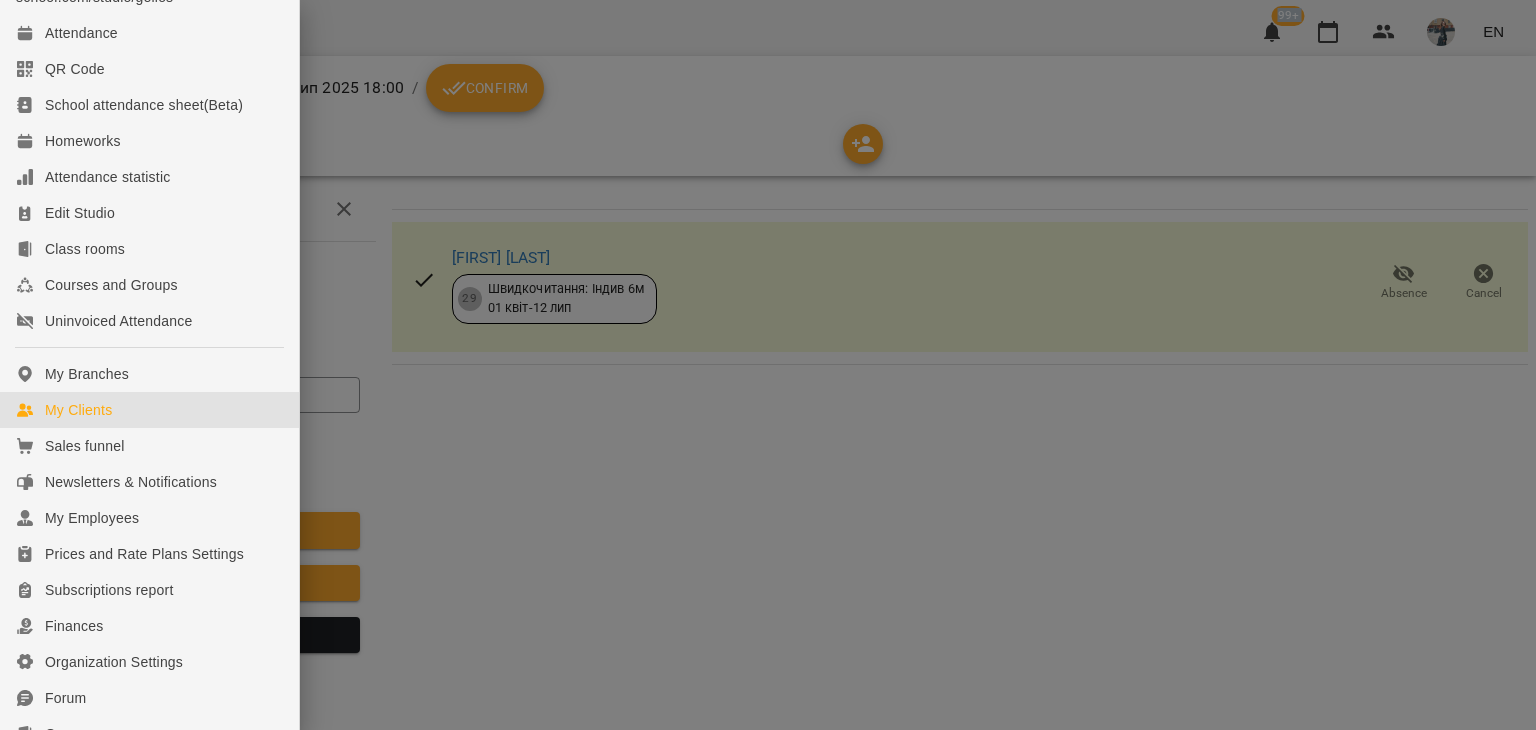click on "My Clients" at bounding box center [149, 410] 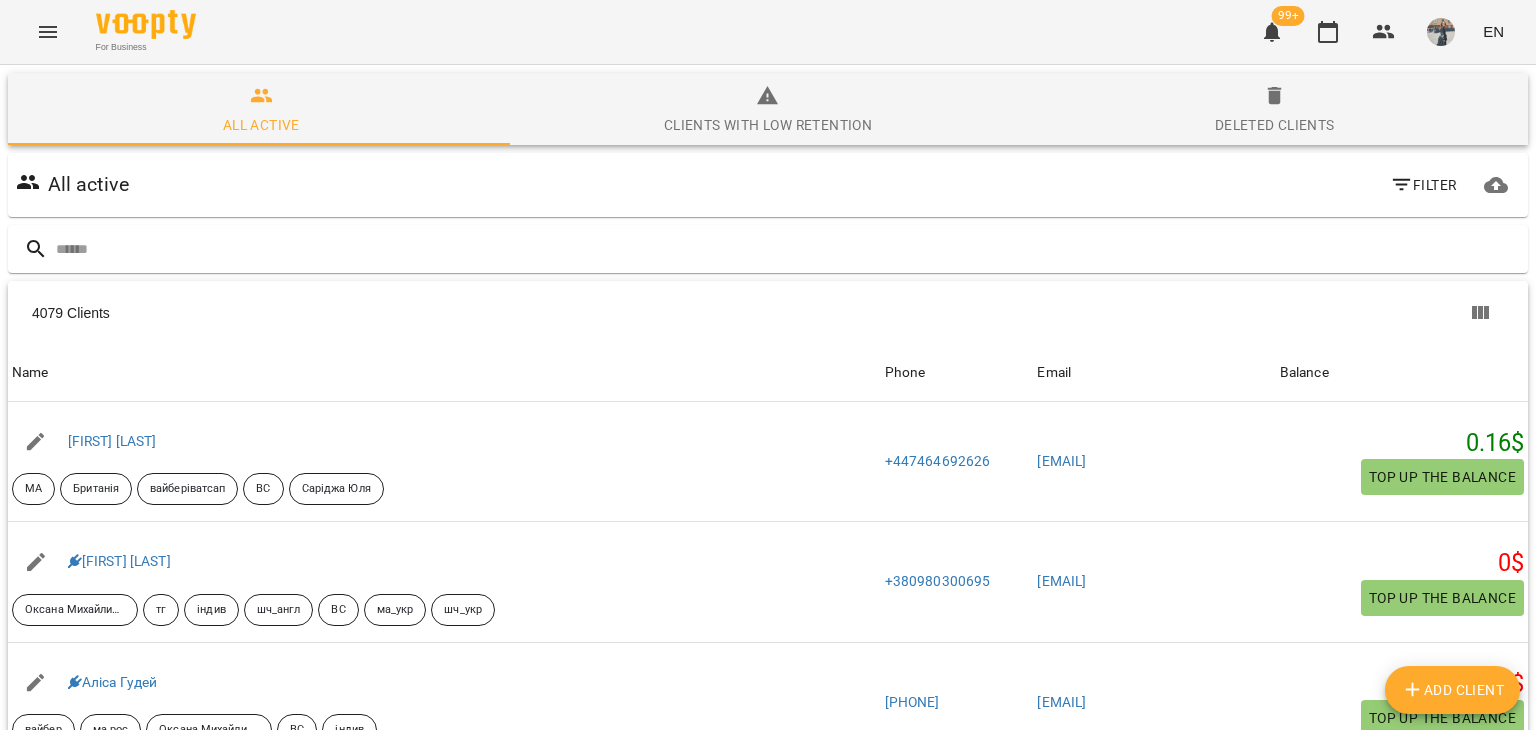 type on "*" 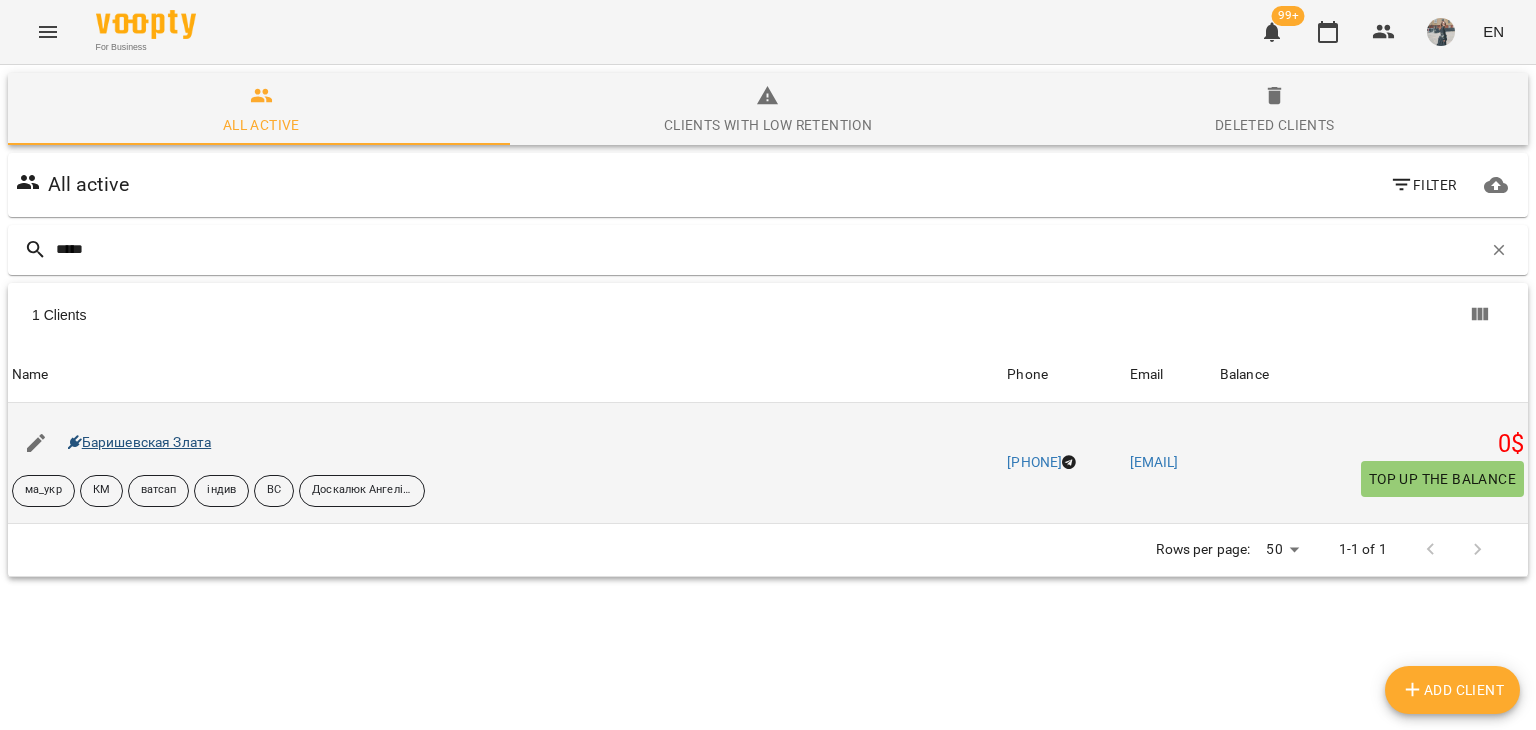 type on "*****" 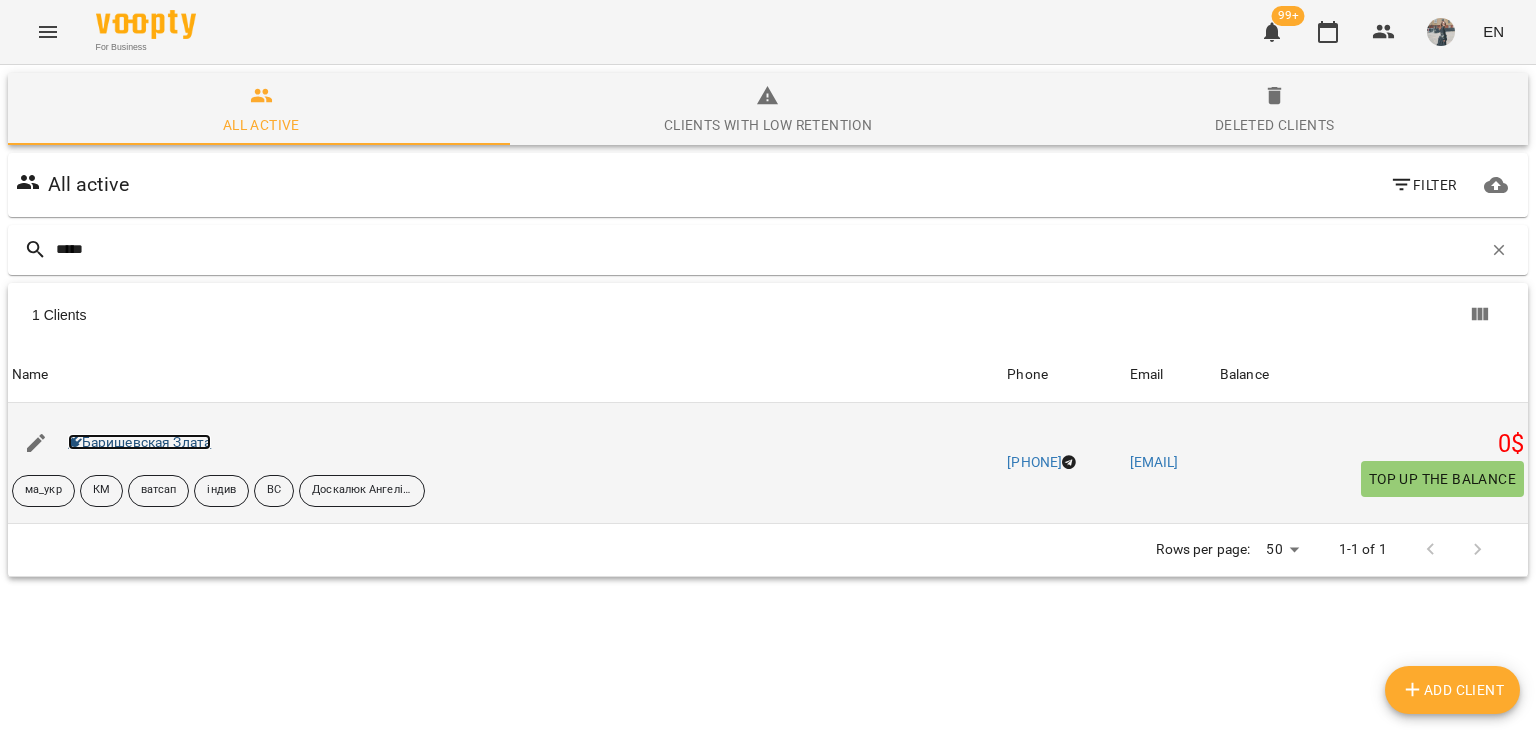 click on "Баришевская Злата" at bounding box center (140, 442) 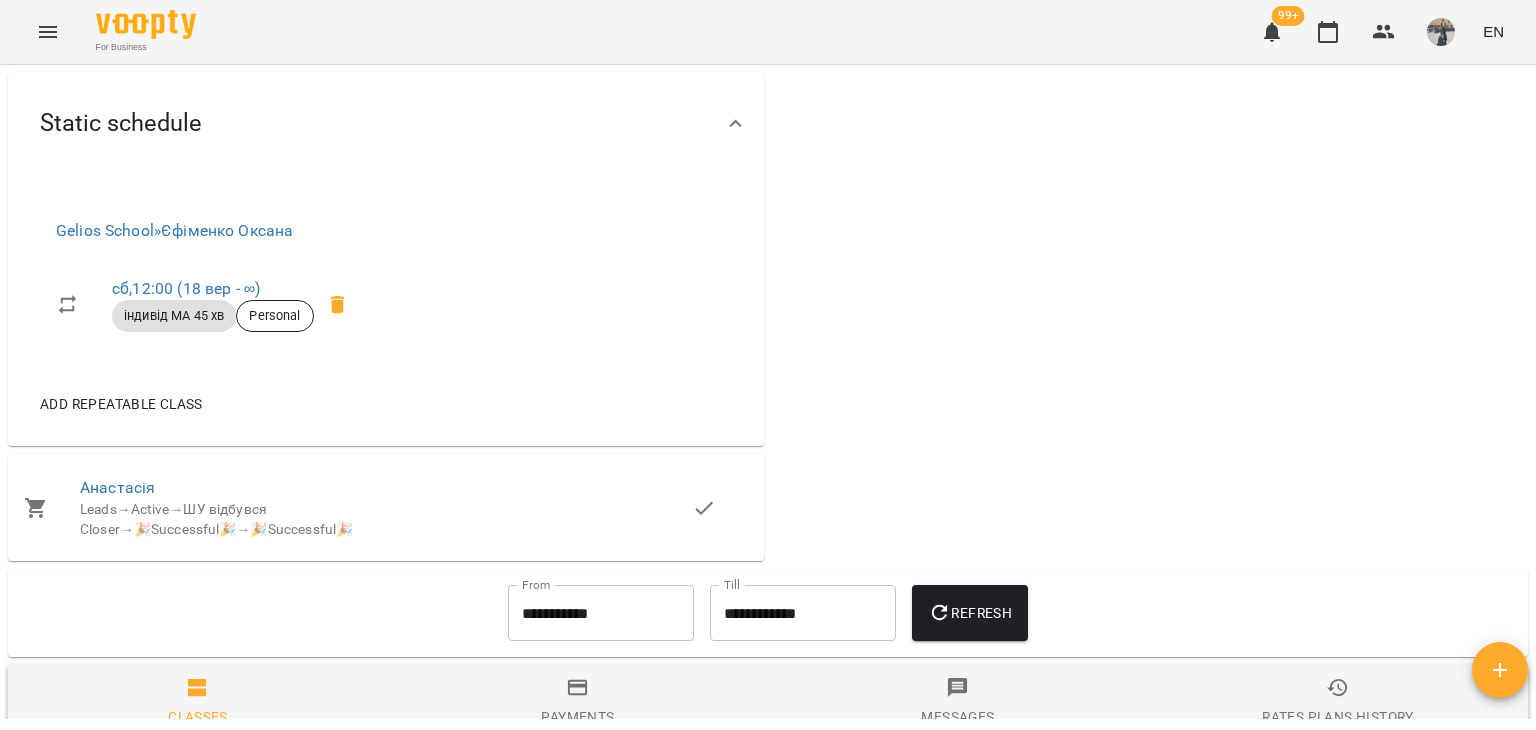 scroll, scrollTop: 1516, scrollLeft: 0, axis: vertical 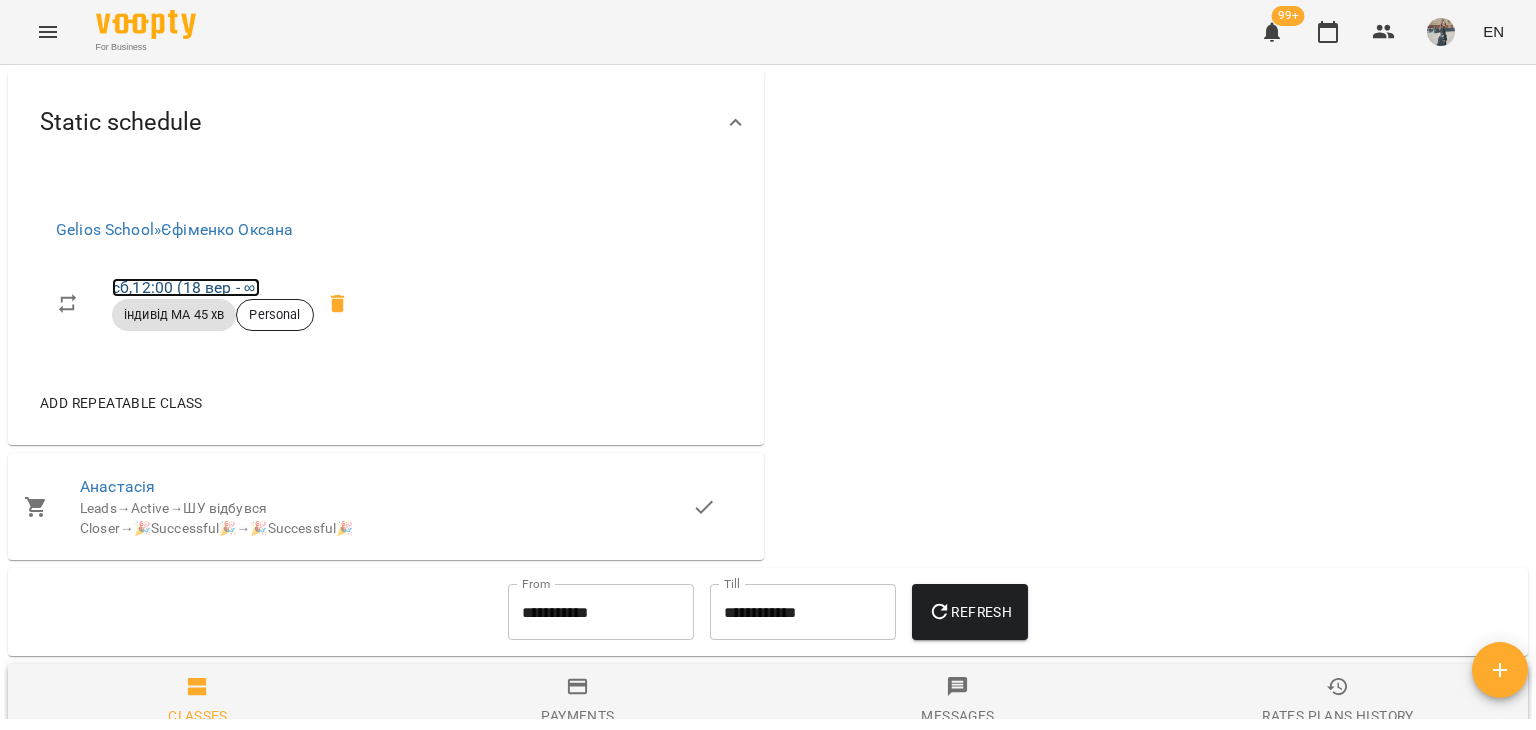 click on "сб ,  12:00   (18 вер - ∞)" at bounding box center (186, 287) 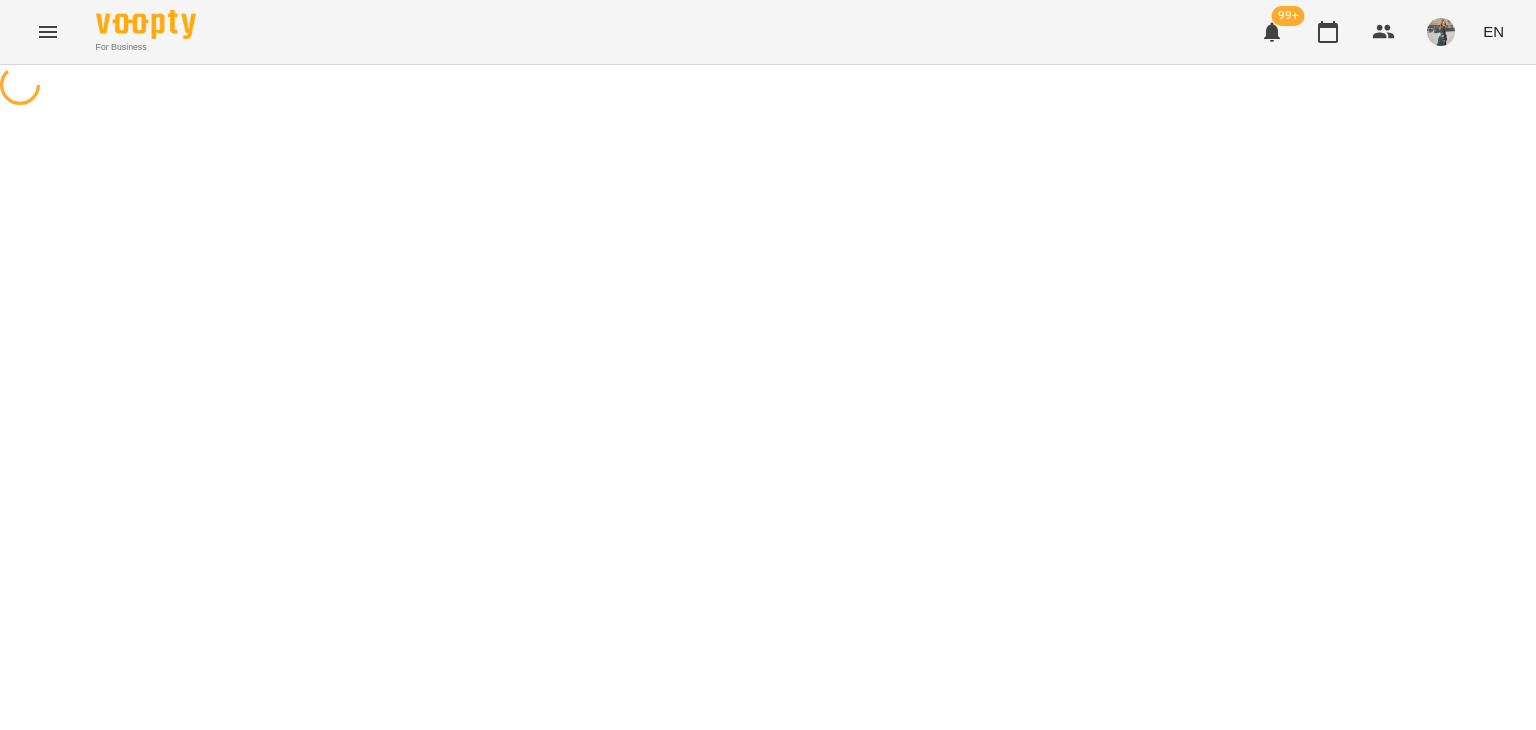 select on "*" 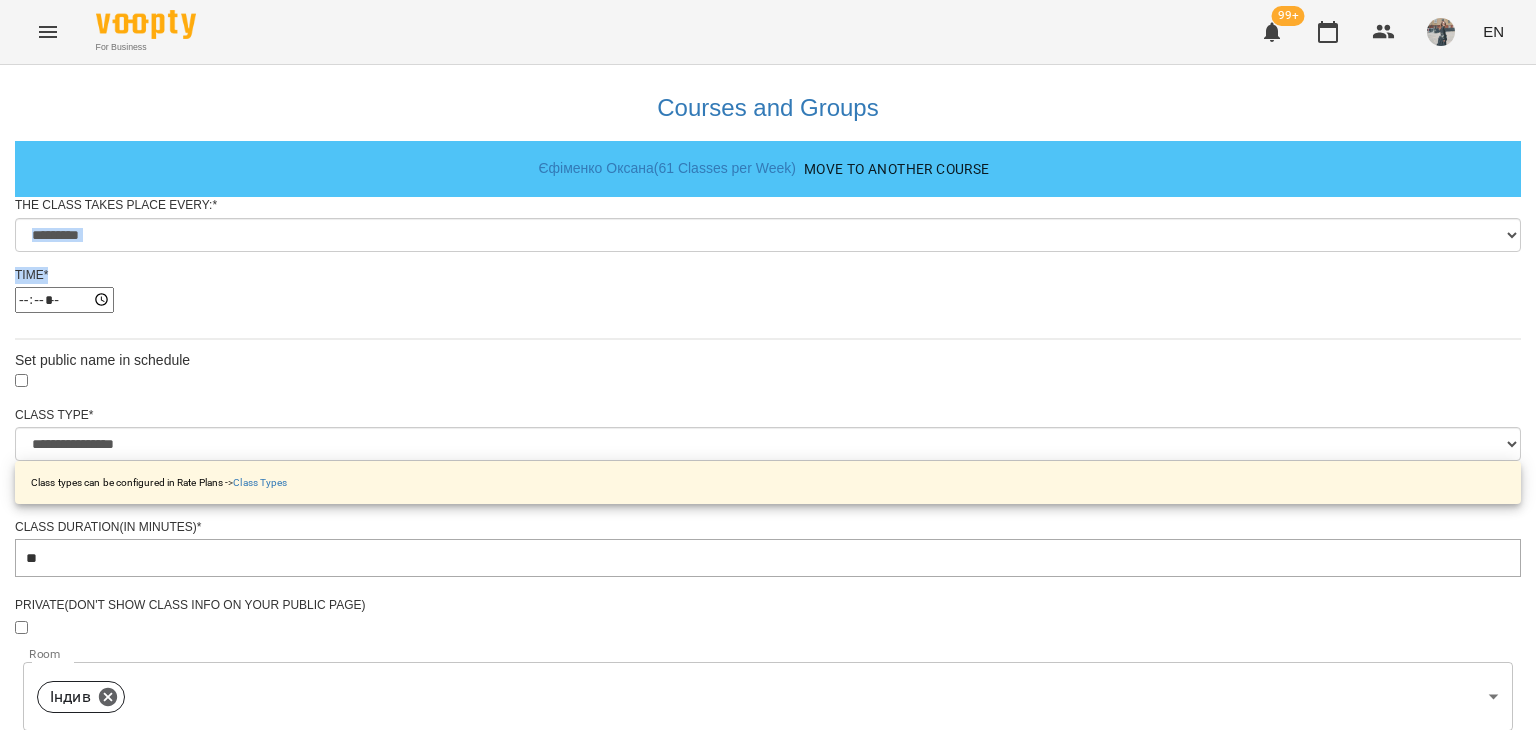 drag, startPoint x: 563, startPoint y: 311, endPoint x: 562, endPoint y: 295, distance: 16.03122 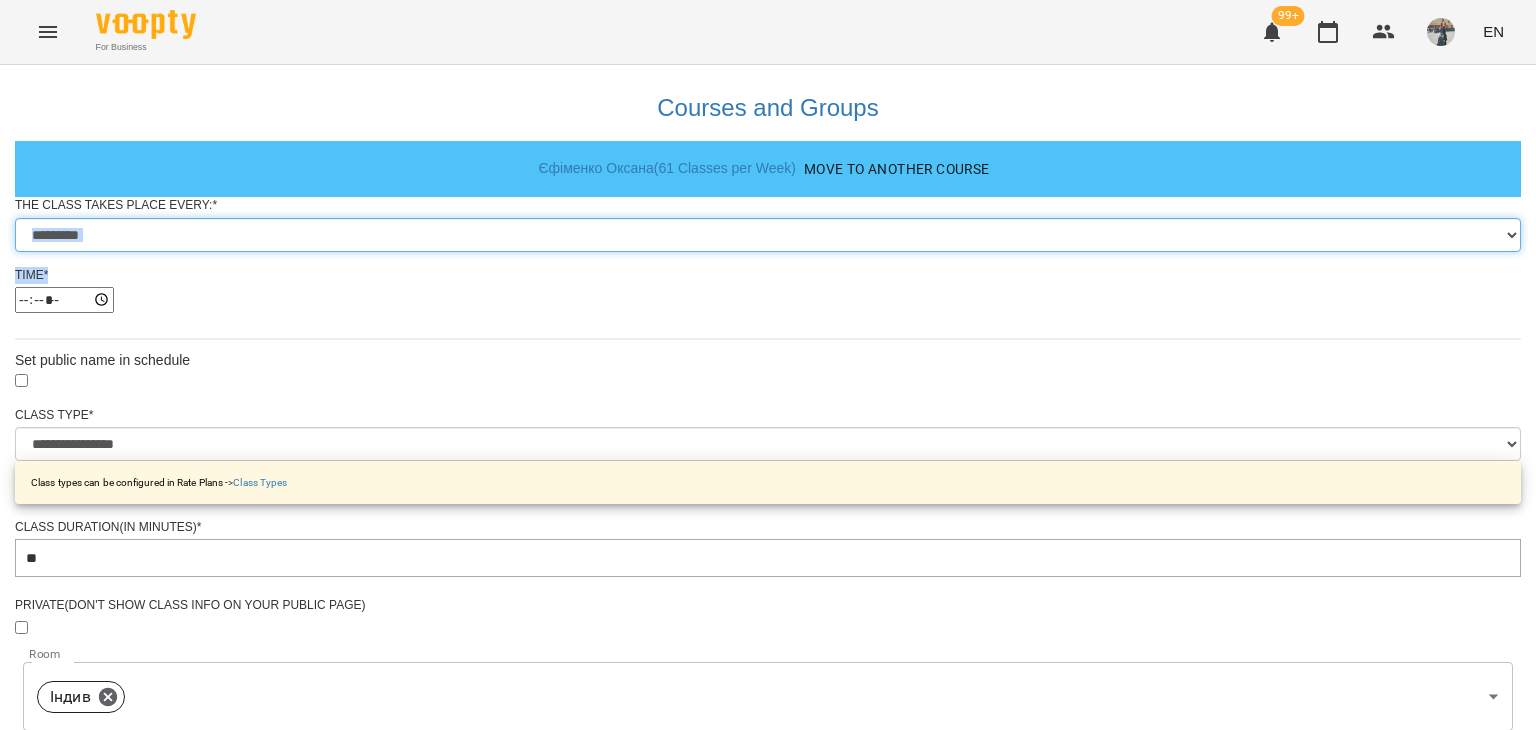 click on "********* ******** ****** ****** ******** ****** ******" at bounding box center [768, 235] 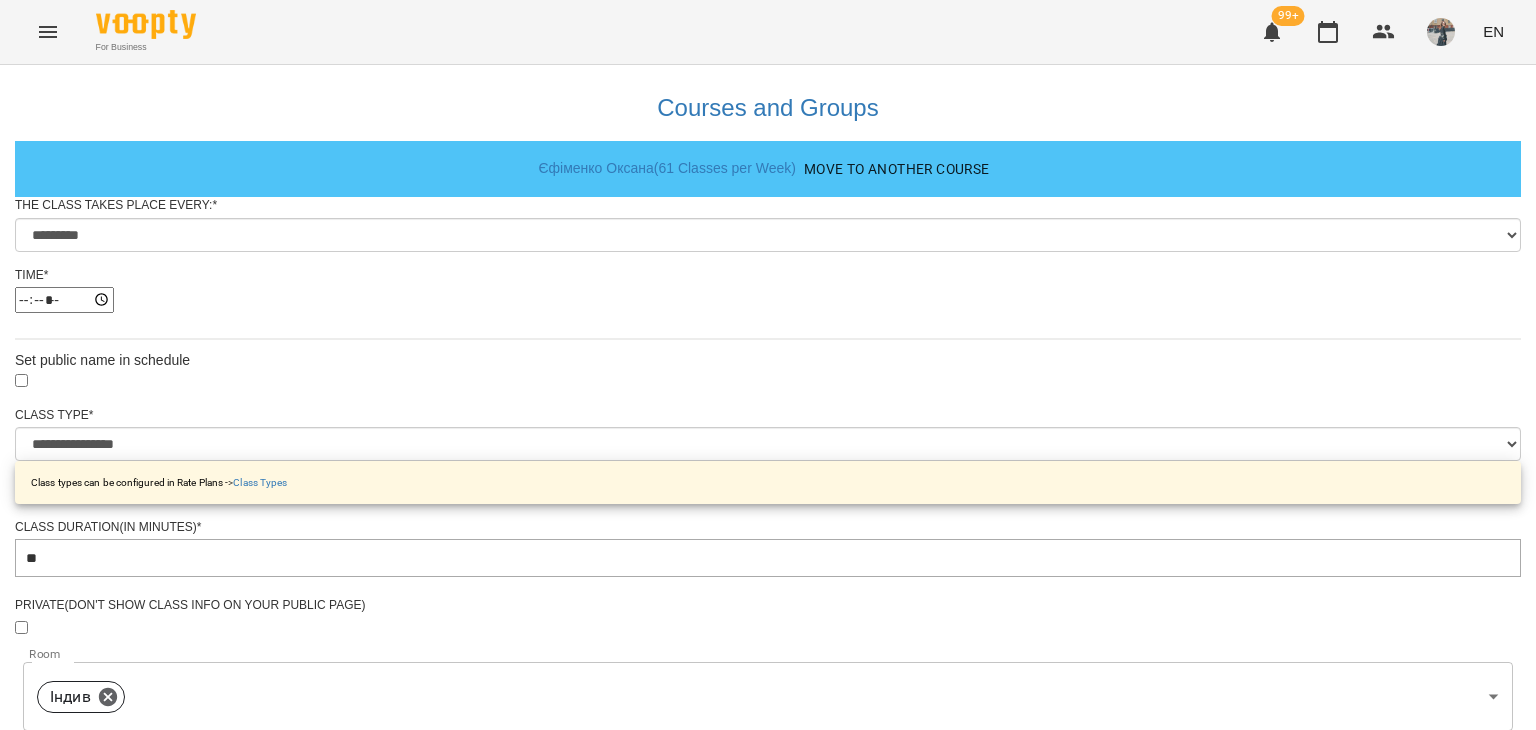 click on "**********" at bounding box center (768, 764) 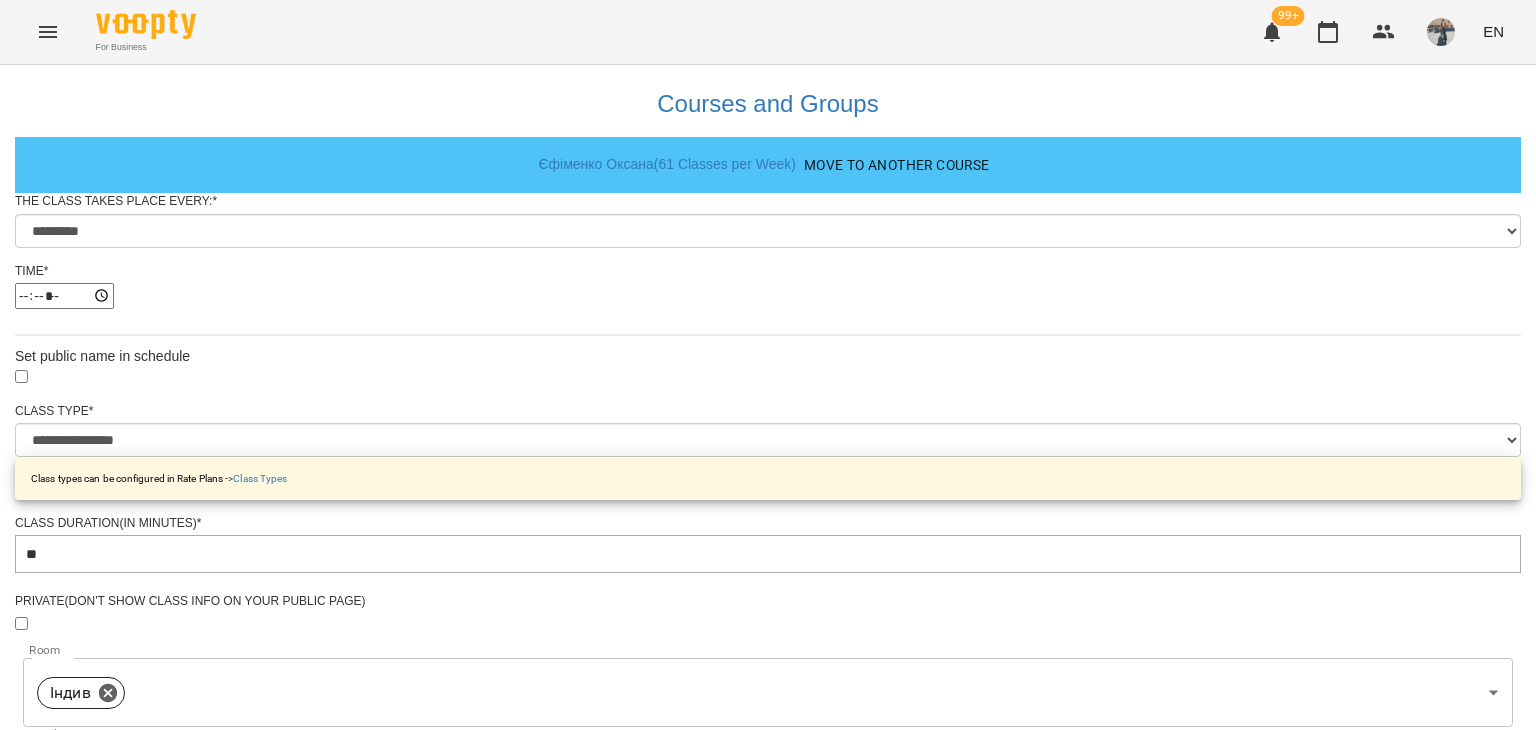 scroll, scrollTop: 852, scrollLeft: 0, axis: vertical 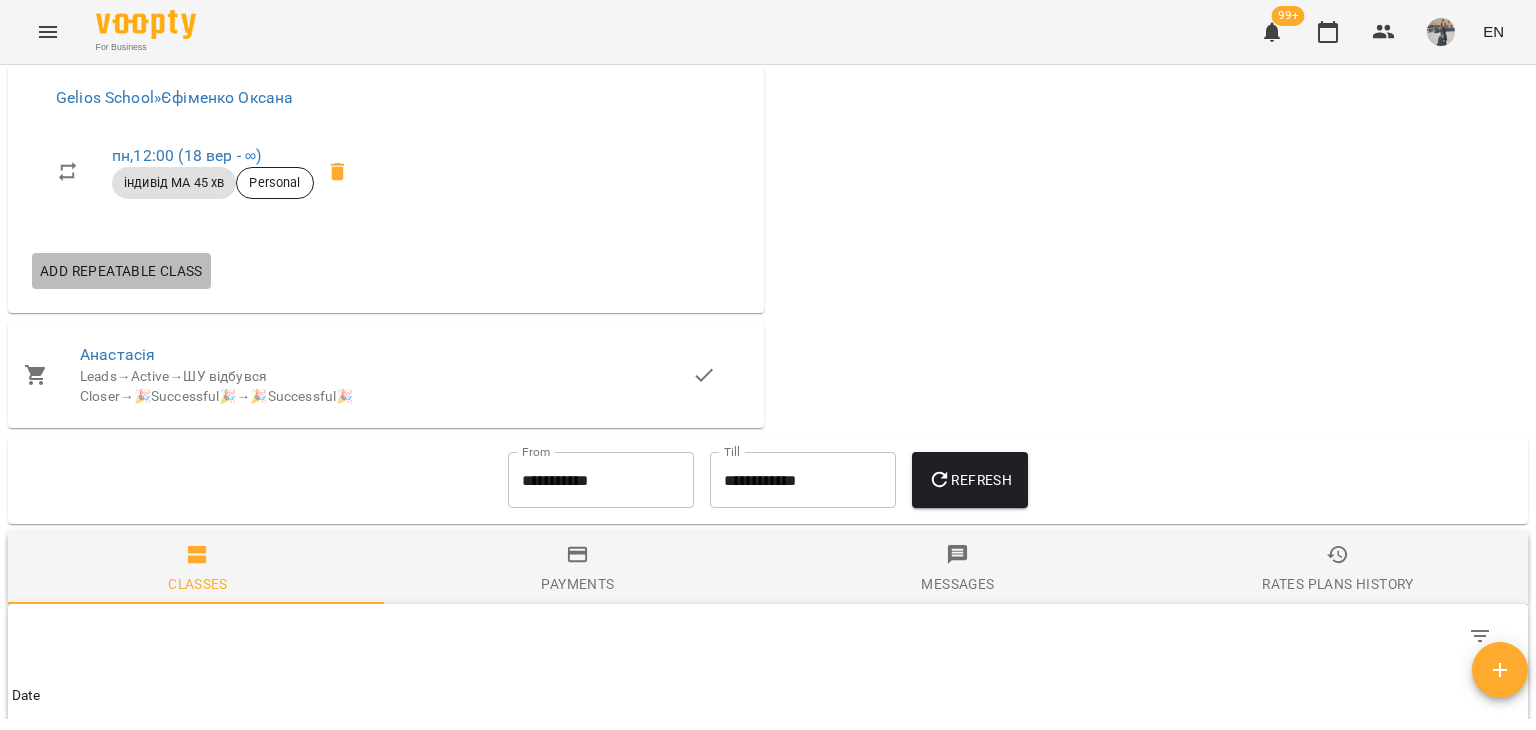click on "Add repeatable class" at bounding box center (121, 271) 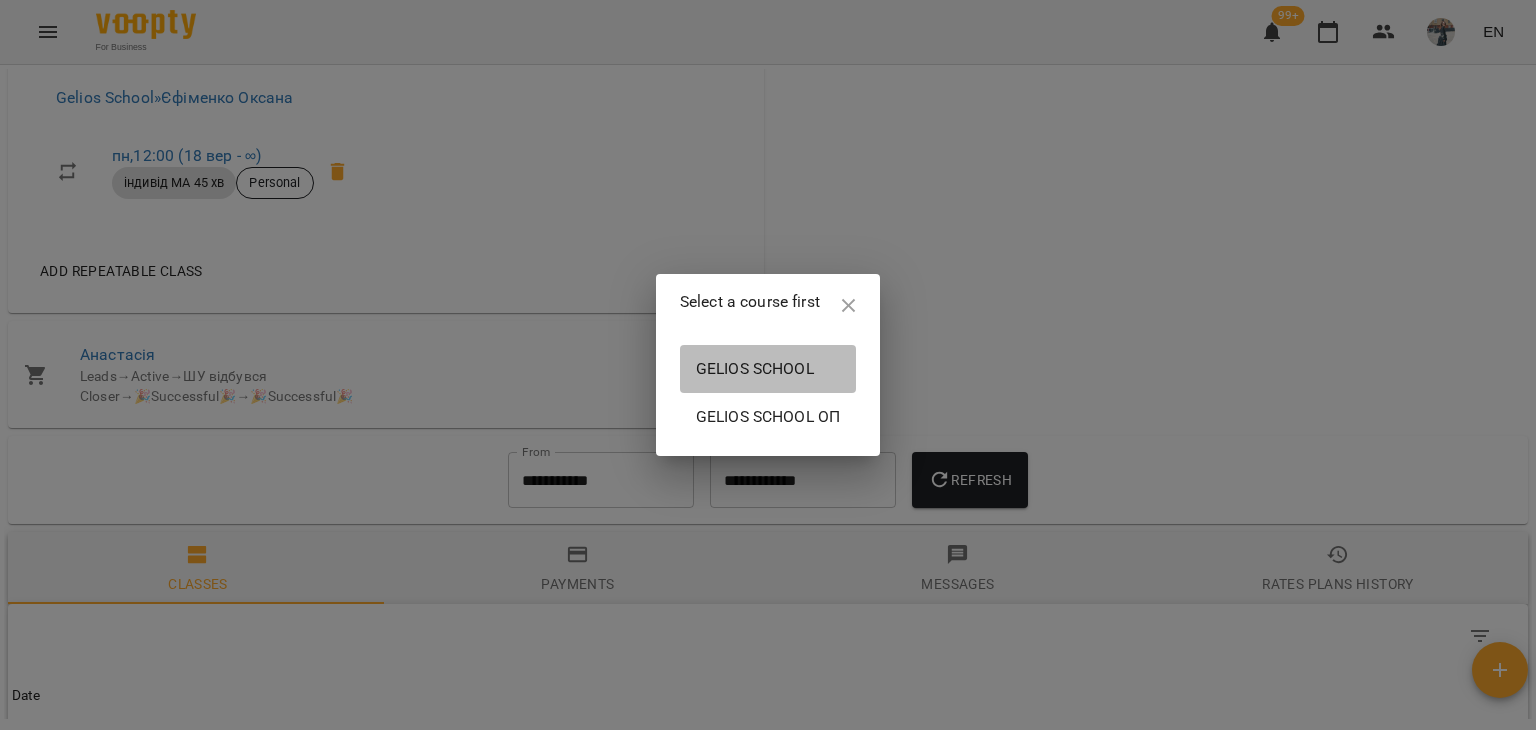 click on "Gelios School" at bounding box center [768, 369] 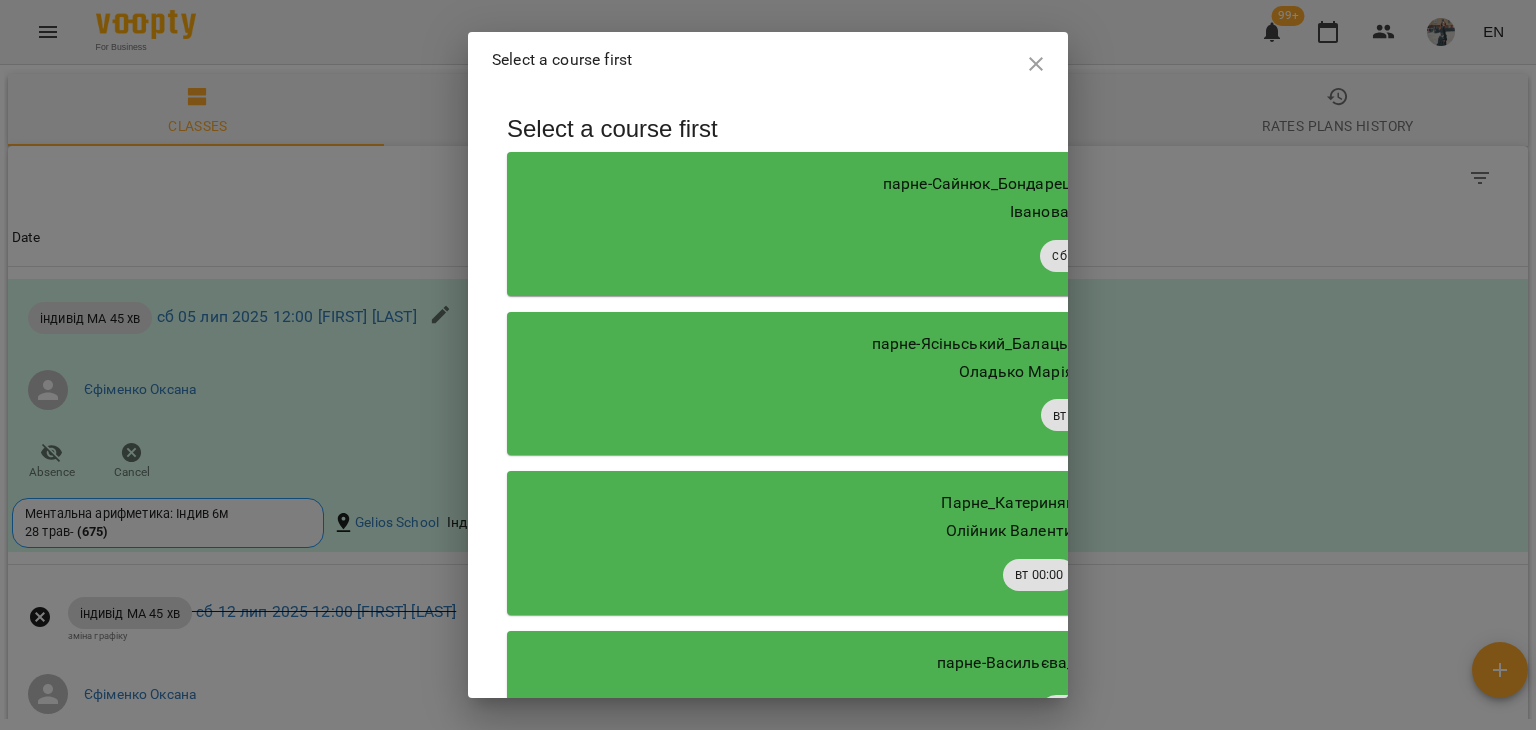 scroll, scrollTop: 2484, scrollLeft: 0, axis: vertical 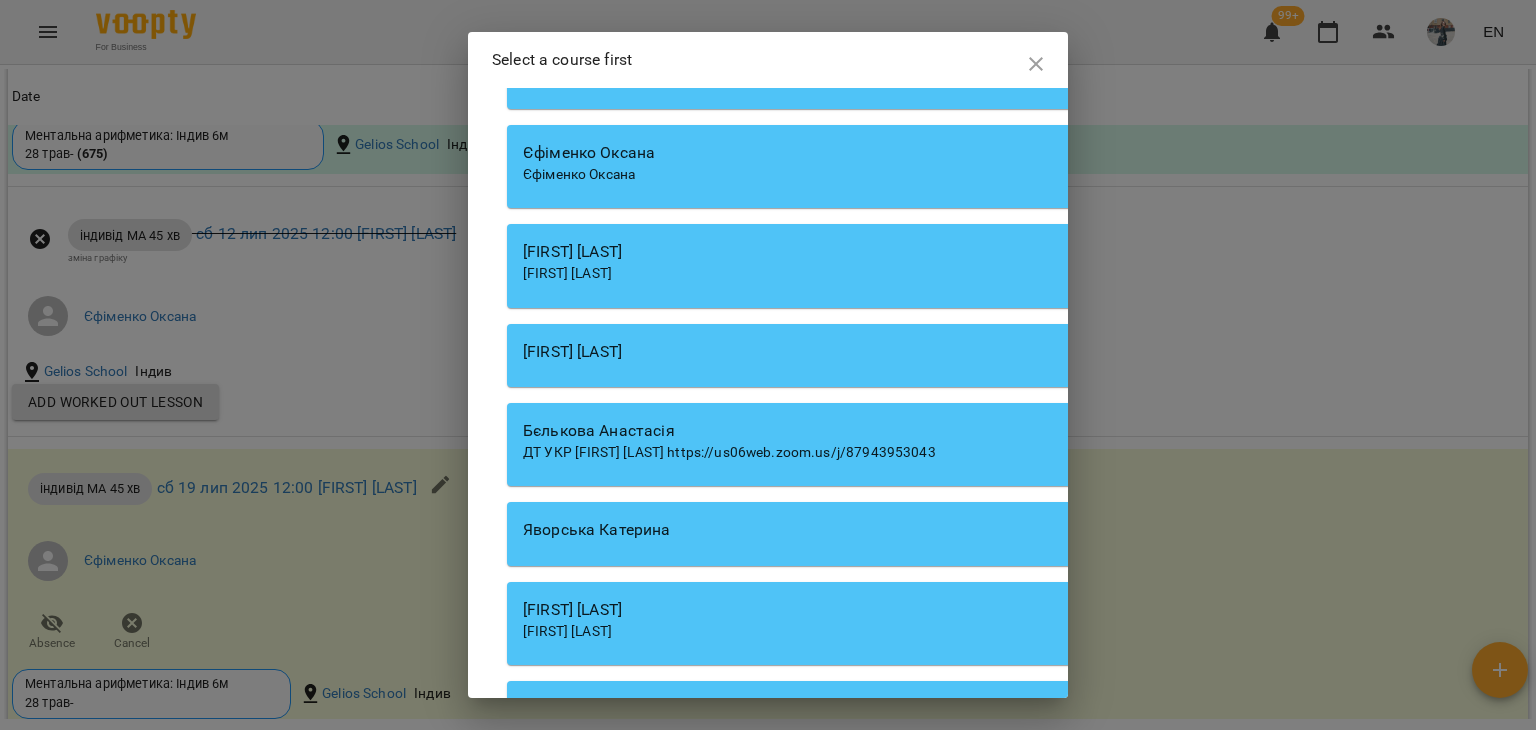 click on "Єфіменко Оксана" at bounding box center (1077, 175) 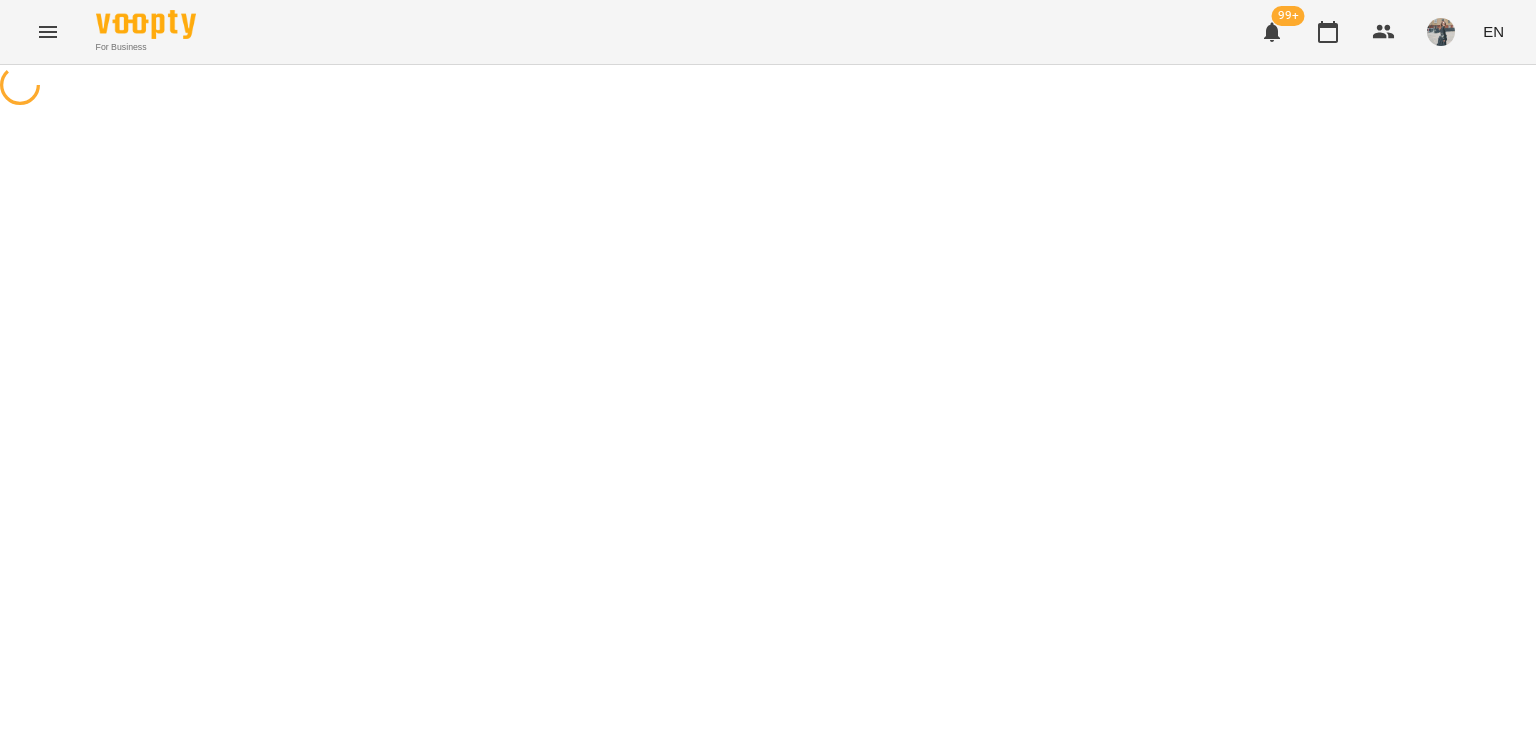 scroll, scrollTop: 0, scrollLeft: 0, axis: both 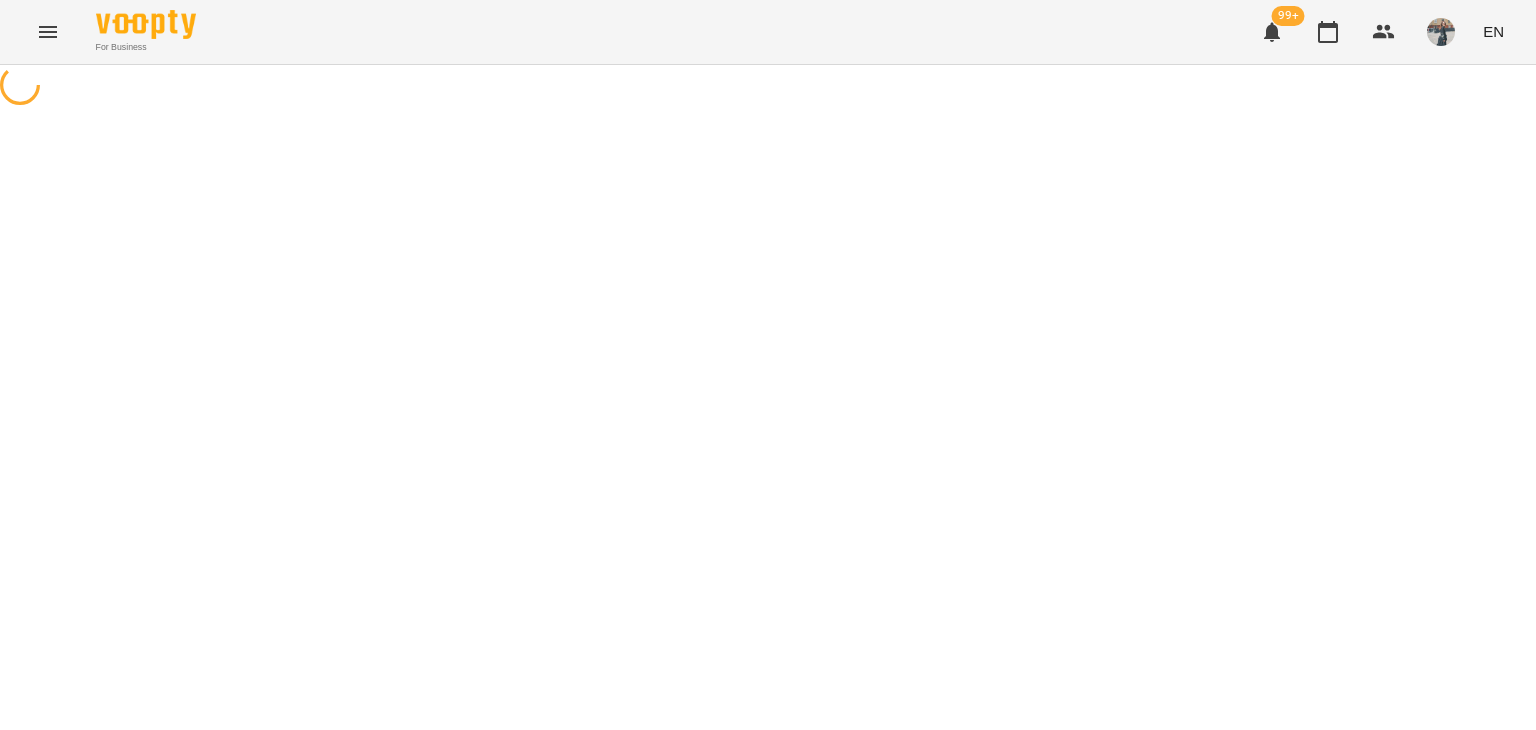 select on "**********" 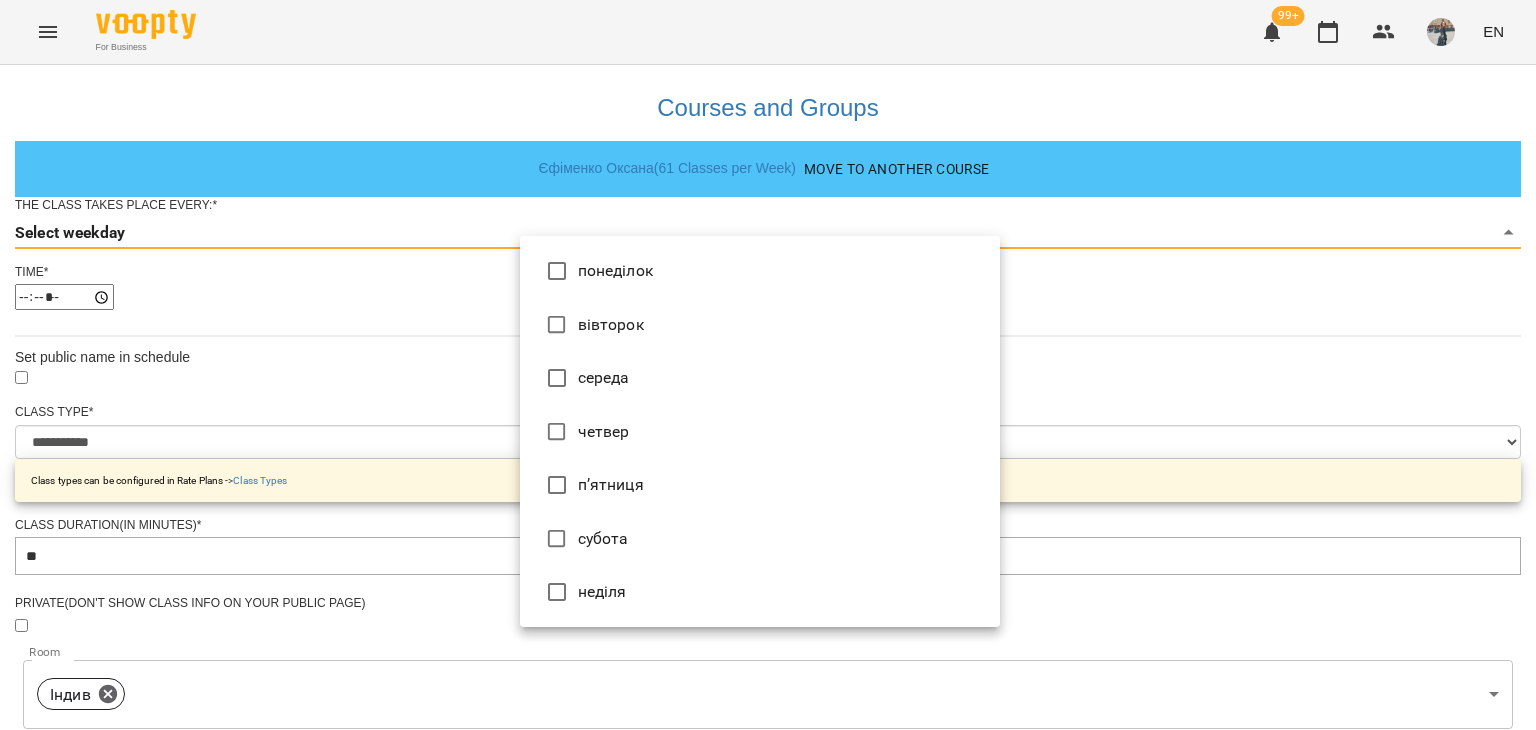 click on "**********" at bounding box center [768, 644] 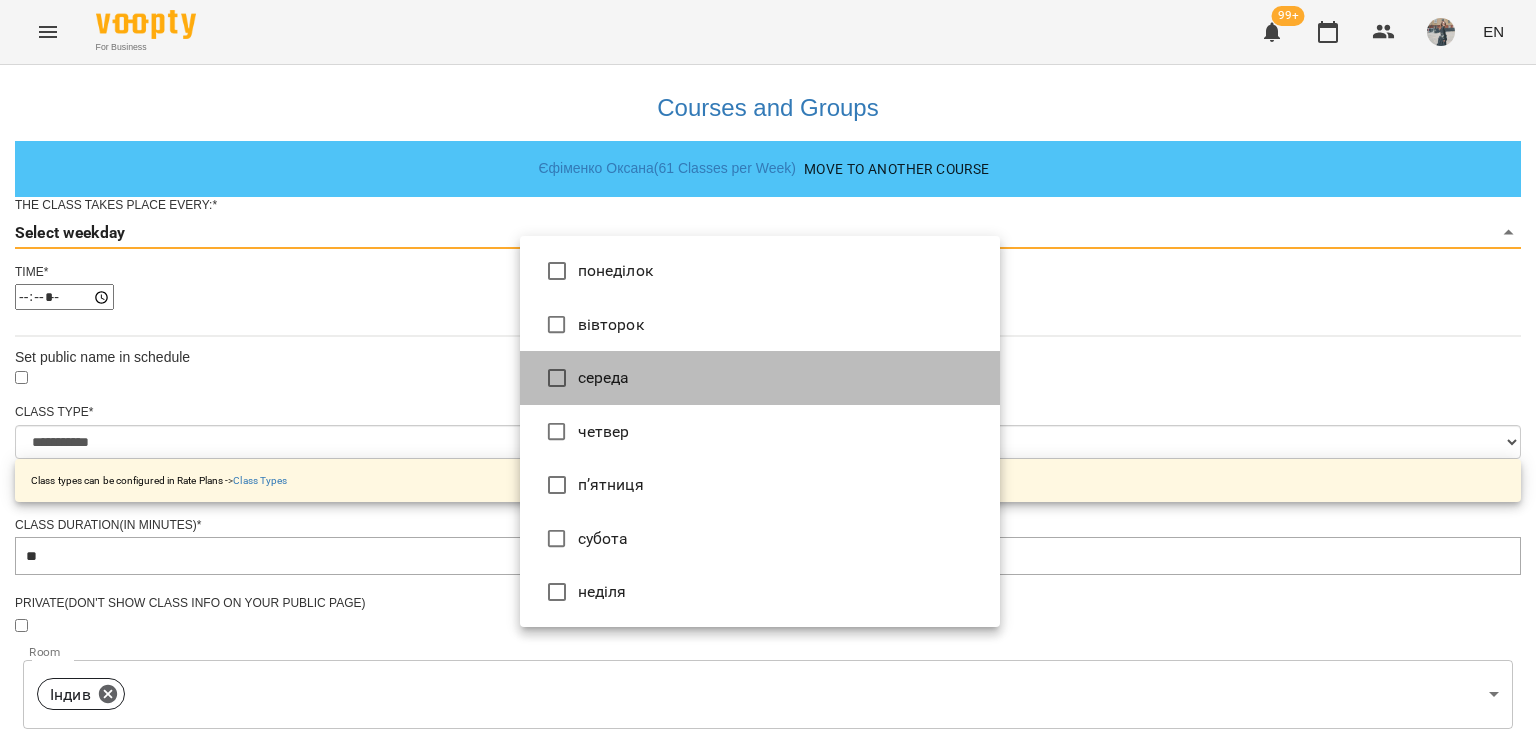 click on "середа" at bounding box center [760, 378] 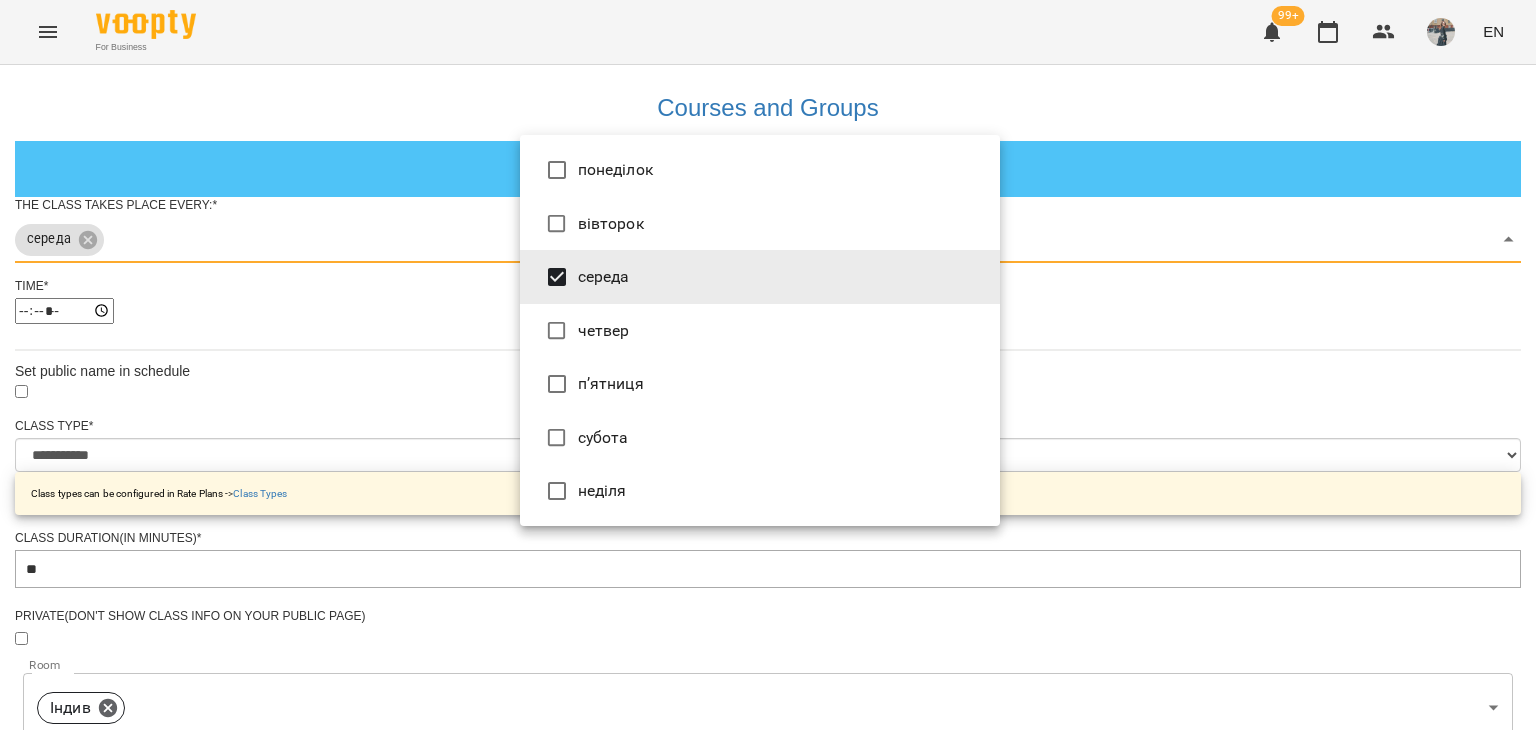 click at bounding box center (768, 365) 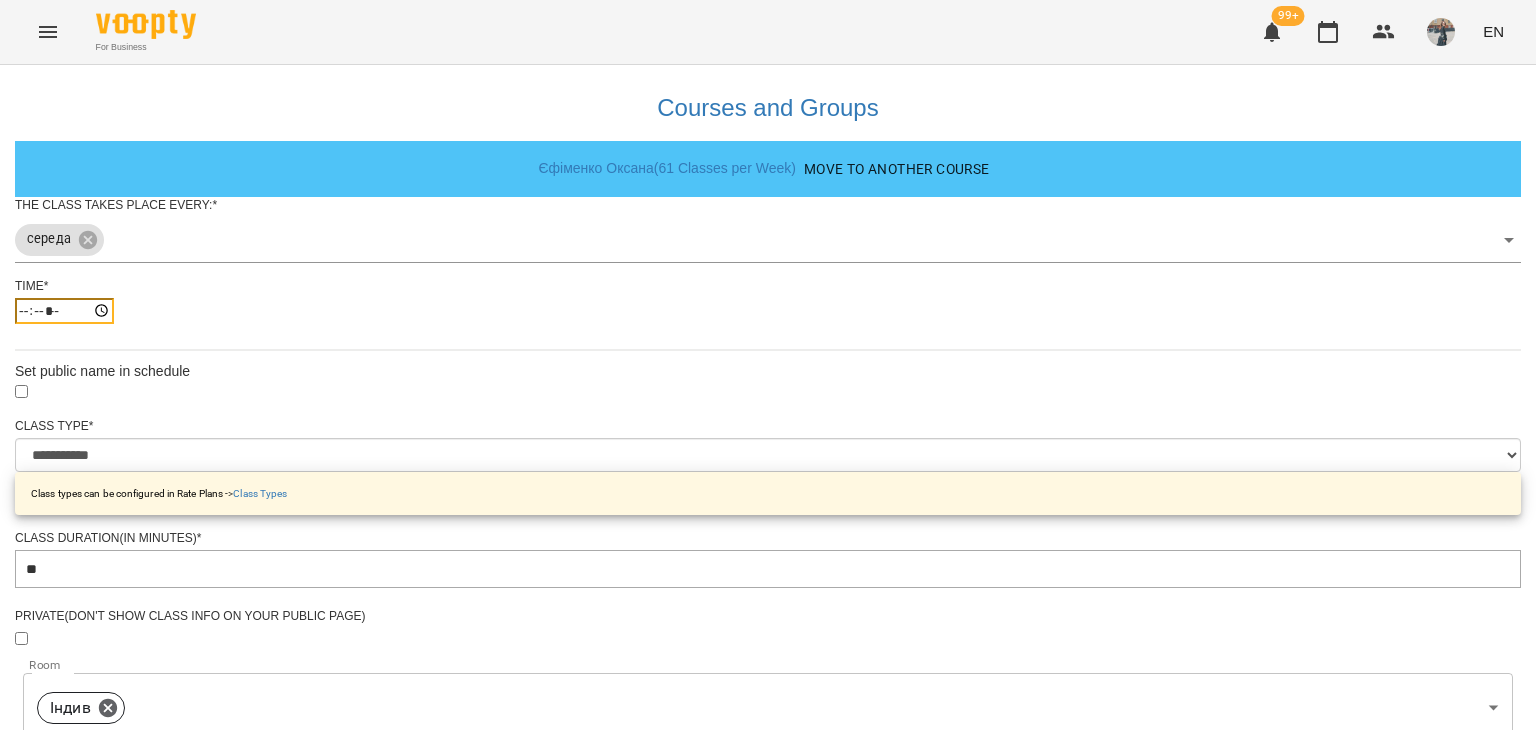 click on "*****" at bounding box center [64, 311] 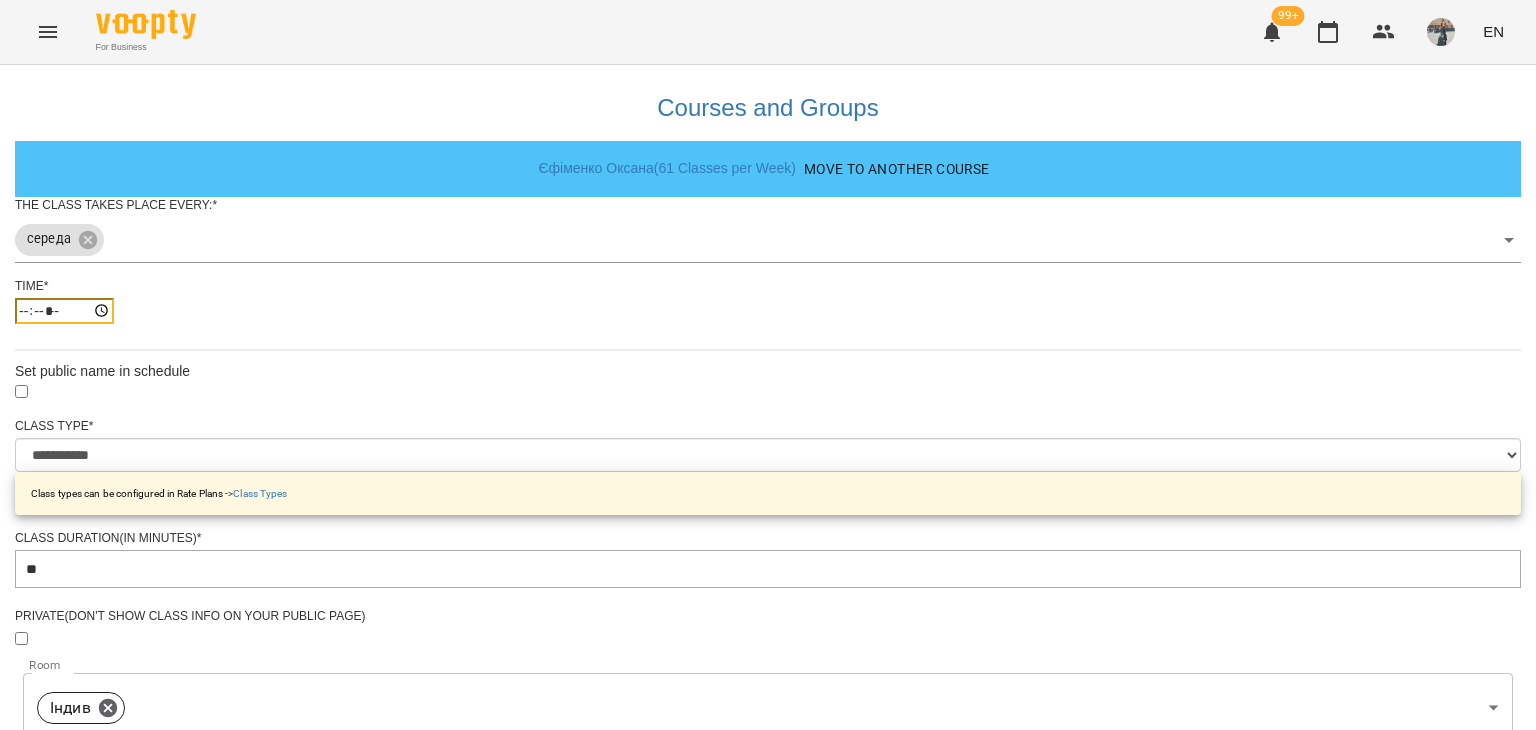 click on "*****" at bounding box center [64, 311] 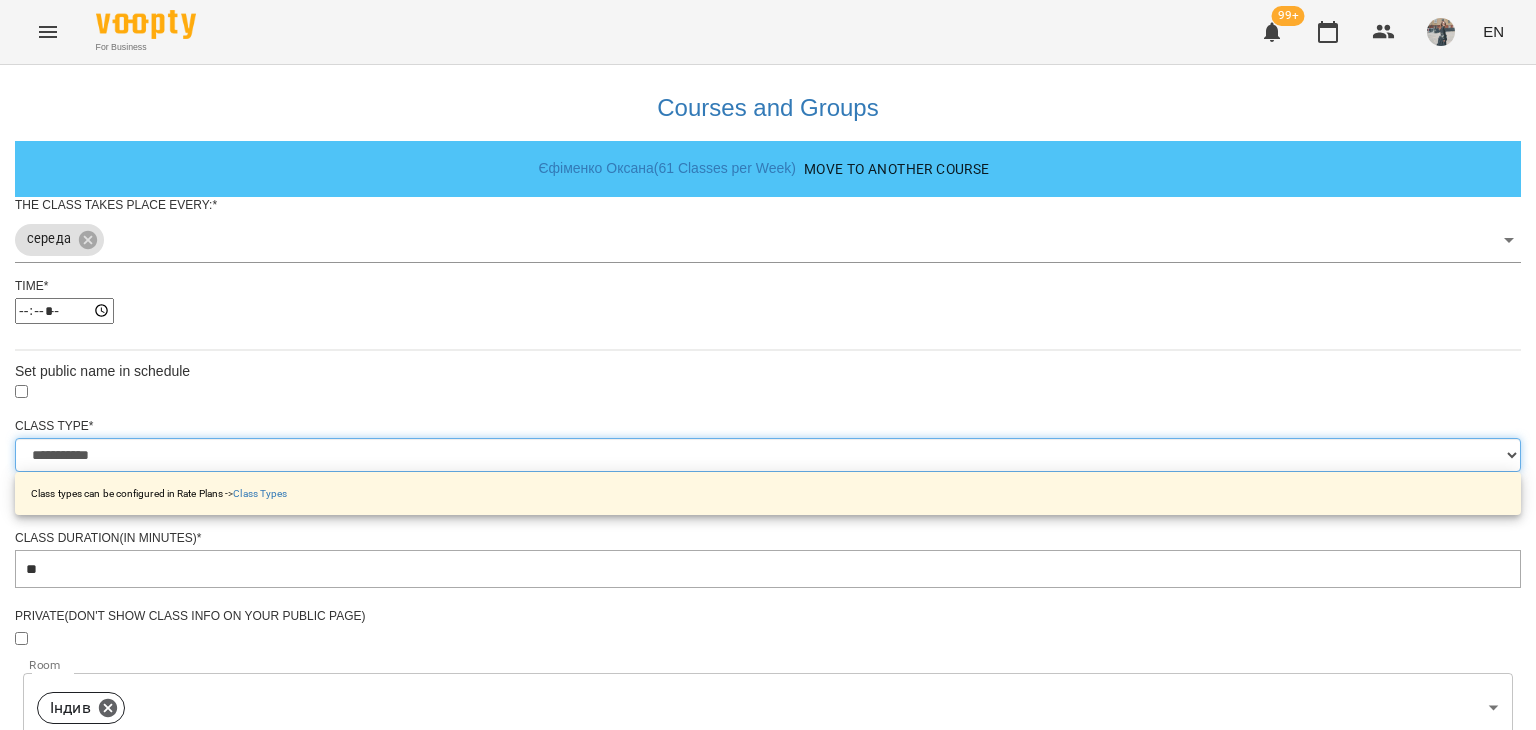 click on "**********" at bounding box center (768, 455) 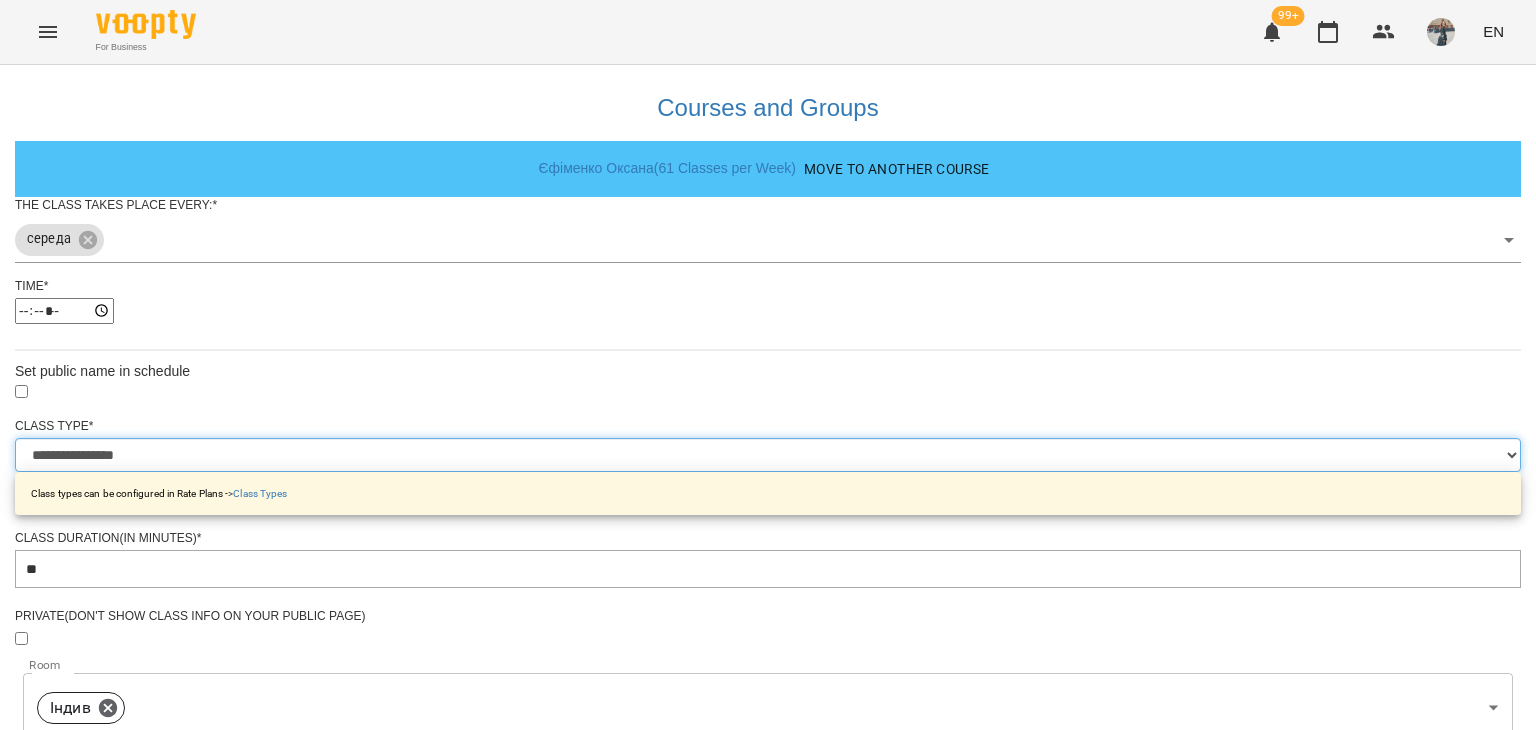 click on "**********" at bounding box center (768, 455) 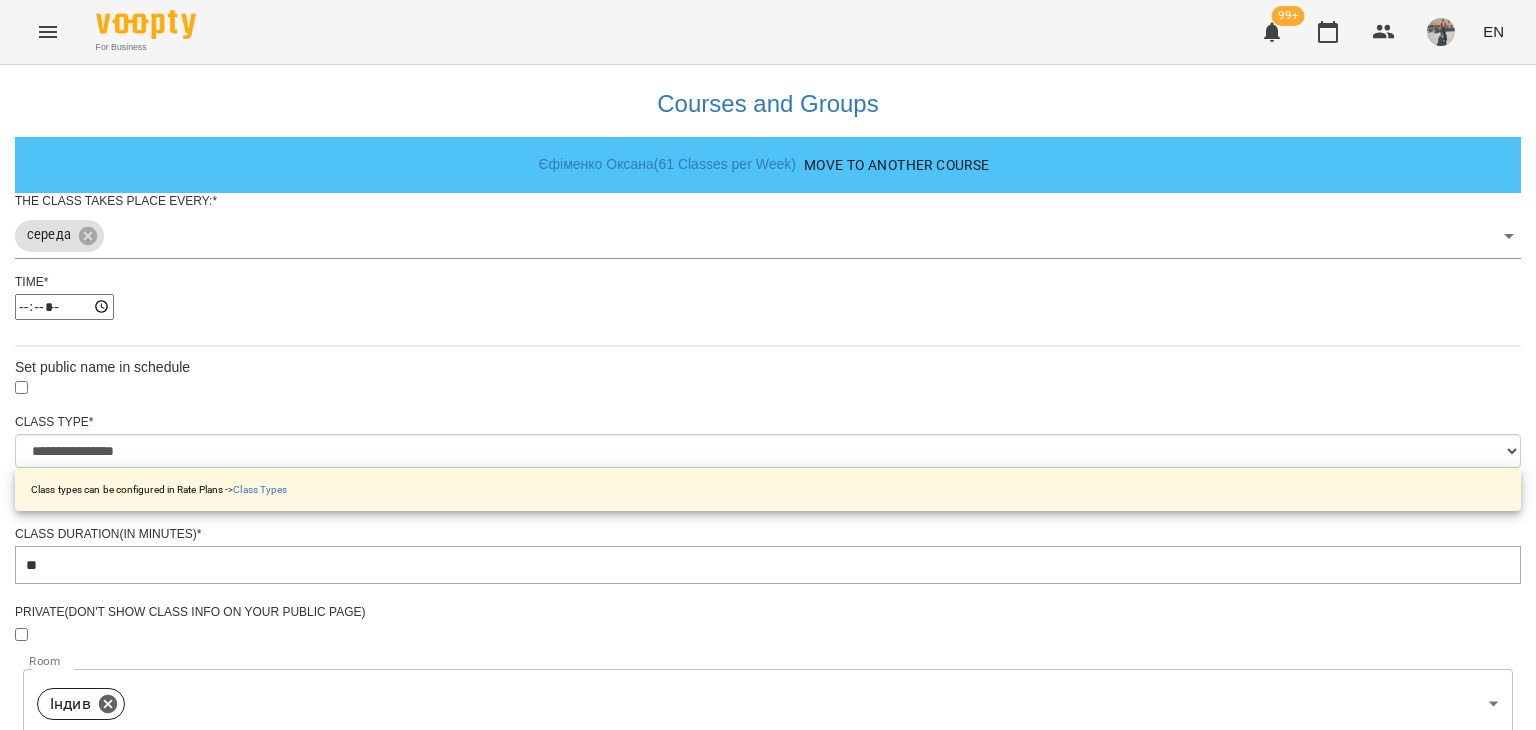 click on "Update Class's Schedule" at bounding box center [768, 1327] 